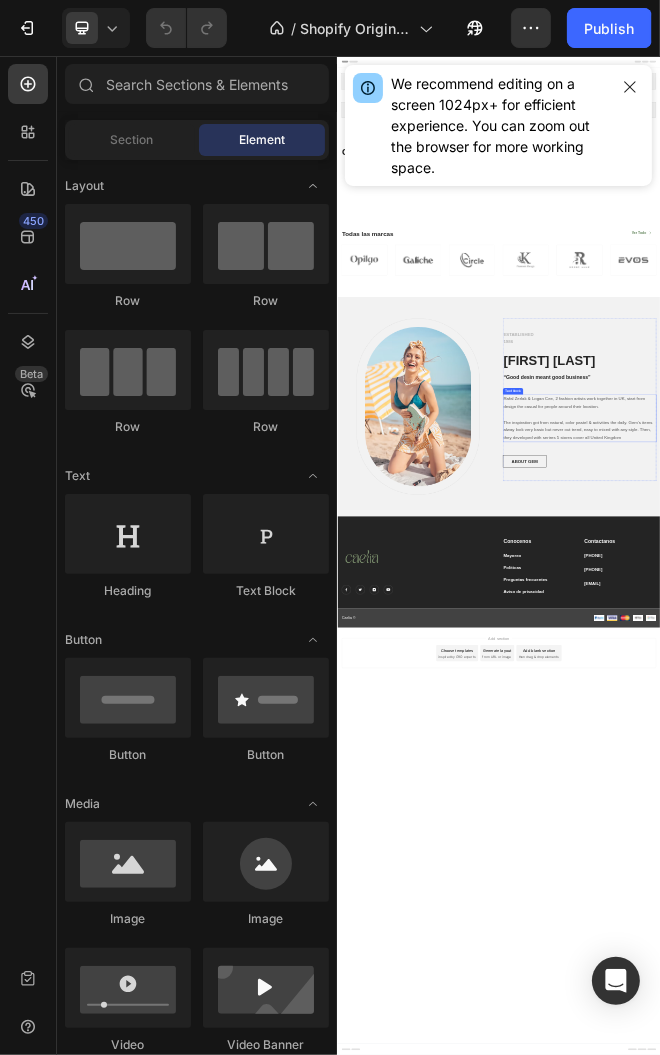 scroll, scrollTop: 0, scrollLeft: 0, axis: both 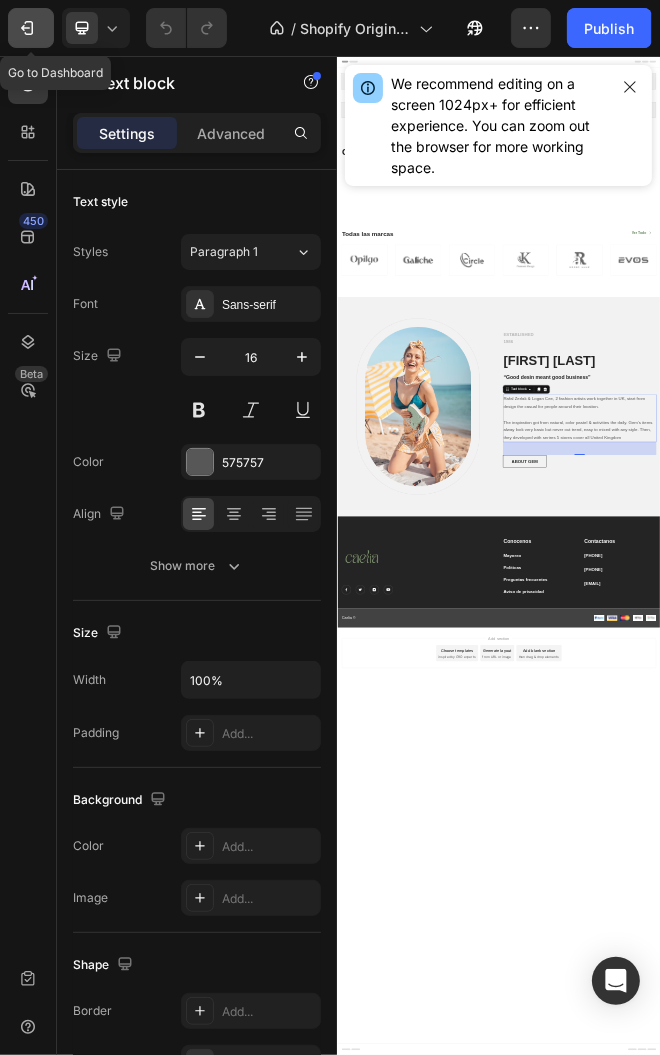 click 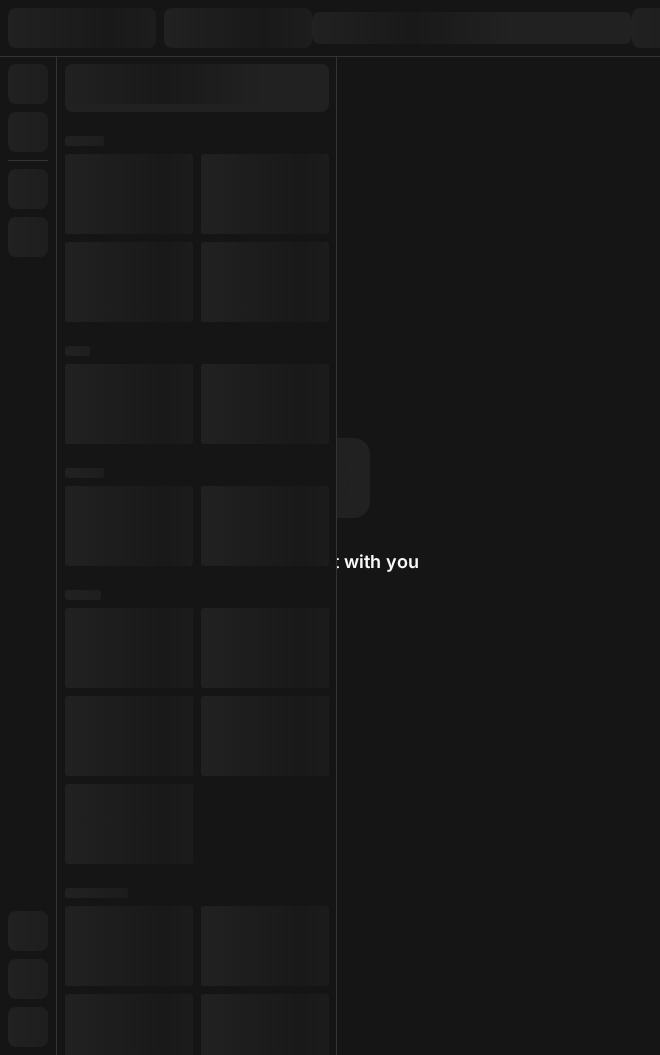 scroll, scrollTop: 0, scrollLeft: 0, axis: both 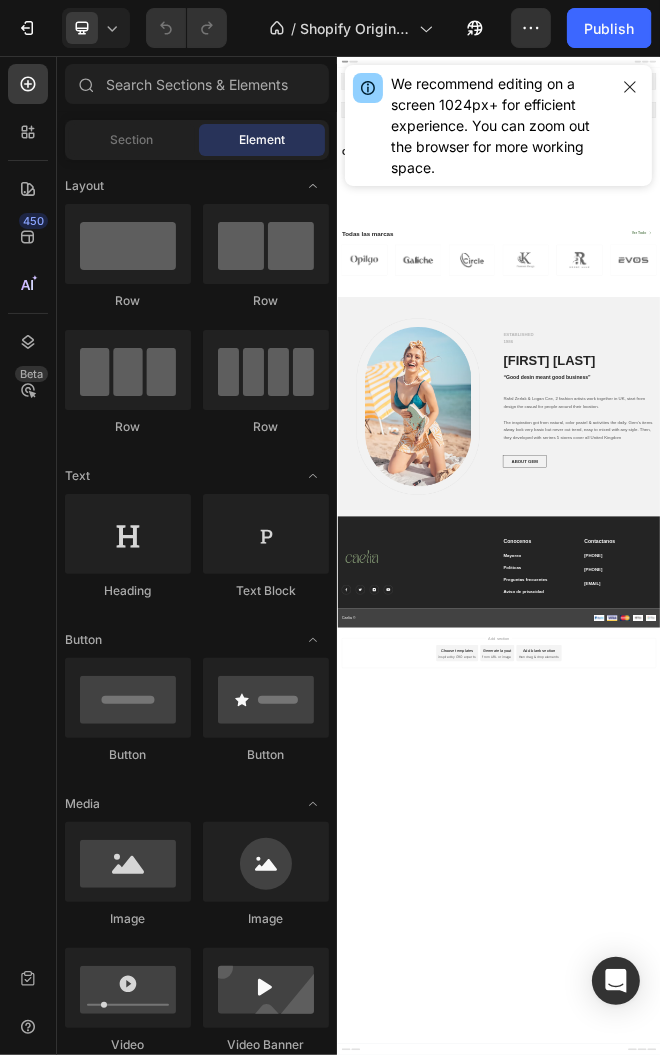 drag, startPoint x: 768, startPoint y: 55, endPoint x: 885, endPoint y: 3001, distance: 2948.3225 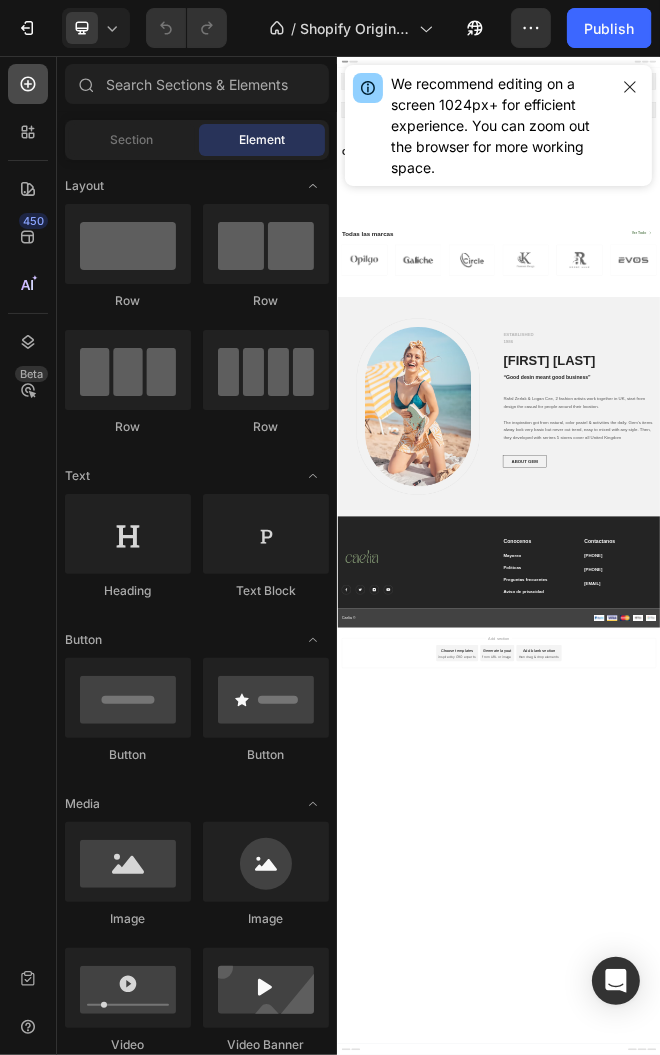 click 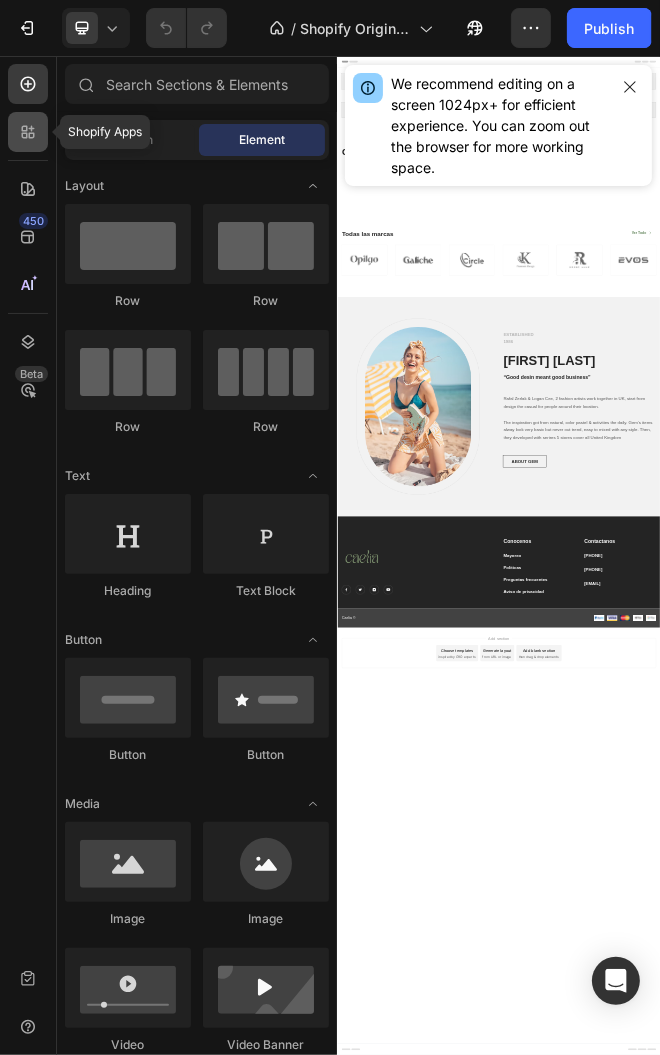 click 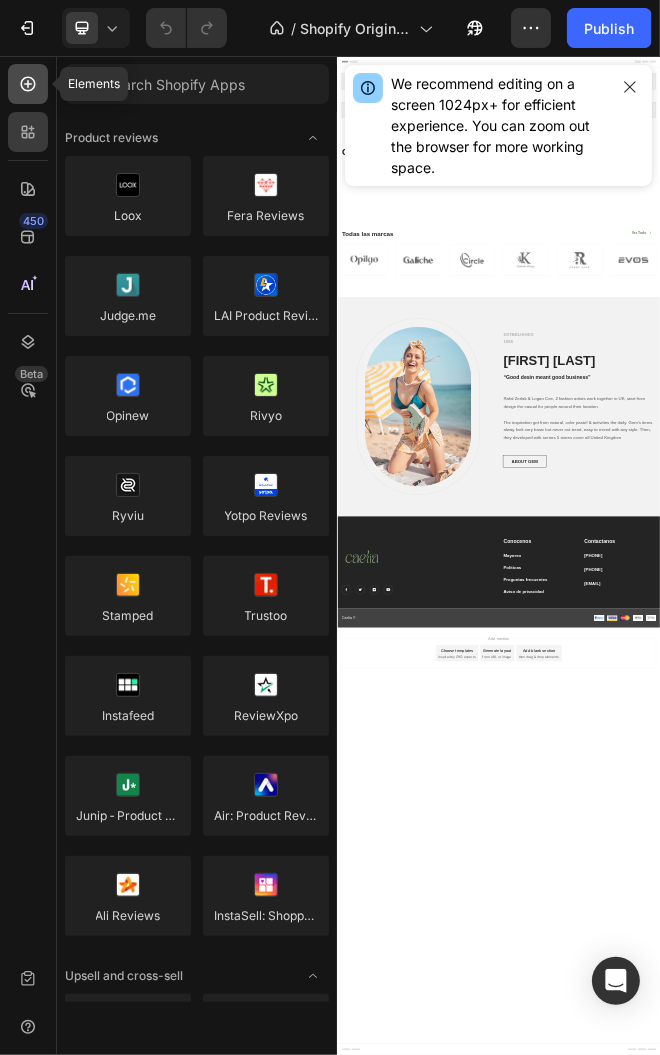 click 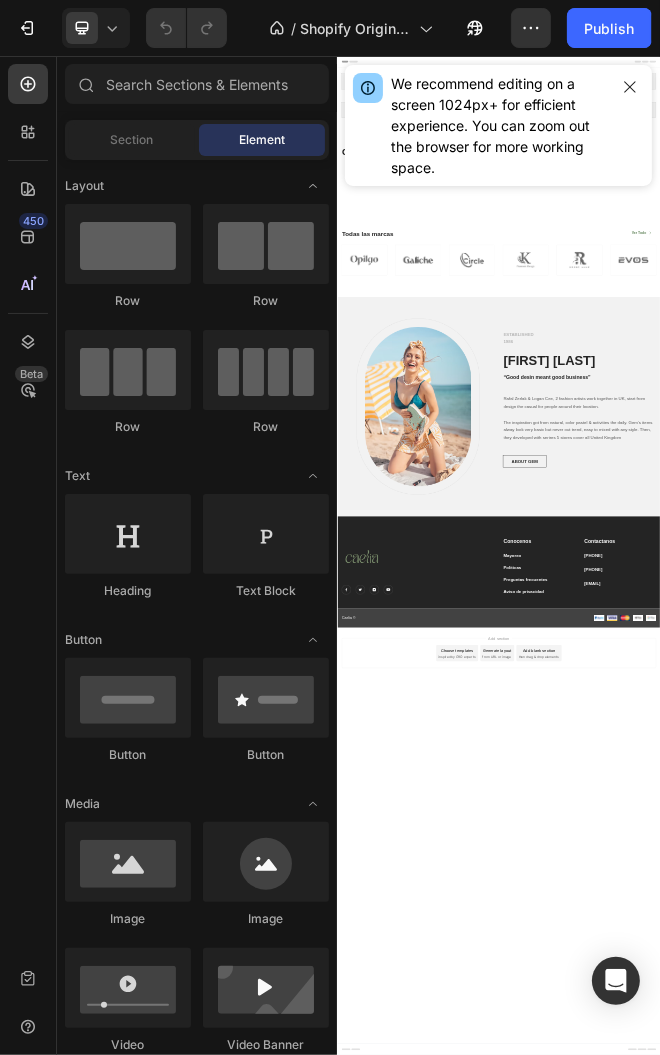 click on "Image banner Shopify section: Image banner Featured collection Shopify section: Featured collection COLECCIONES Heading Image Image Image Row
Drop element here Row Section 3 Todas las marcas Heading
Ver Todo Button Row Image Image Image Image Image Image Row Section 4 Image Row ESTABLISHED  1986 Text block YULISSA MARIAN Heading “Good desin meant good business” Heading Rafal Zerlak & Logan Cee, 2 fashion artists work together in UK, start from design the casual for people around their location.  The inspiration got from natural, color pastel & activities the daily. Gem’s items alway look very basic but never out trend, easy to mixed with any style. Then, they developed with serires 5 stores cover all United Kingdom Text block ABOUT GEM Button Row Row Section 5 Image Image Image Image Image Icon List Hoz Conocenos Text block Mayoreo Text block Politicas Text block Preguntas frecuentes Text block Aviso de privacidad Text block Contactanos Text block +52 826 129 0251 Row" at bounding box center (936, 1910) 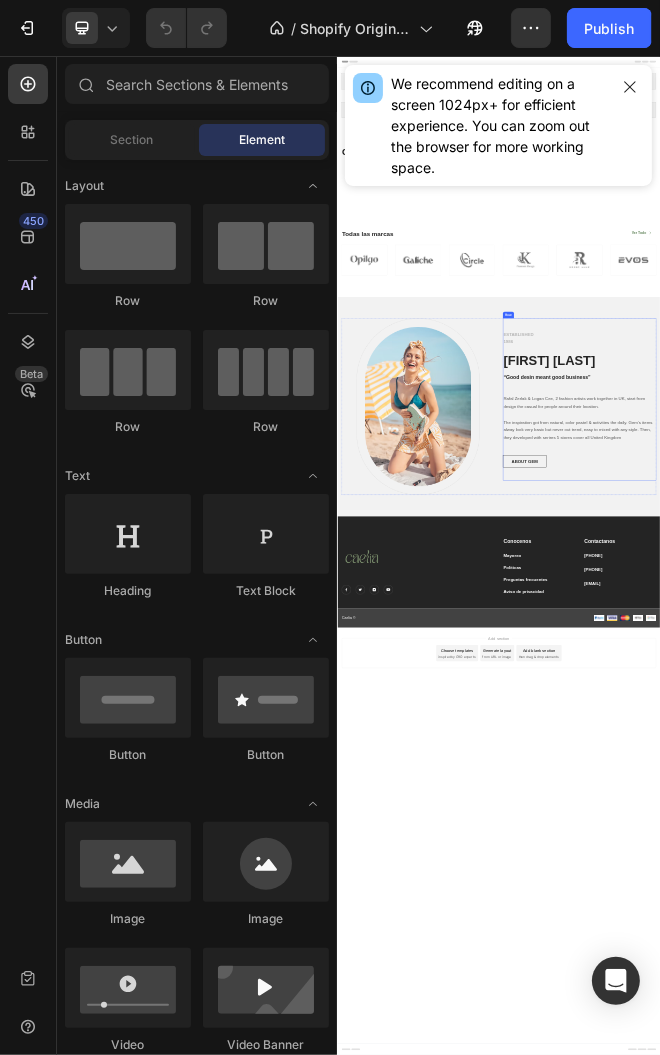click on "ESTABLISHED  1986 Text block YULISSA MARIAN Heading “Good desin meant good business” Heading Rafal Zerlak & Logan Cee, 2 fashion artists work together in UK, start from design the casual for people around their location.  The inspiration got from natural, color pastel & activities the daily. Gem’s items alway look very basic but never out trend, easy to mixed with any style. Then, they developed with serires 5 stores cover all United Kingdom Text block ABOUT GEM Button" at bounding box center [1236, 1331] 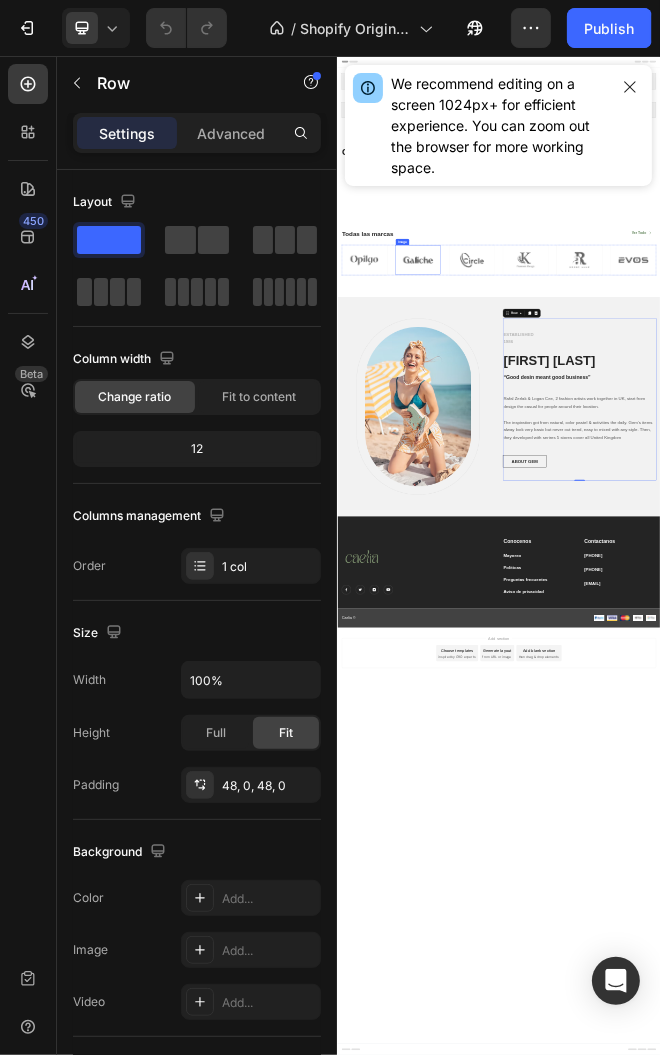 click at bounding box center (436, 813) 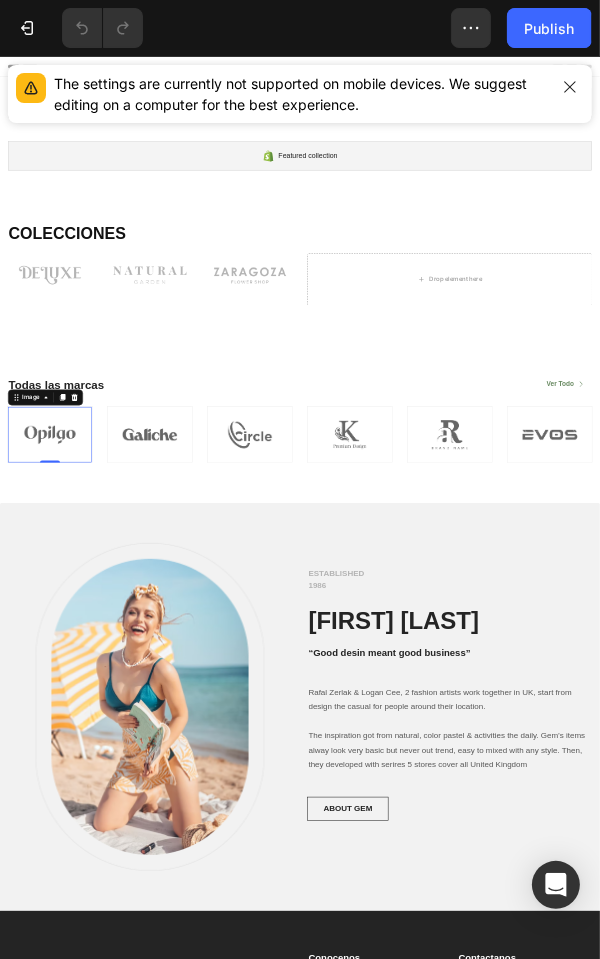drag, startPoint x: 502, startPoint y: 55, endPoint x: 298, endPoint y: 563, distance: 547.43036 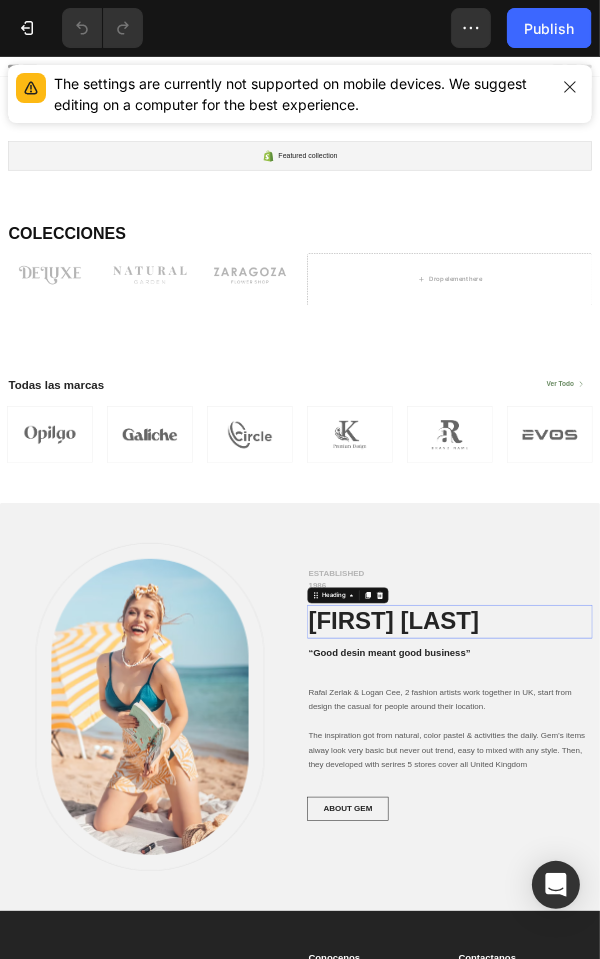 click on "[FIRST] [LAST]" at bounding box center [900, 1186] 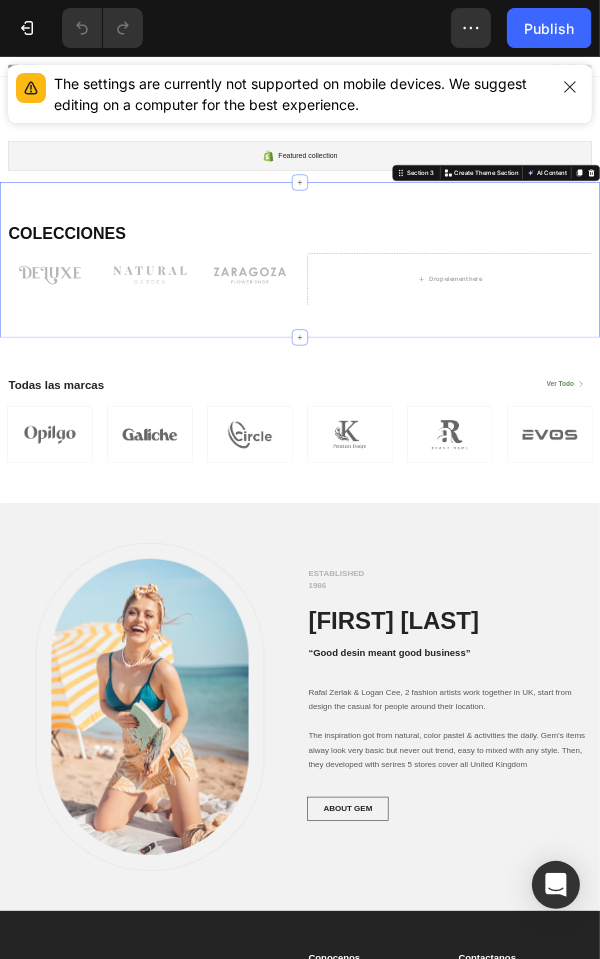 click on "COLECCIONES Heading Image Image Image Row
Drop element here Row Section 3   You can create reusable sections Create Theme Section AI Content Write with GemAI What would you like to describe here? Tone and Voice Persuasive Product Show more Generate" at bounding box center (600, 463) 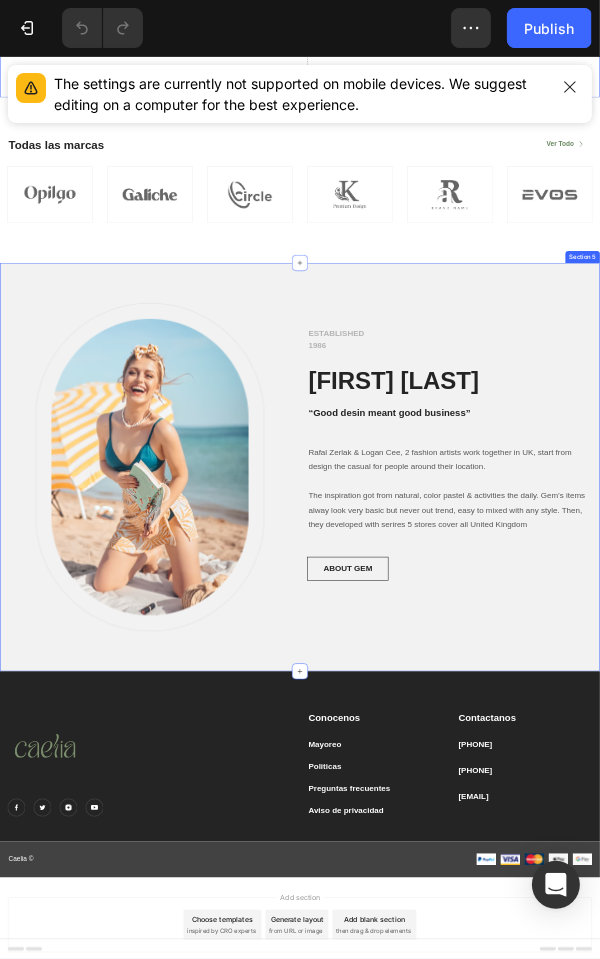 scroll, scrollTop: 499, scrollLeft: 0, axis: vertical 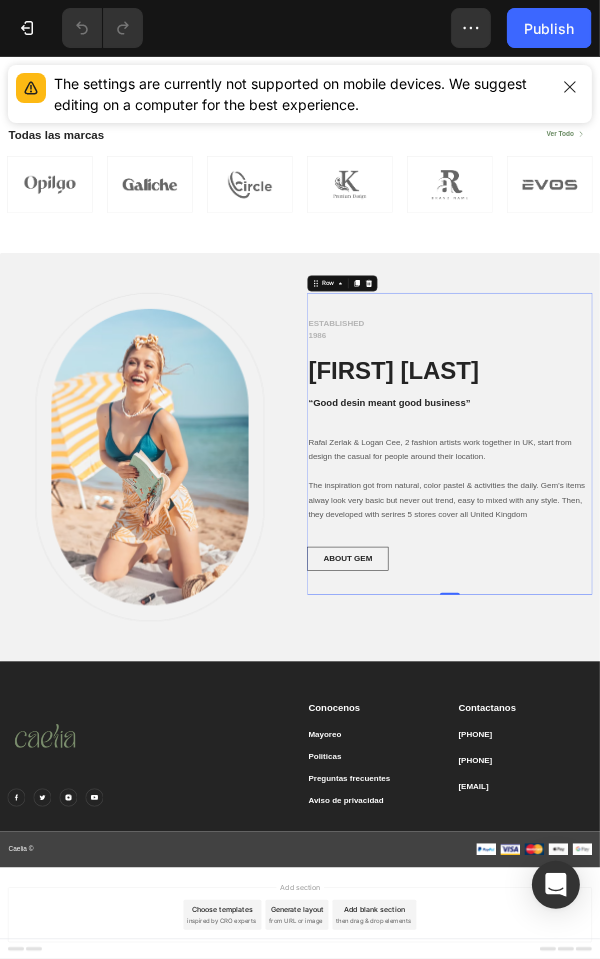 click on "ESTABLISHED  1986 Text block YULISSA MARIAN Heading “Good desin meant good business” Heading Rafal Zerlak & Logan Cee, 2 fashion artists work together in UK, start from design the casual for people around their location.  The inspiration got from natural, color pastel & activities the daily. Gem’s items alway look very basic but never out trend, easy to mixed with any style. Then, they developed with serires 5 stores cover all United Kingdom Text block ABOUT GEM Button" at bounding box center (900, 830) 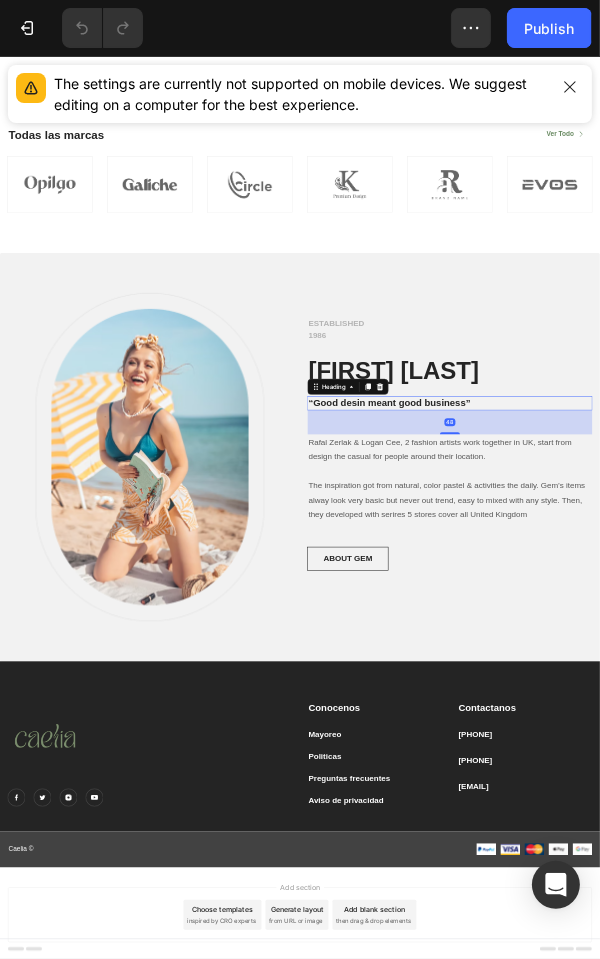 click on "“Good desin meant good business”" at bounding box center [900, 749] 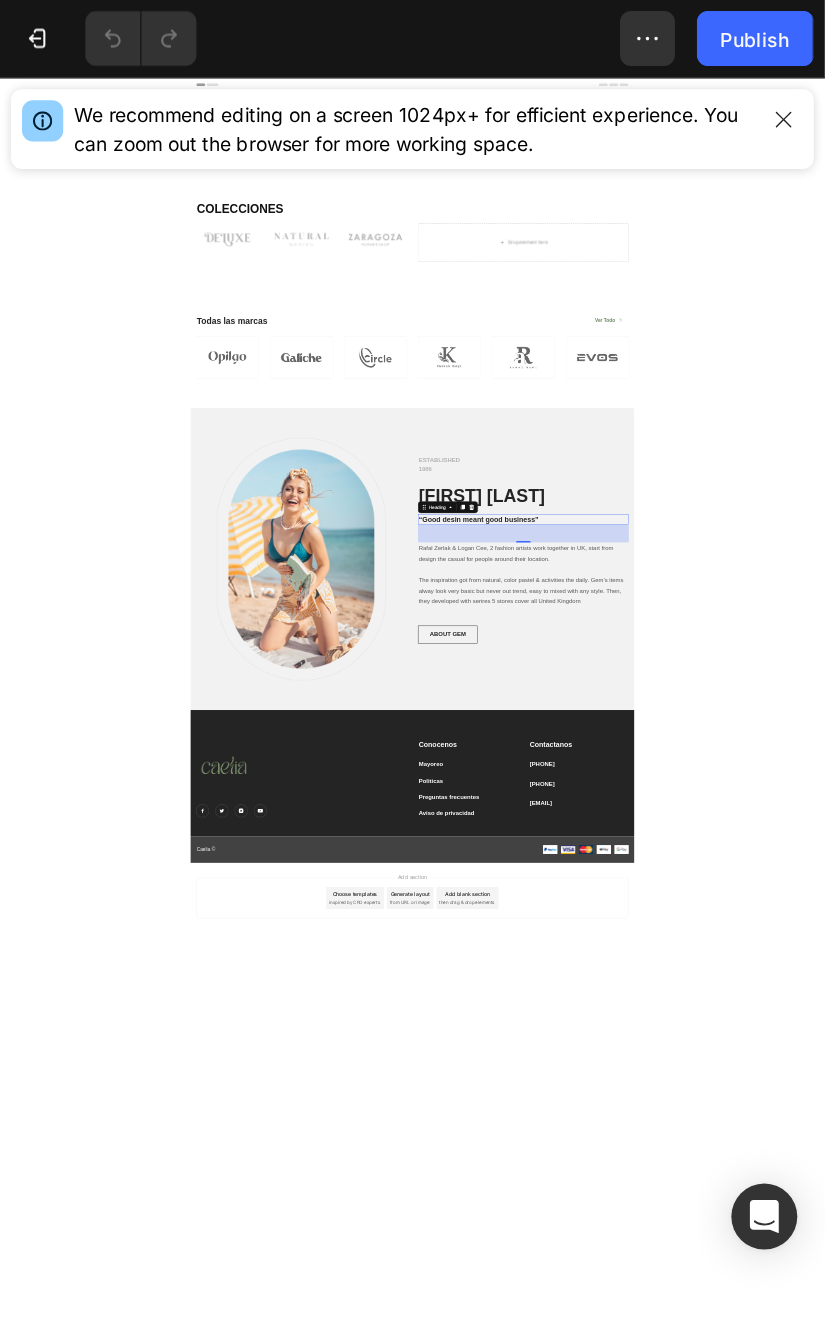 scroll, scrollTop: 0, scrollLeft: 0, axis: both 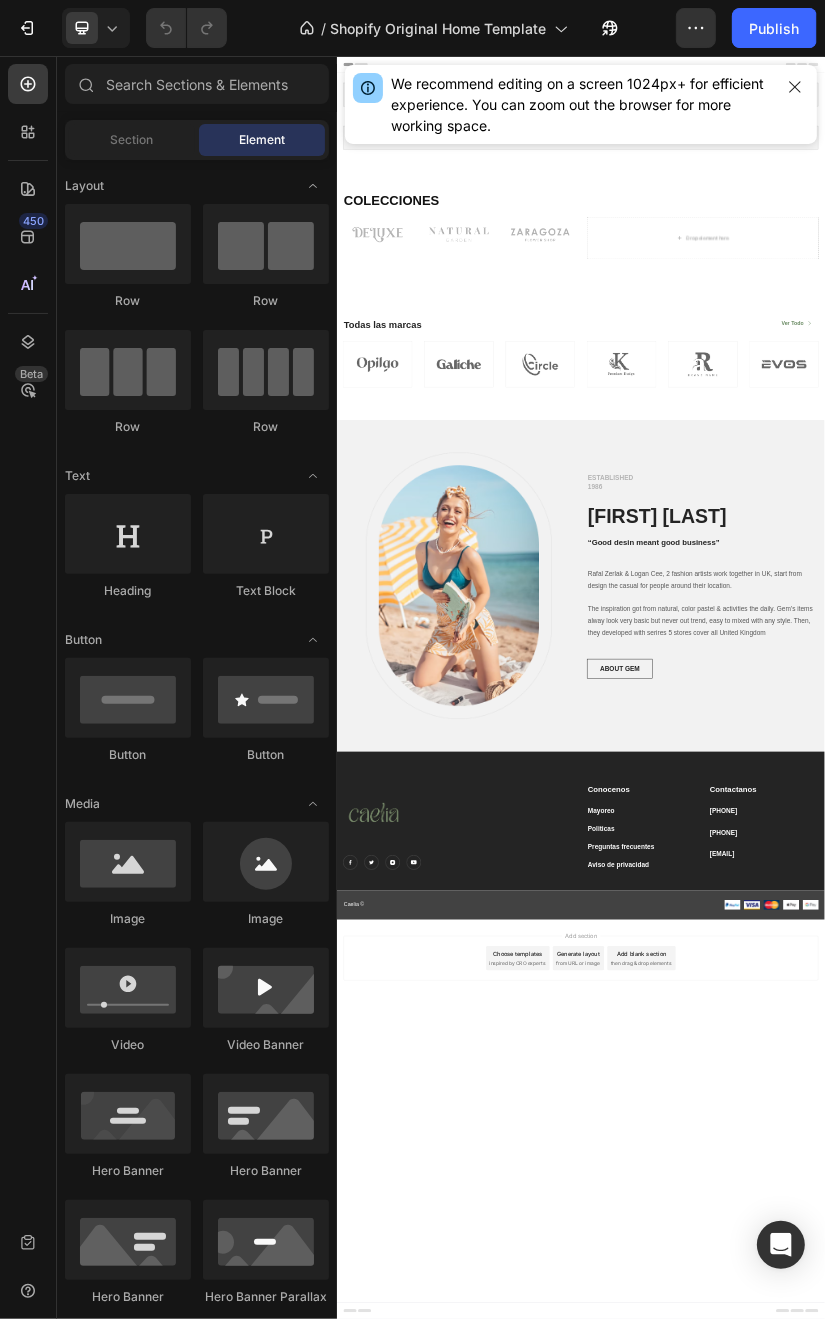 drag, startPoint x: 840, startPoint y: 57, endPoint x: 1027, endPoint y: 2749, distance: 2698.487 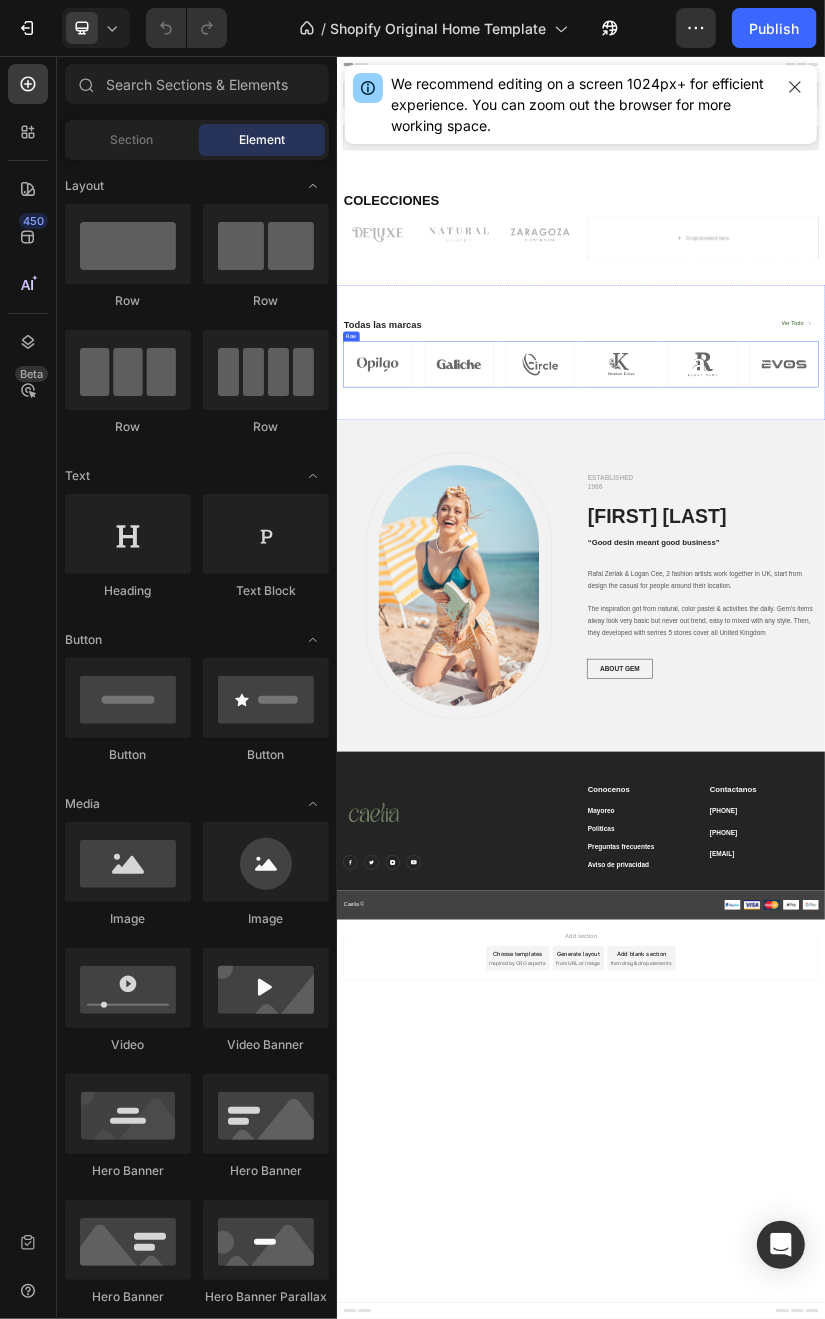 click at bounding box center (436, 814) 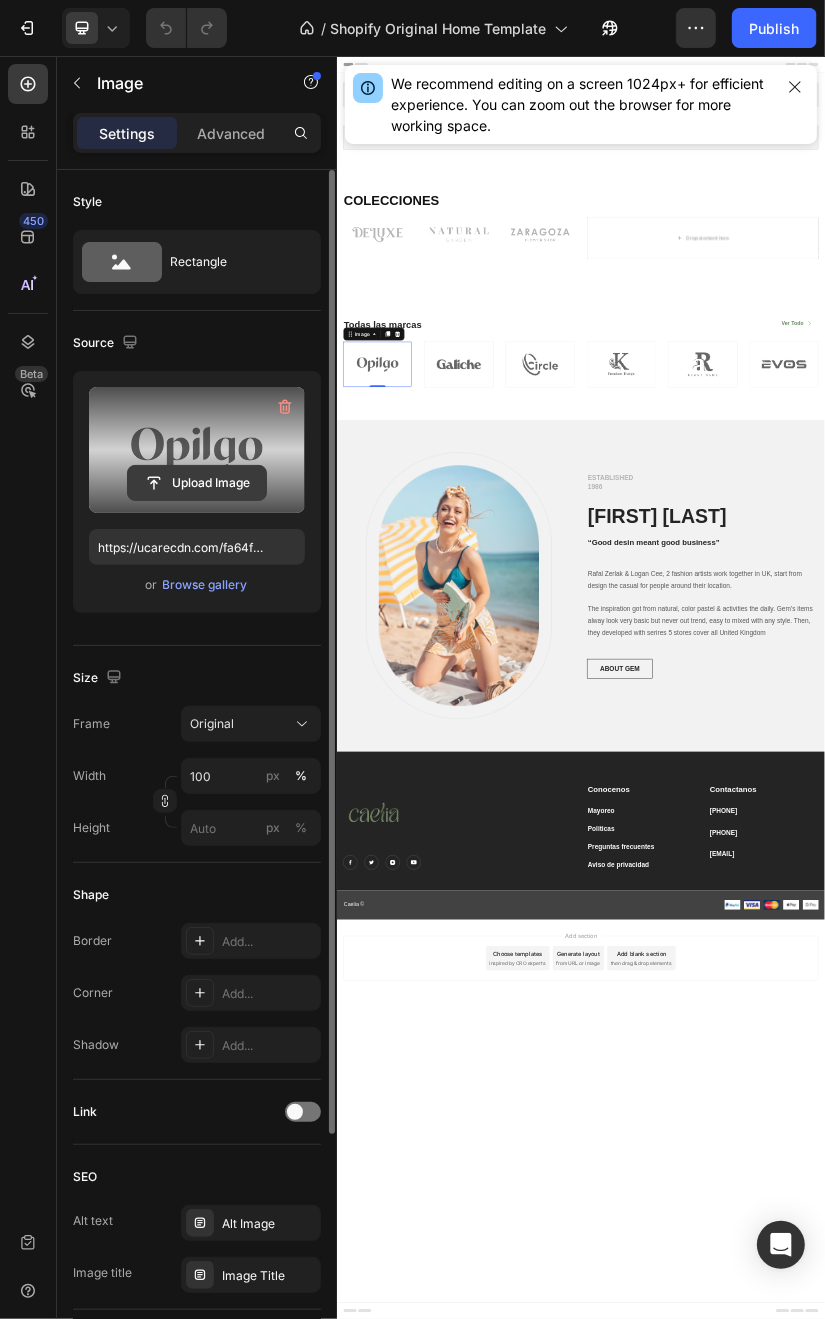 click 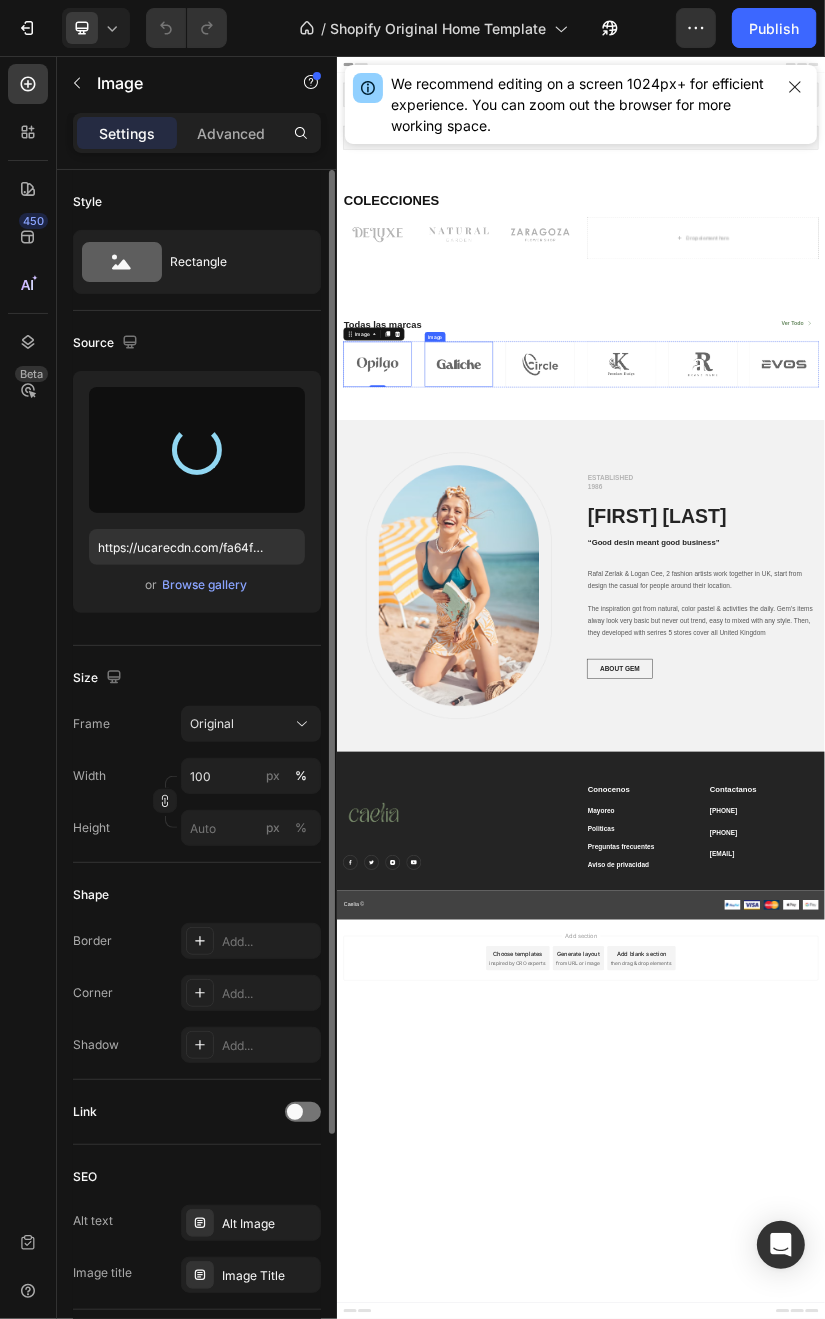 type on "https://cdn.shopify.com/s/files/1/0949/2607/8271/files/gempages_576740923019363067-98a4f8b5-e811-4be8-ba03-3179e142f021.png" 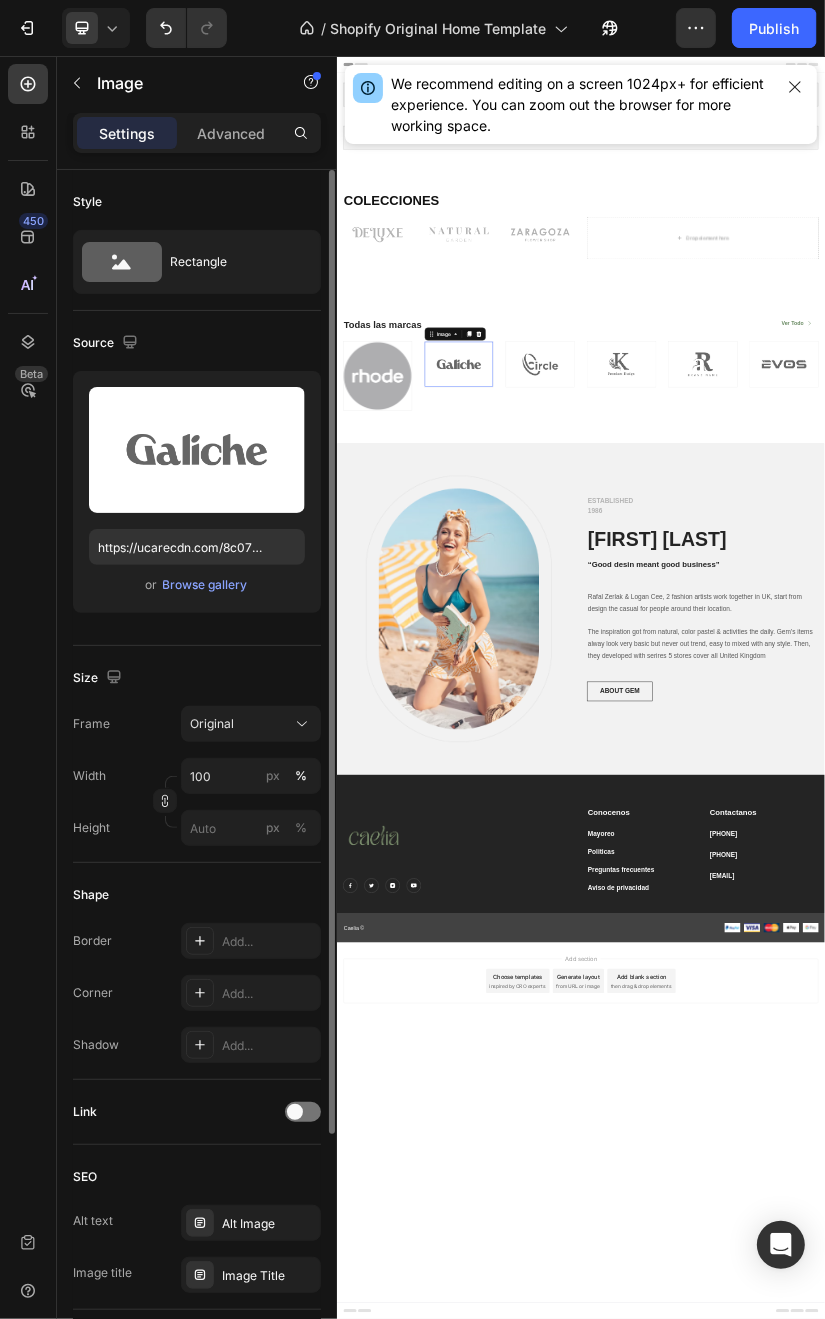 click at bounding box center (636, 814) 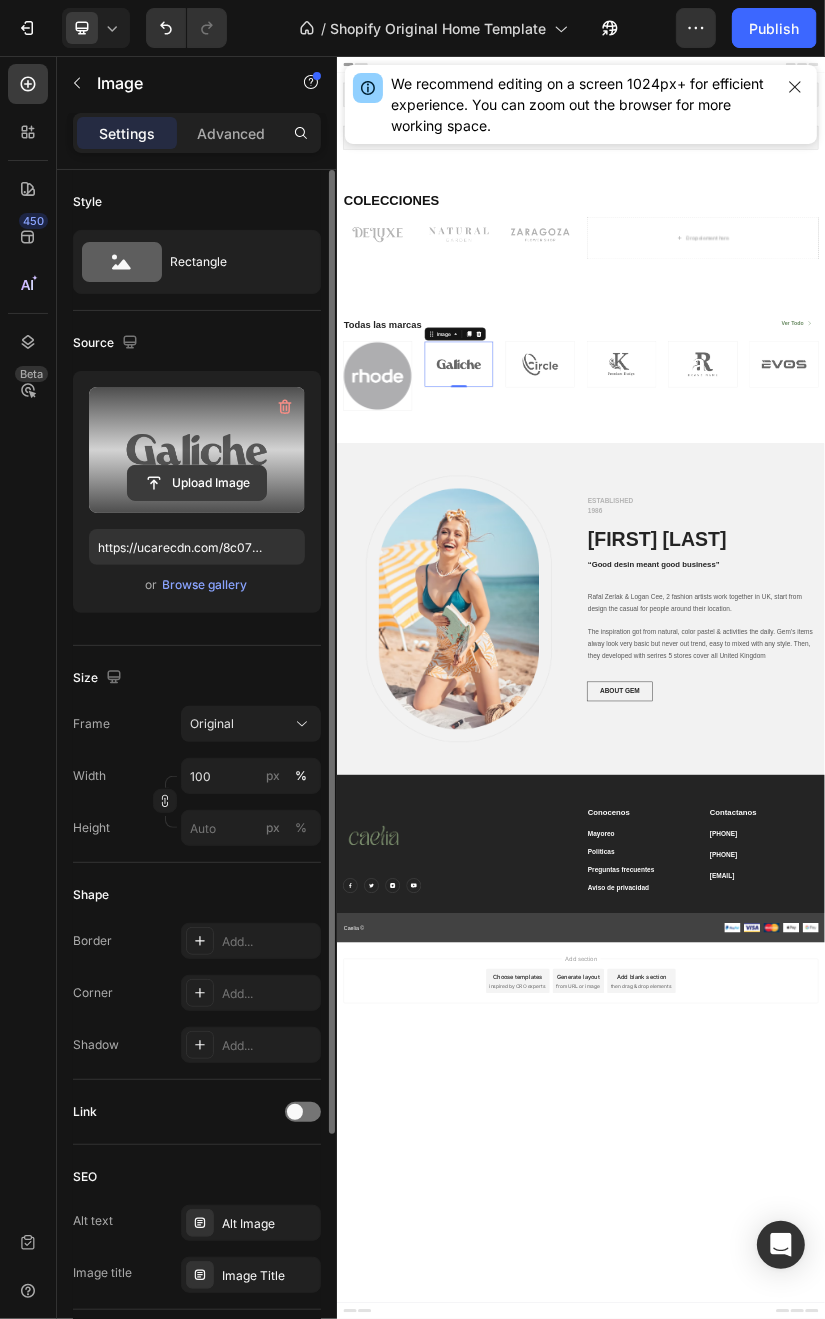 click 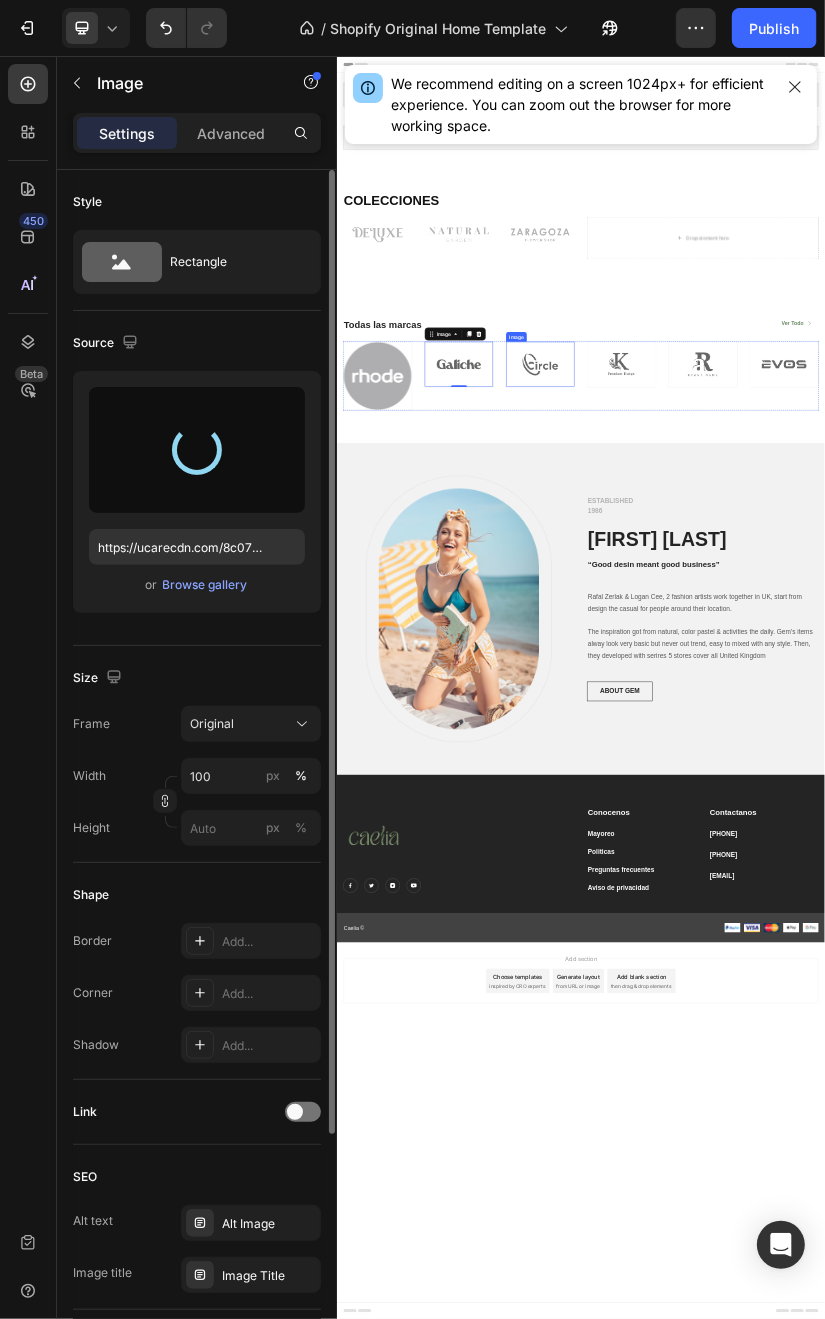 type on "https://cdn.shopify.com/s/files/1/0949/2607/8271/files/gempages_576740923019363067-59b096ea-a66a-4baf-8a9a-d7c639751398.png" 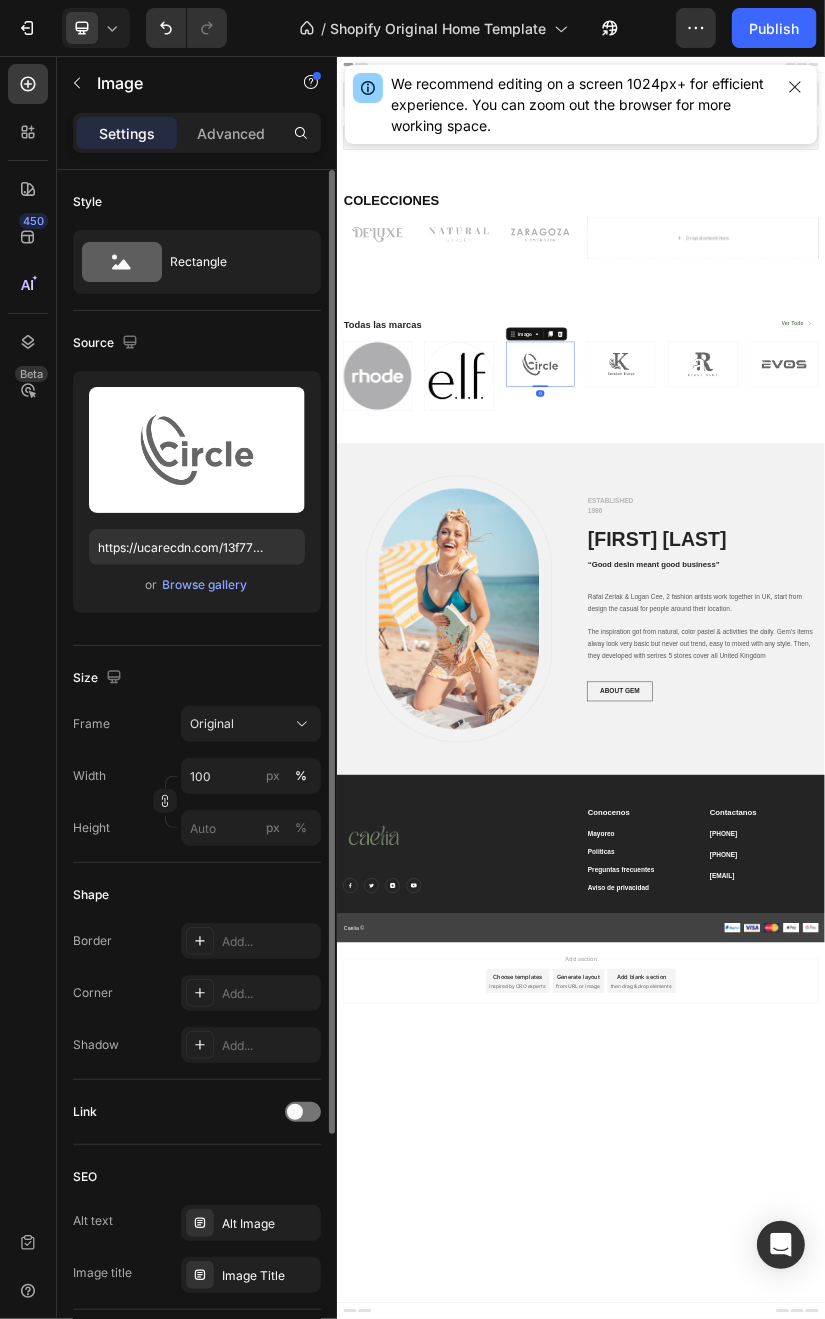 click at bounding box center [836, 814] 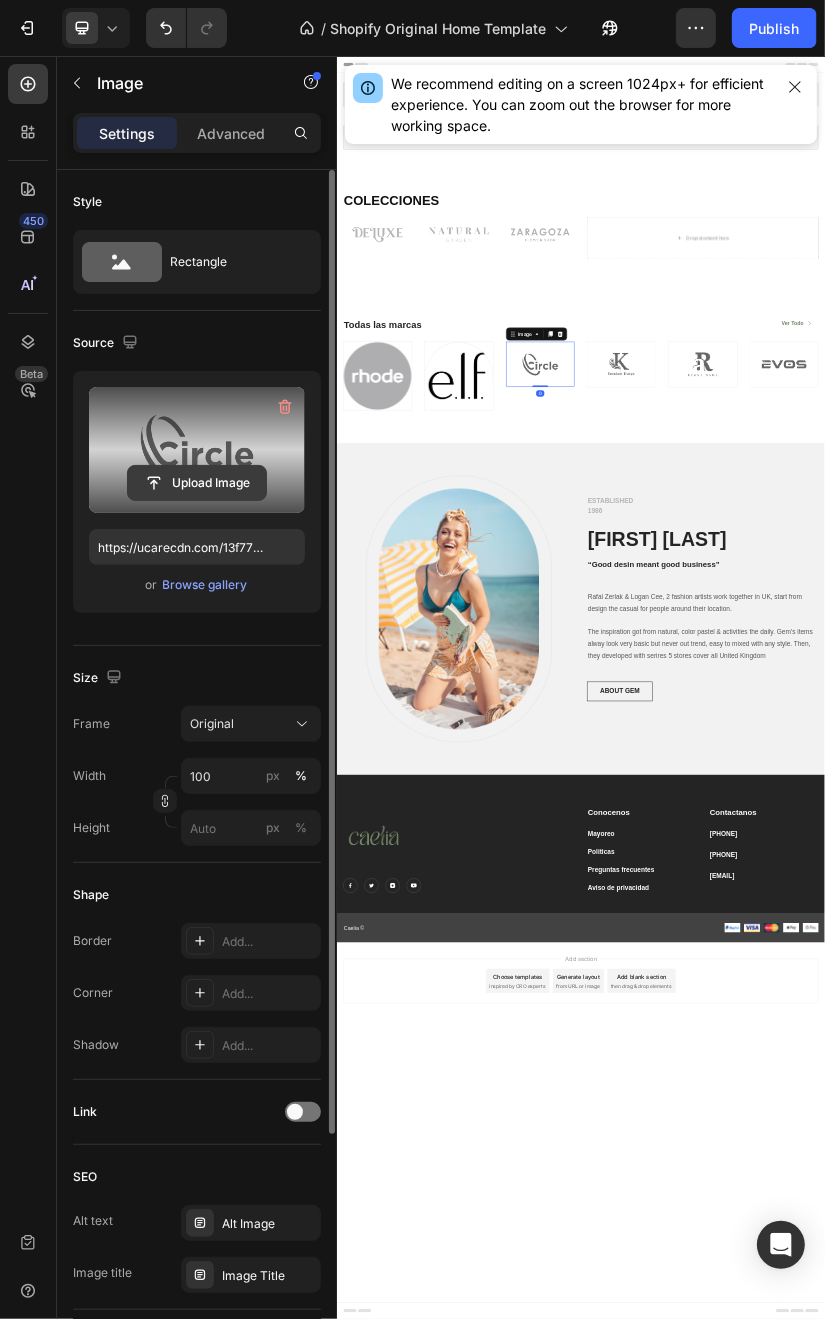 click 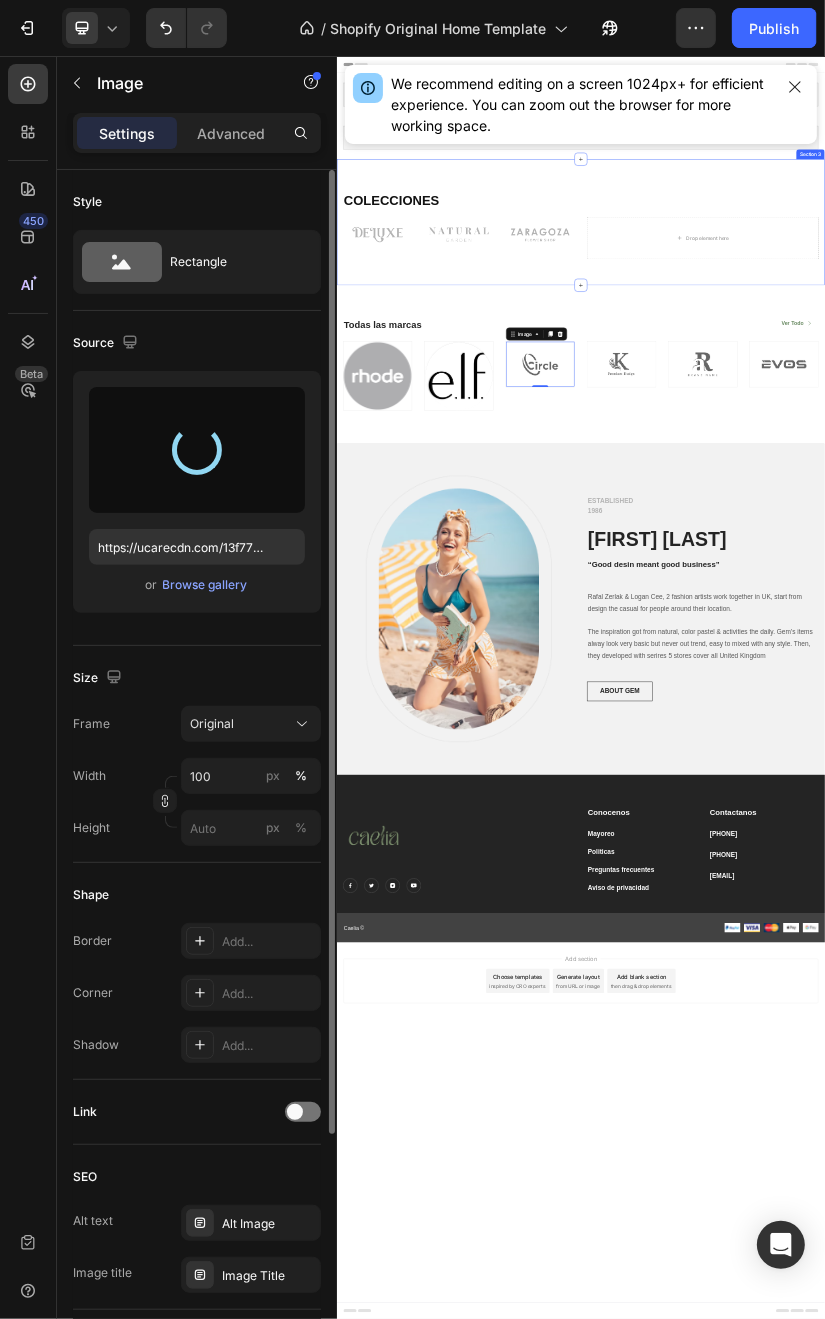 type on "https://cdn.shopify.com/s/files/1/0949/2607/8271/files/gempages_576740923019363067-0ab03282-73ed-40cd-bfb0-1424337dab79.png" 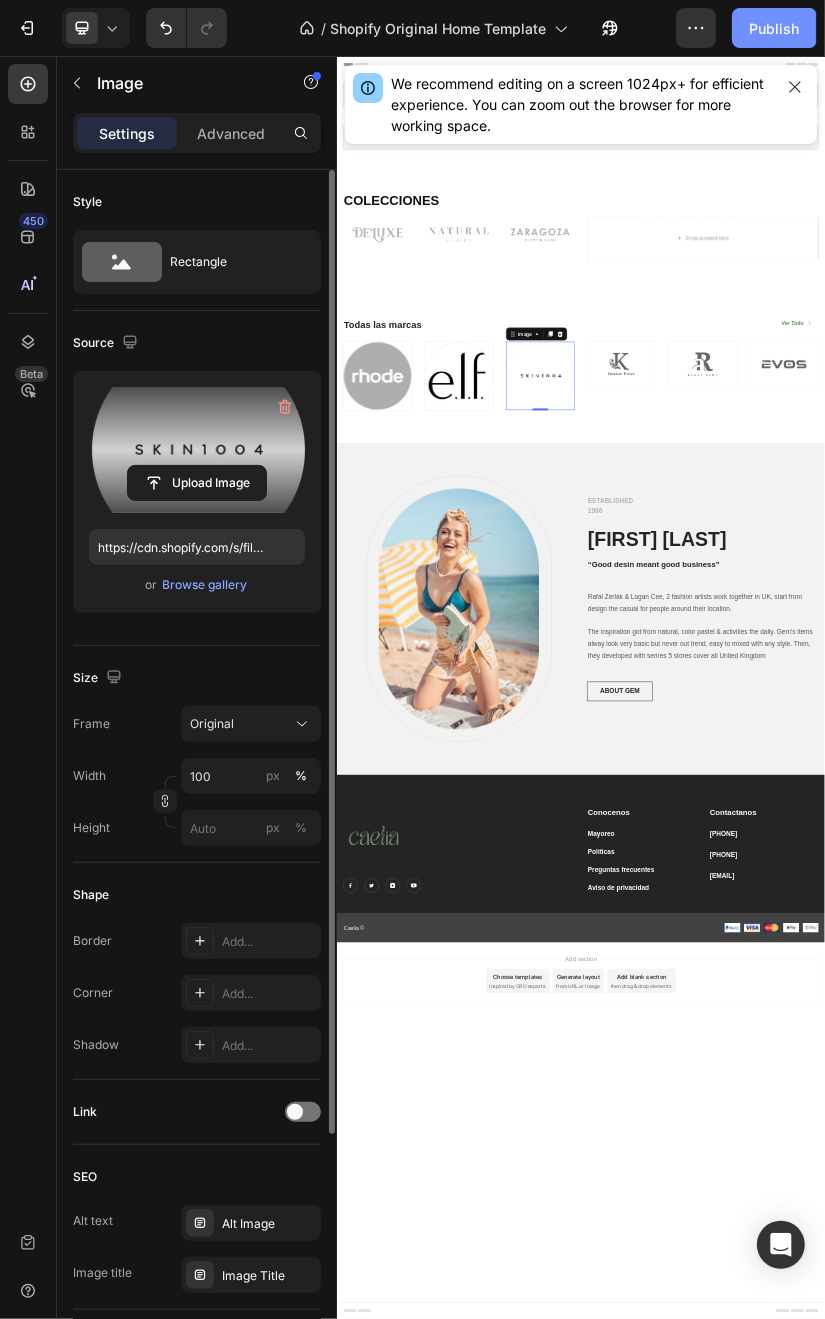 click on "Publish" at bounding box center [774, 28] 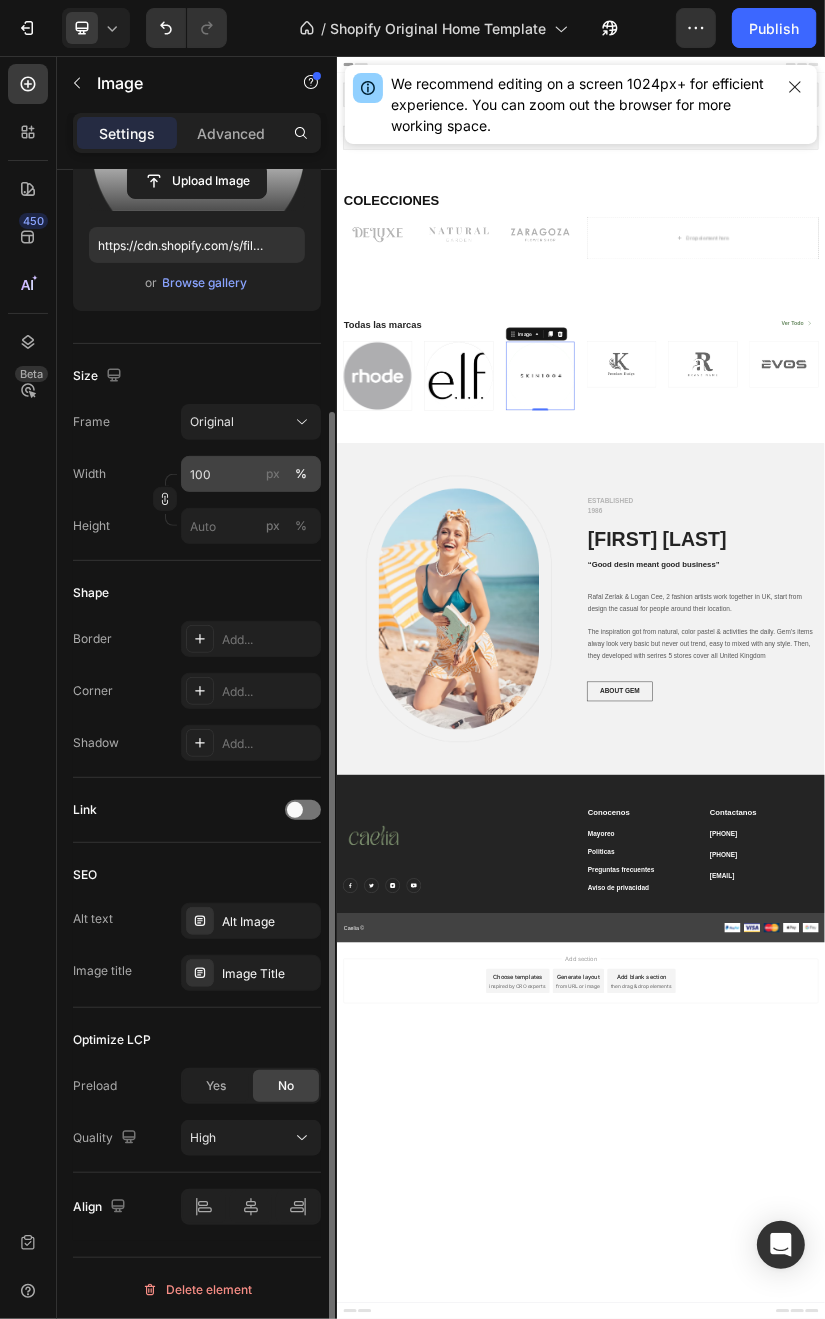 scroll, scrollTop: 0, scrollLeft: 0, axis: both 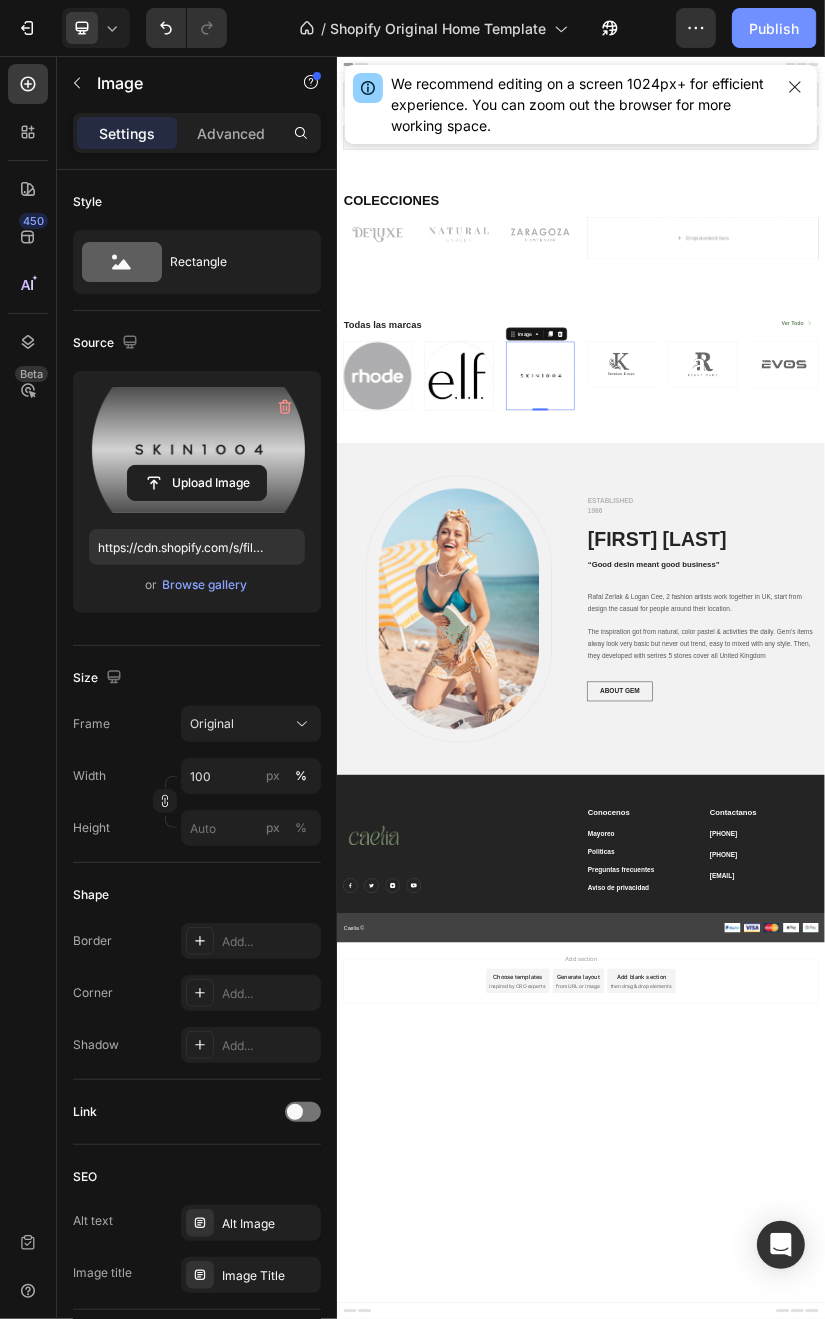 click on "Publish" at bounding box center (774, 28) 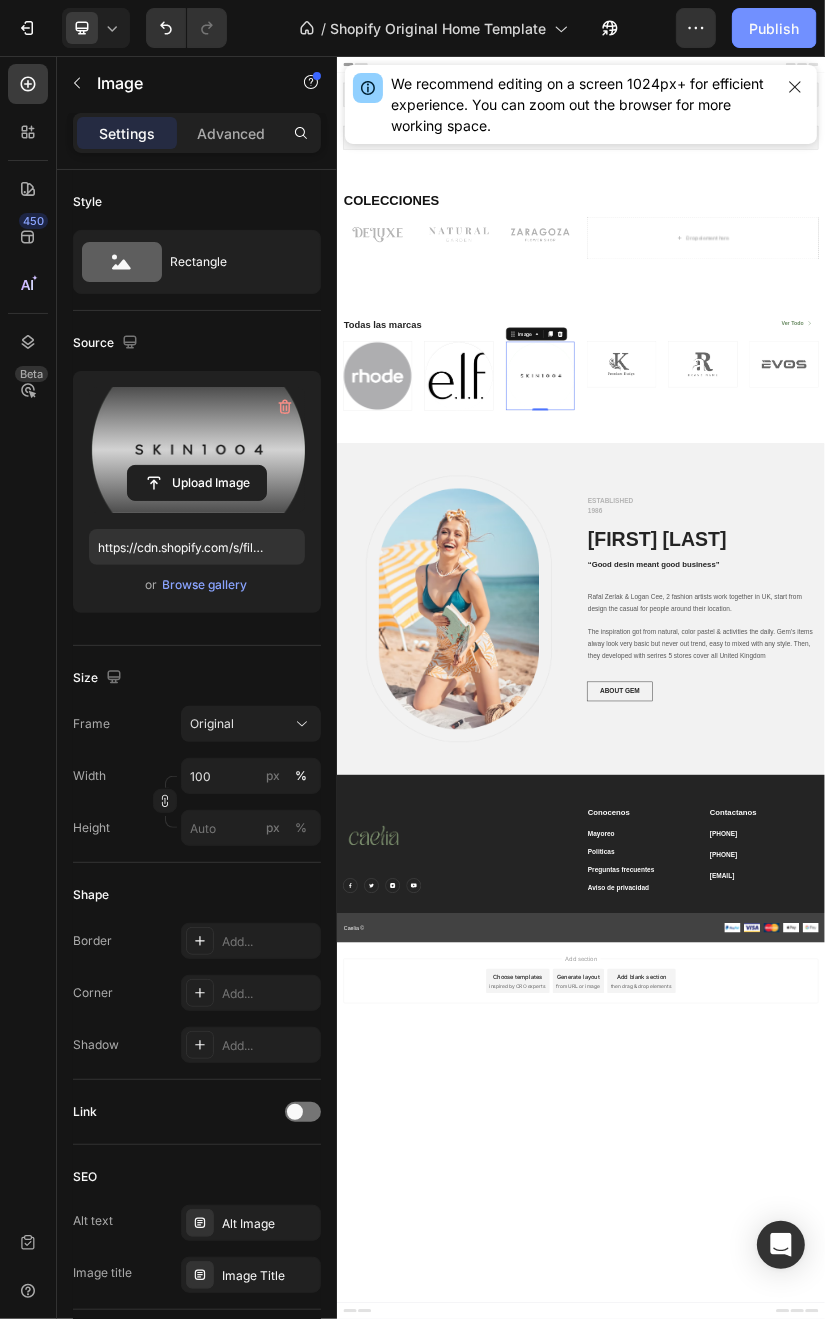 click on "Publish" at bounding box center (774, 28) 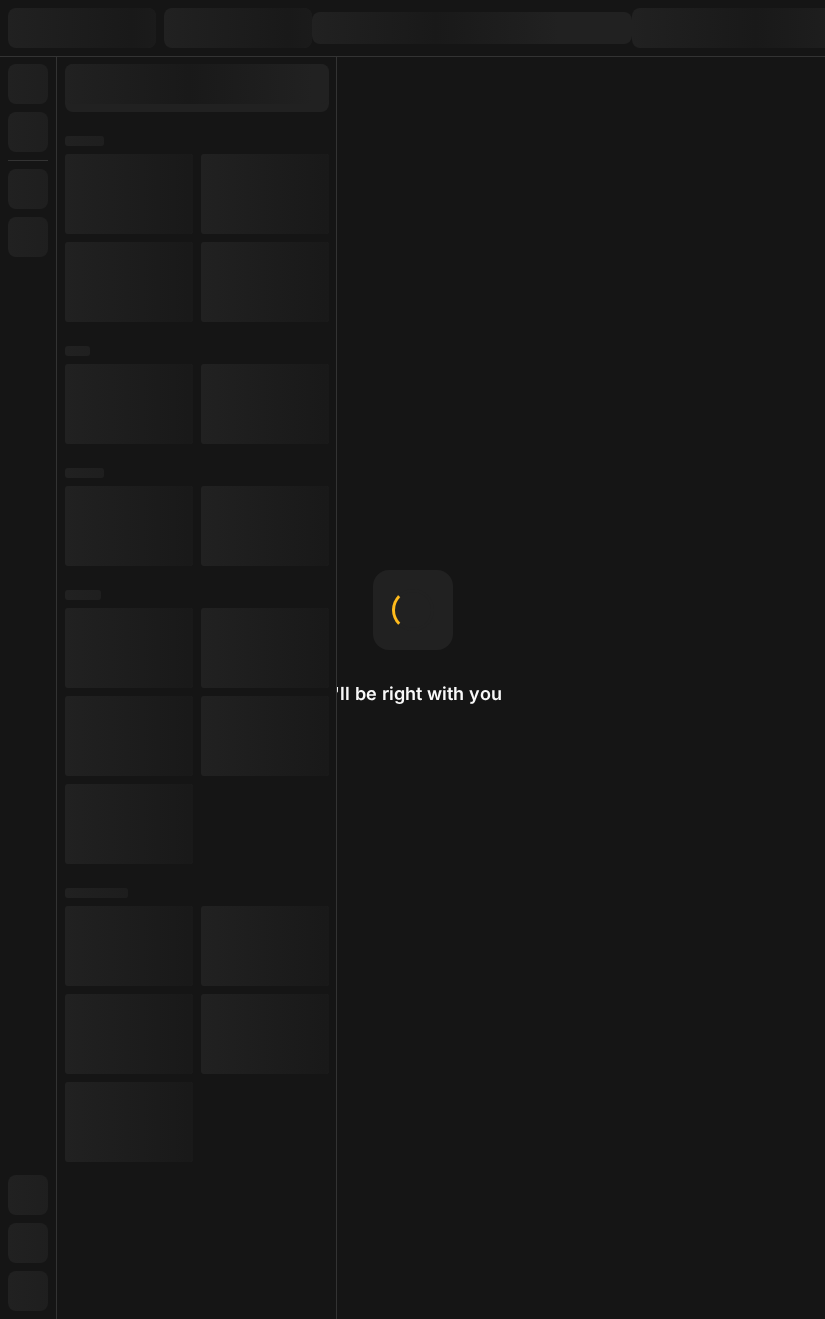 scroll, scrollTop: 0, scrollLeft: 0, axis: both 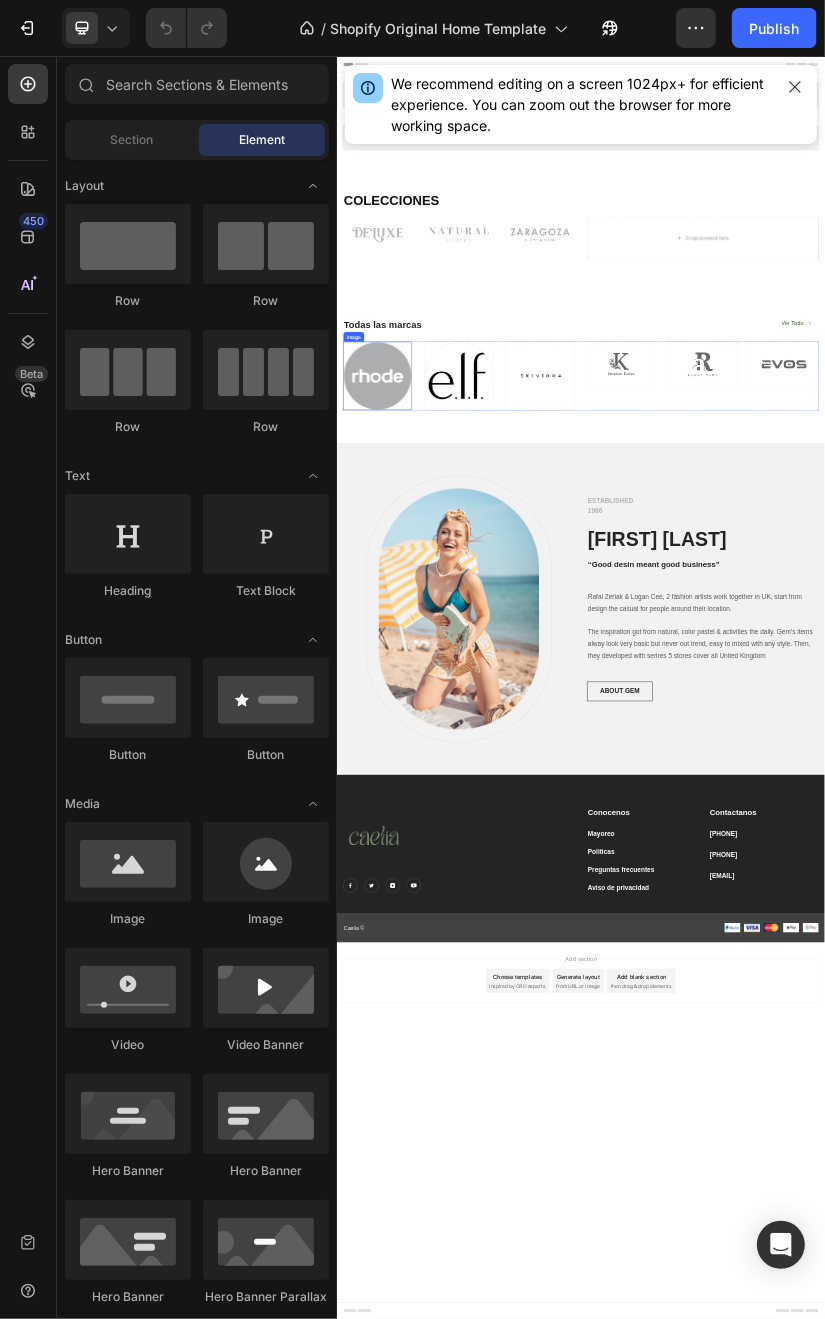 click on "Image" at bounding box center (436, 842) 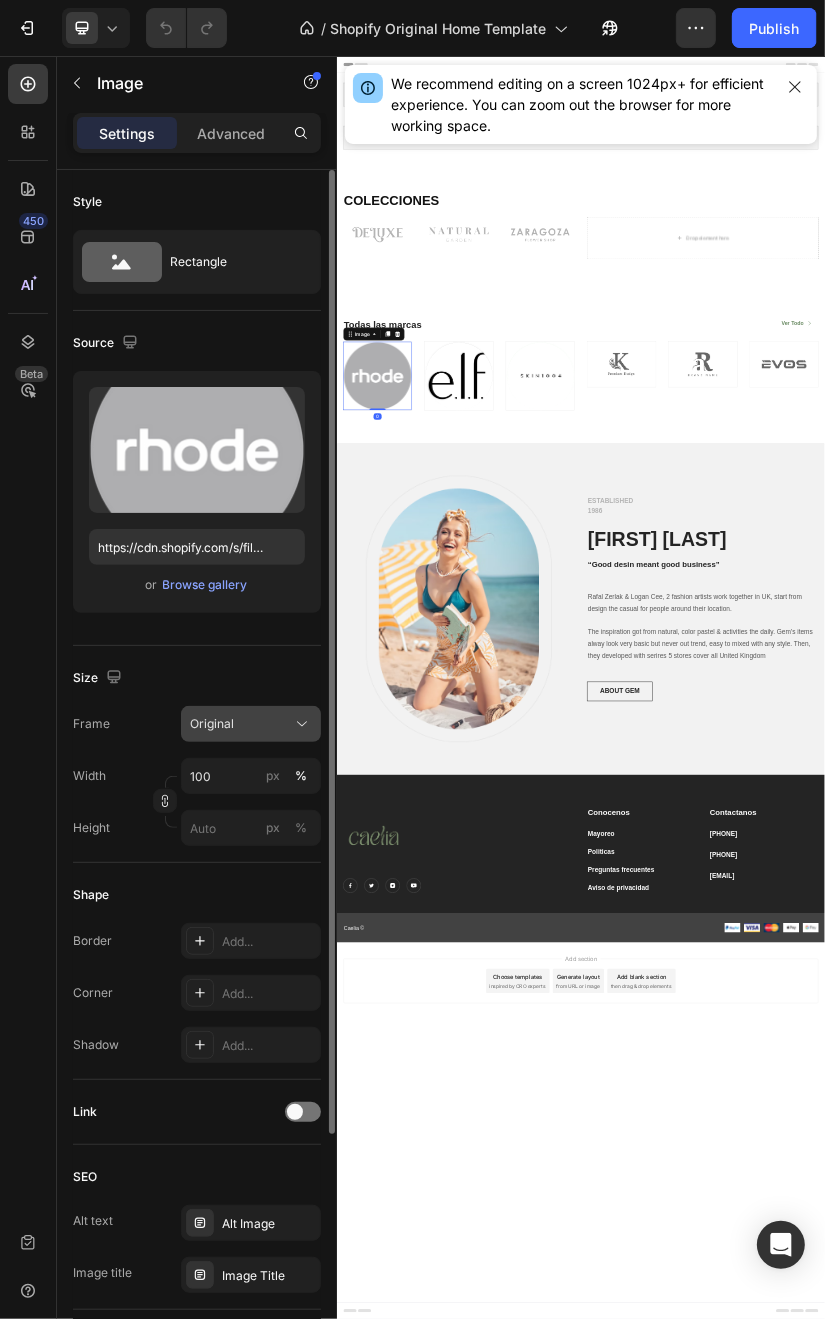 click on "Original" 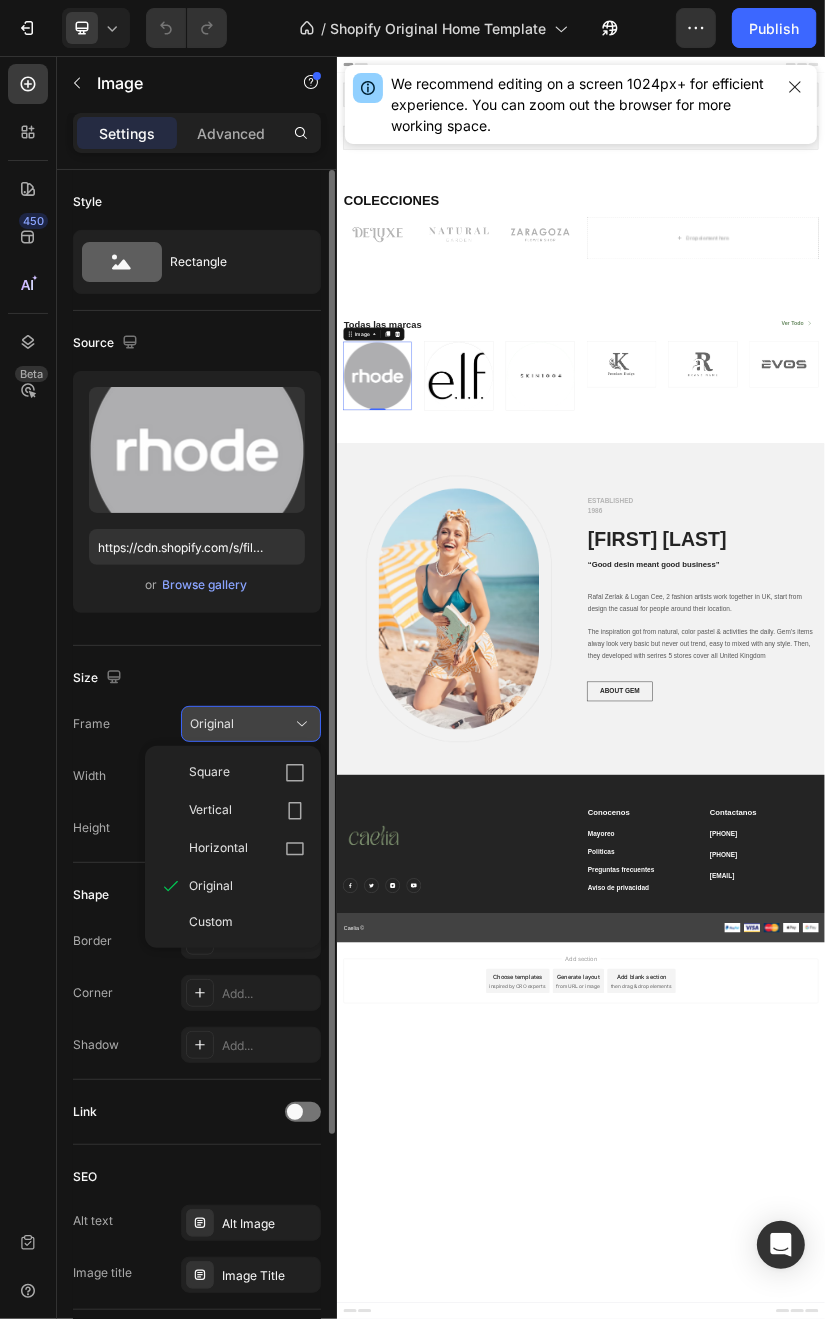 click on "Original" 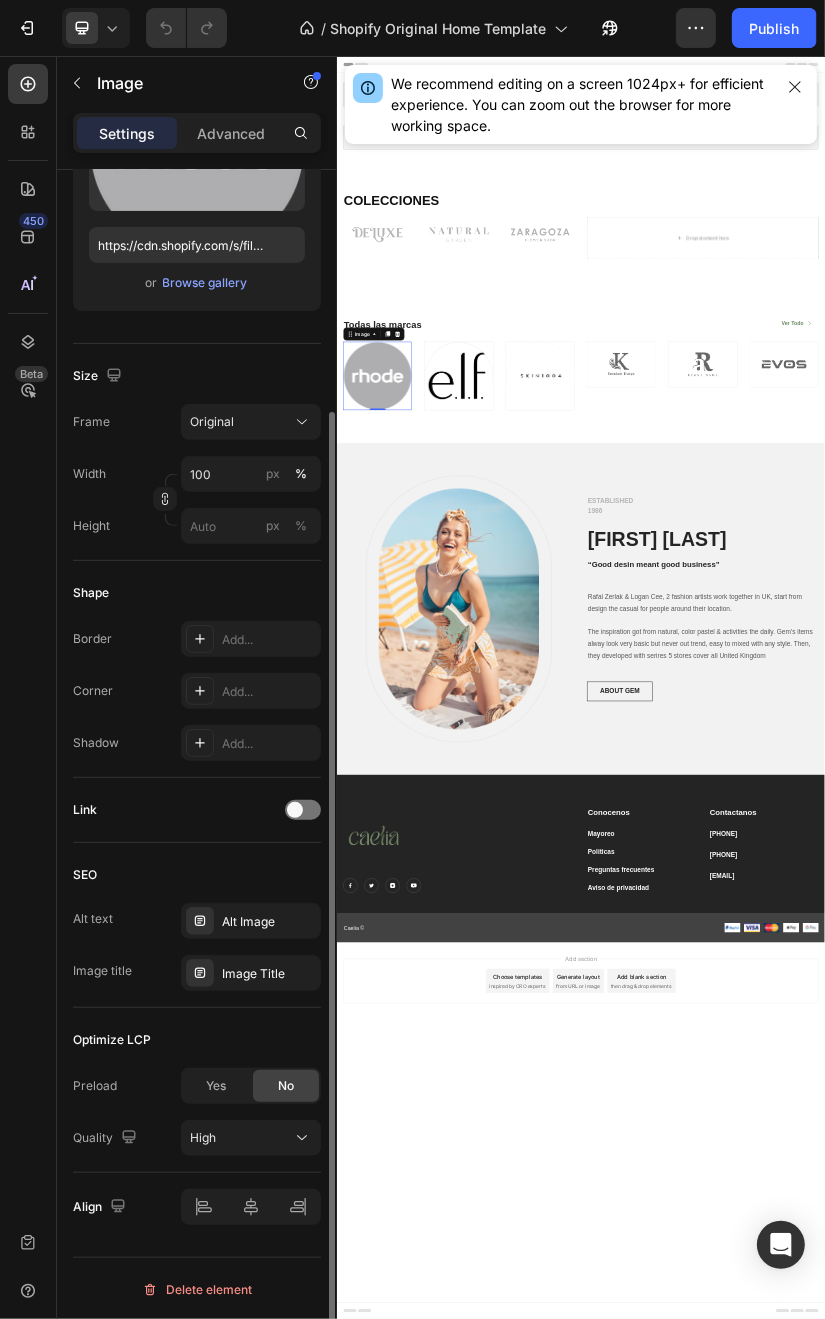scroll, scrollTop: 0, scrollLeft: 0, axis: both 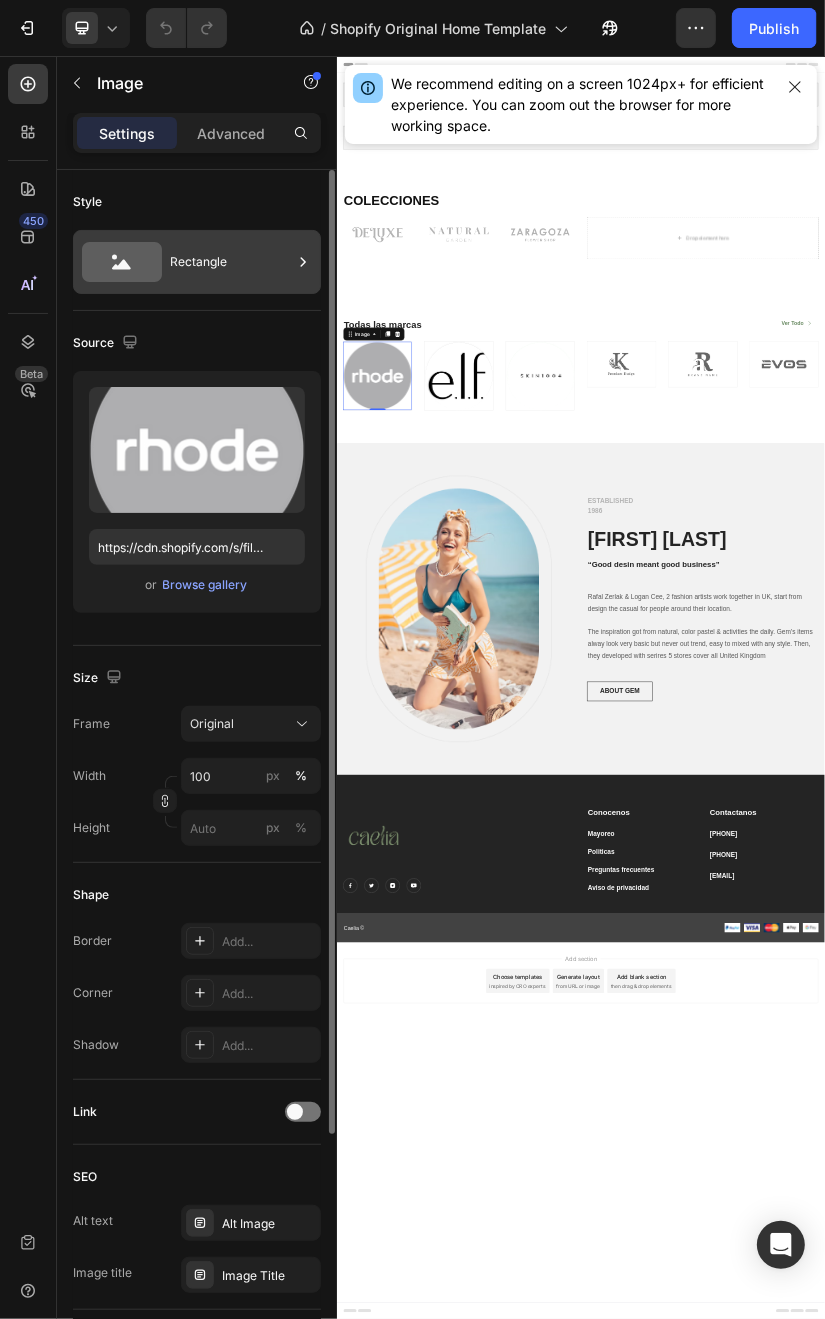 click on "Rectangle" at bounding box center [231, 262] 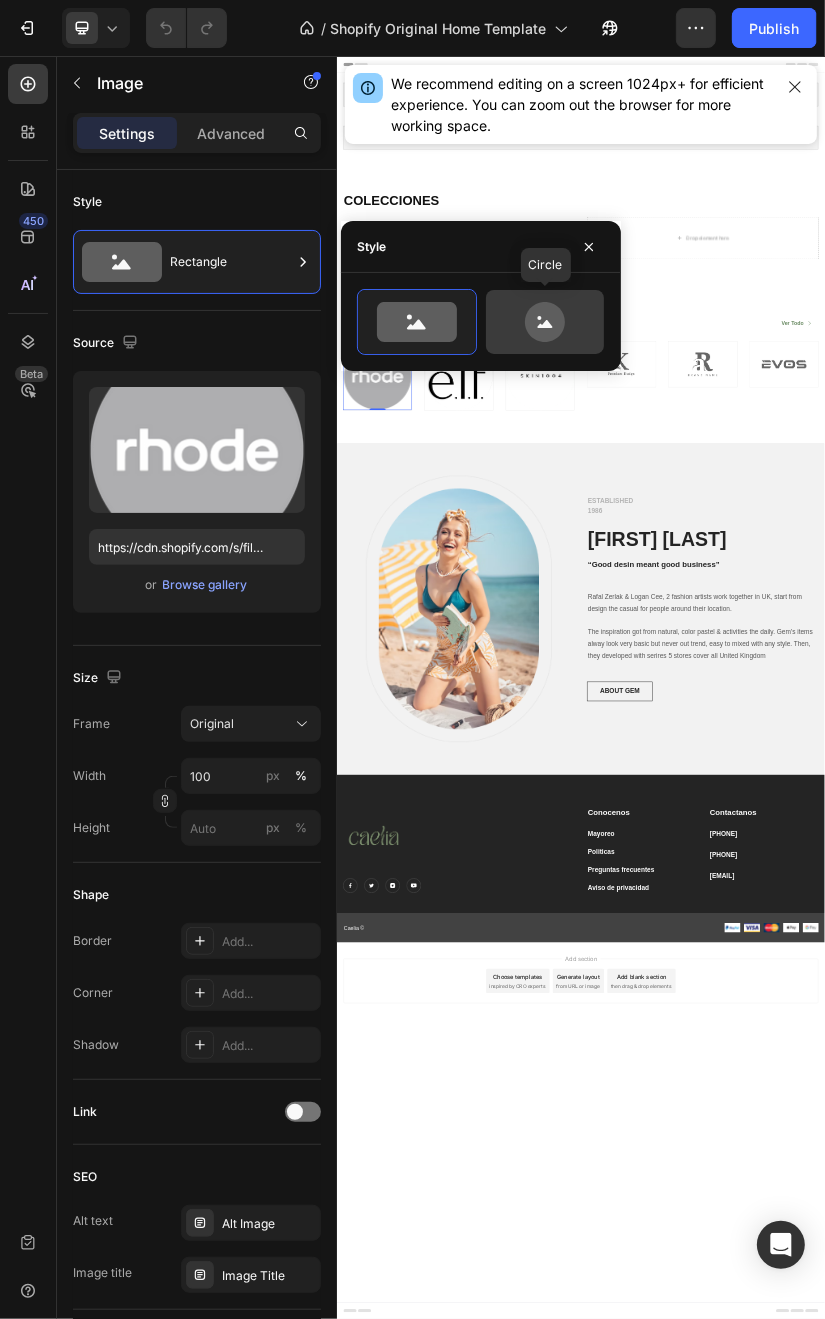 click 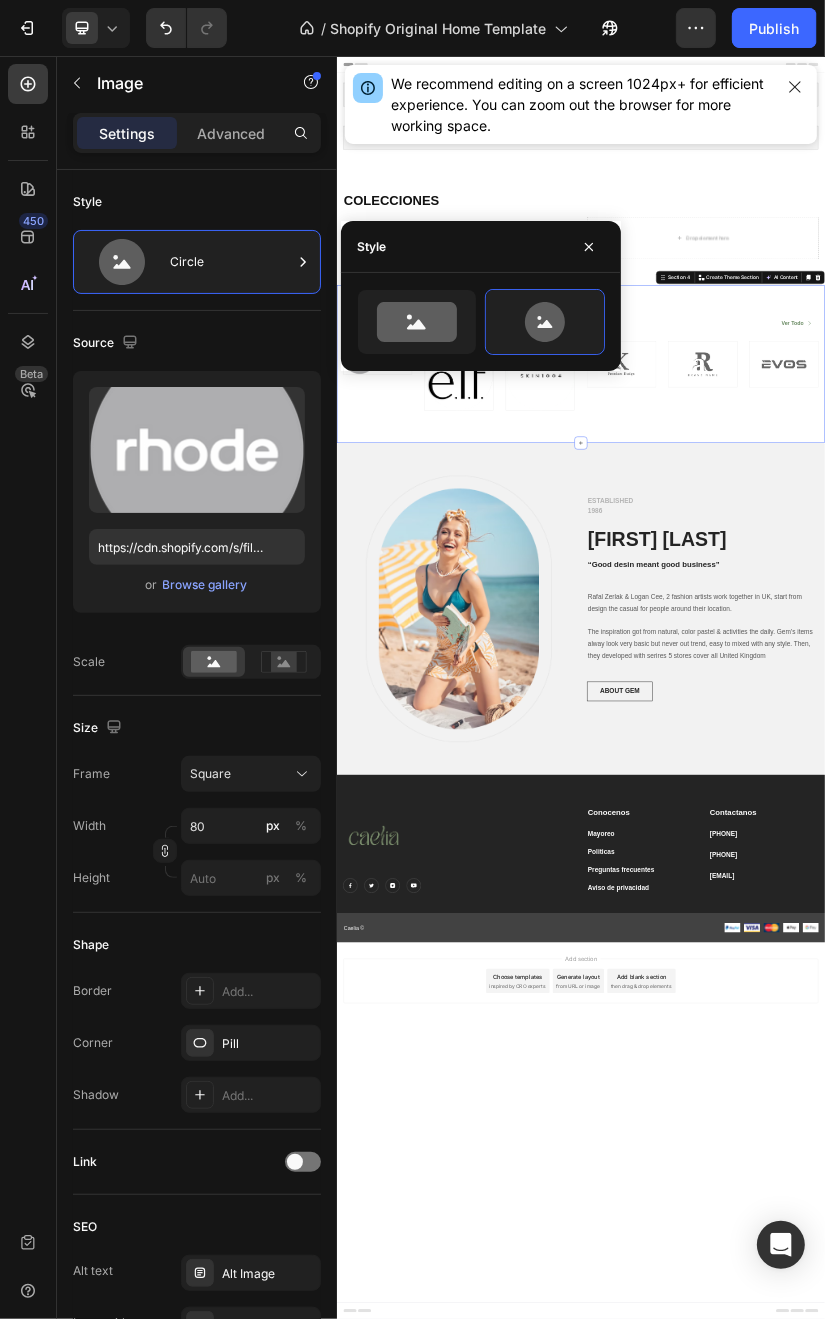 click on "Todas las marcas Heading
Ver Todo Button Row Image Image Image Image Image Image Row Section 4   You can create reusable sections Create Theme Section AI Content Write with GemAI What would you like to describe here? Tone and Voice Persuasive Product Getting products... Show more Generate" at bounding box center [936, 813] 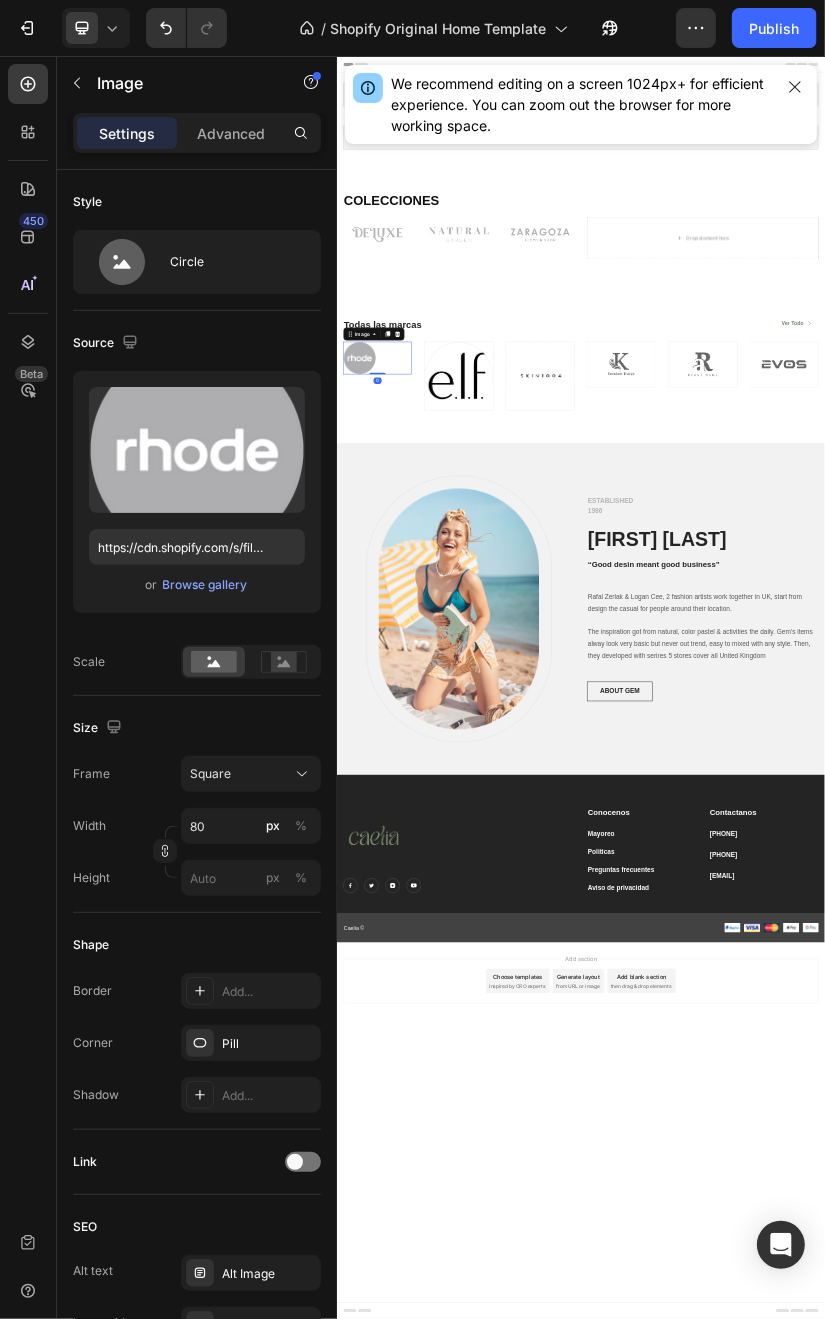 click at bounding box center [392, 798] 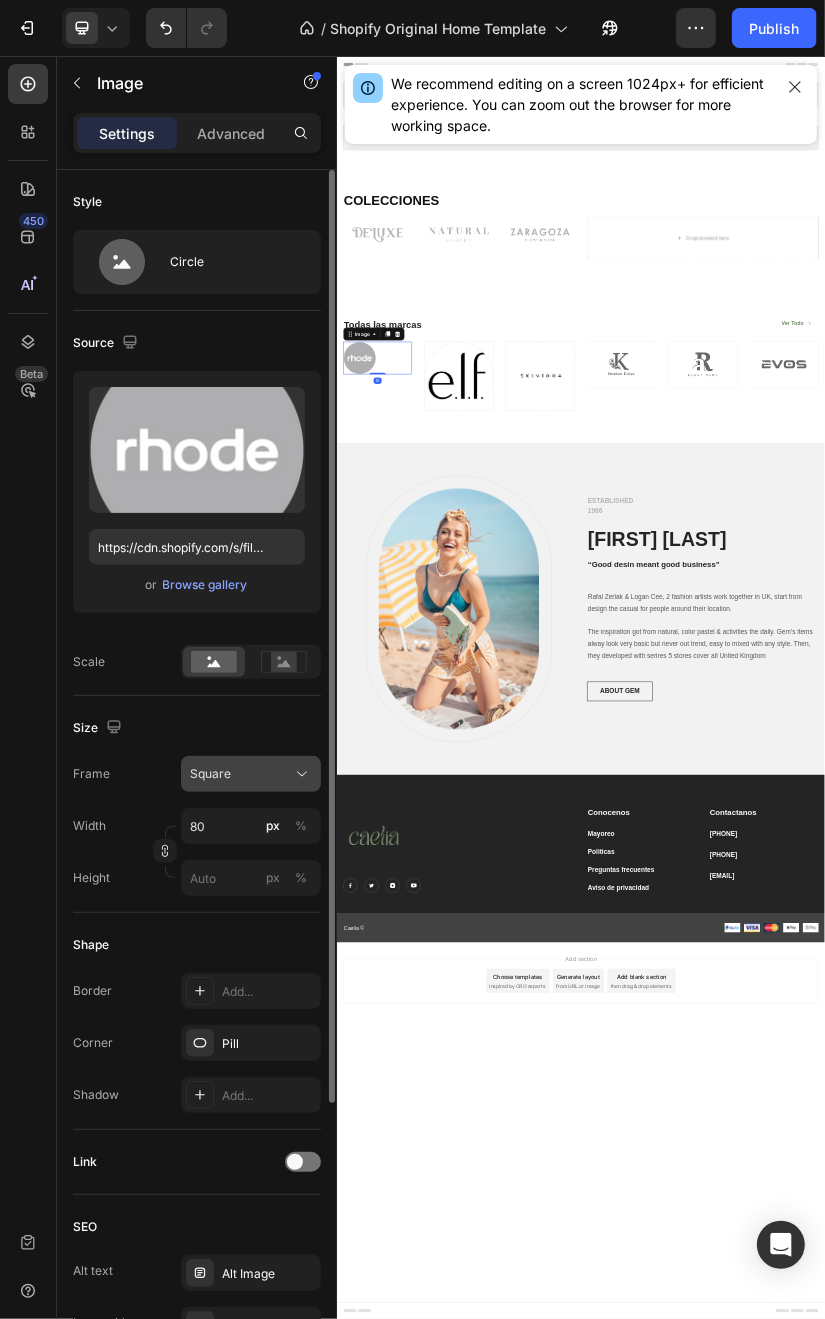 click on "Square" at bounding box center [251, 774] 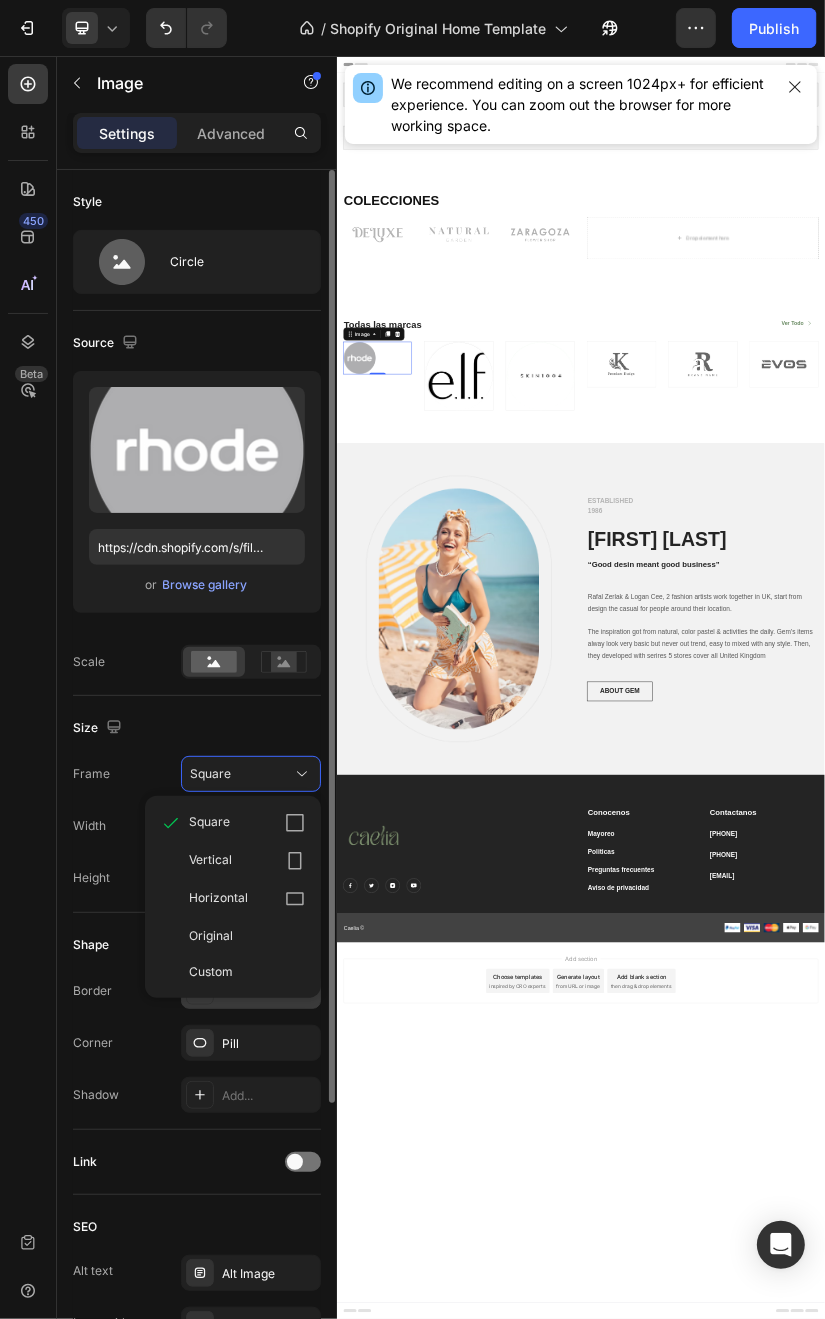 click on "Original" 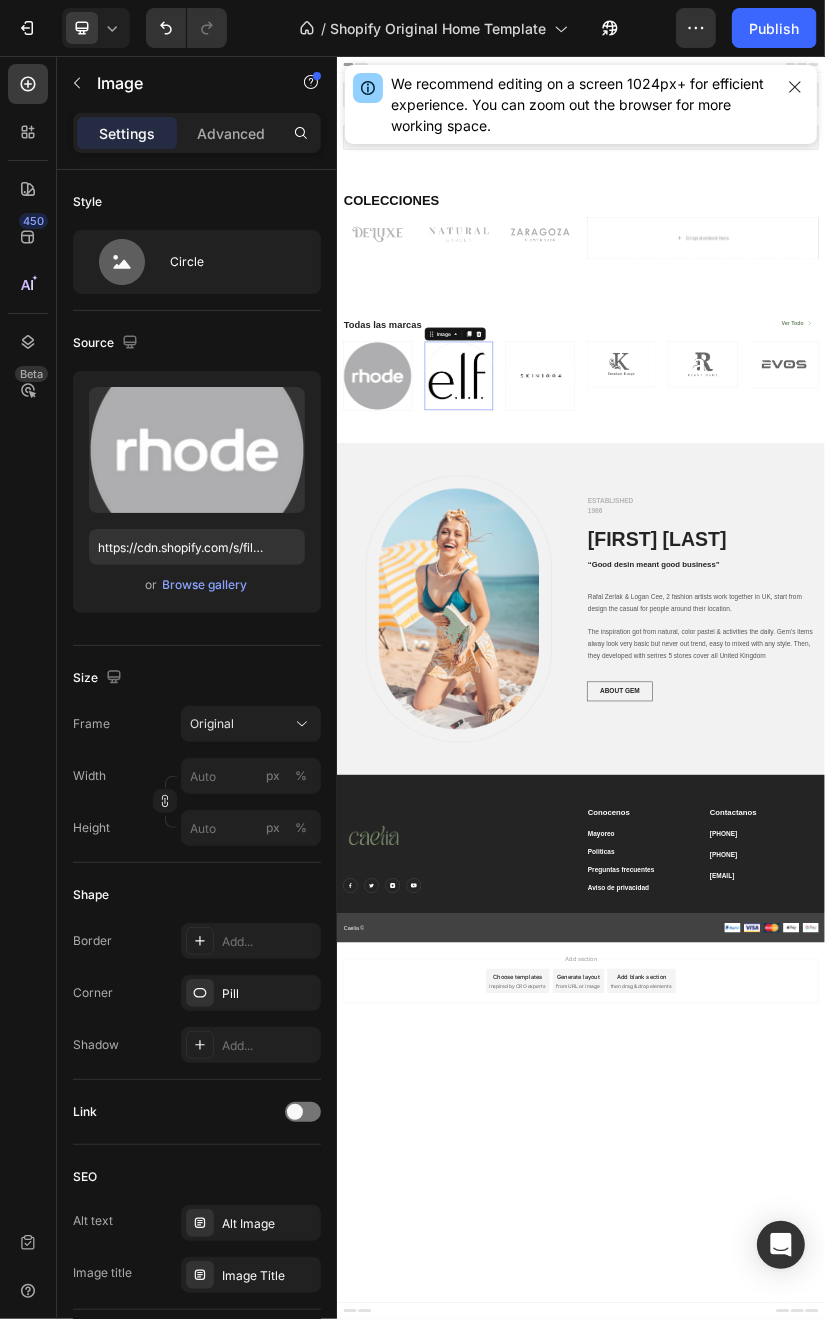 click at bounding box center (636, 842) 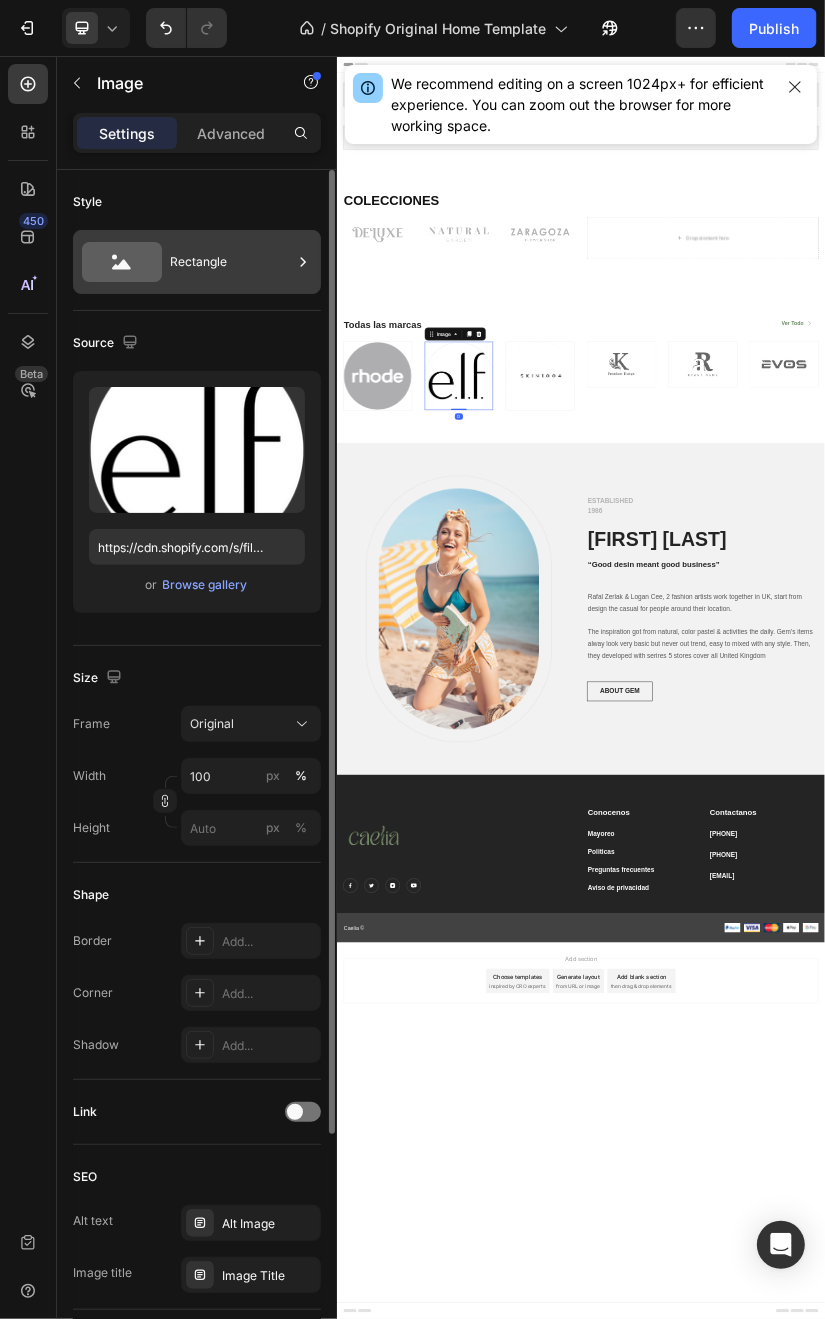 click 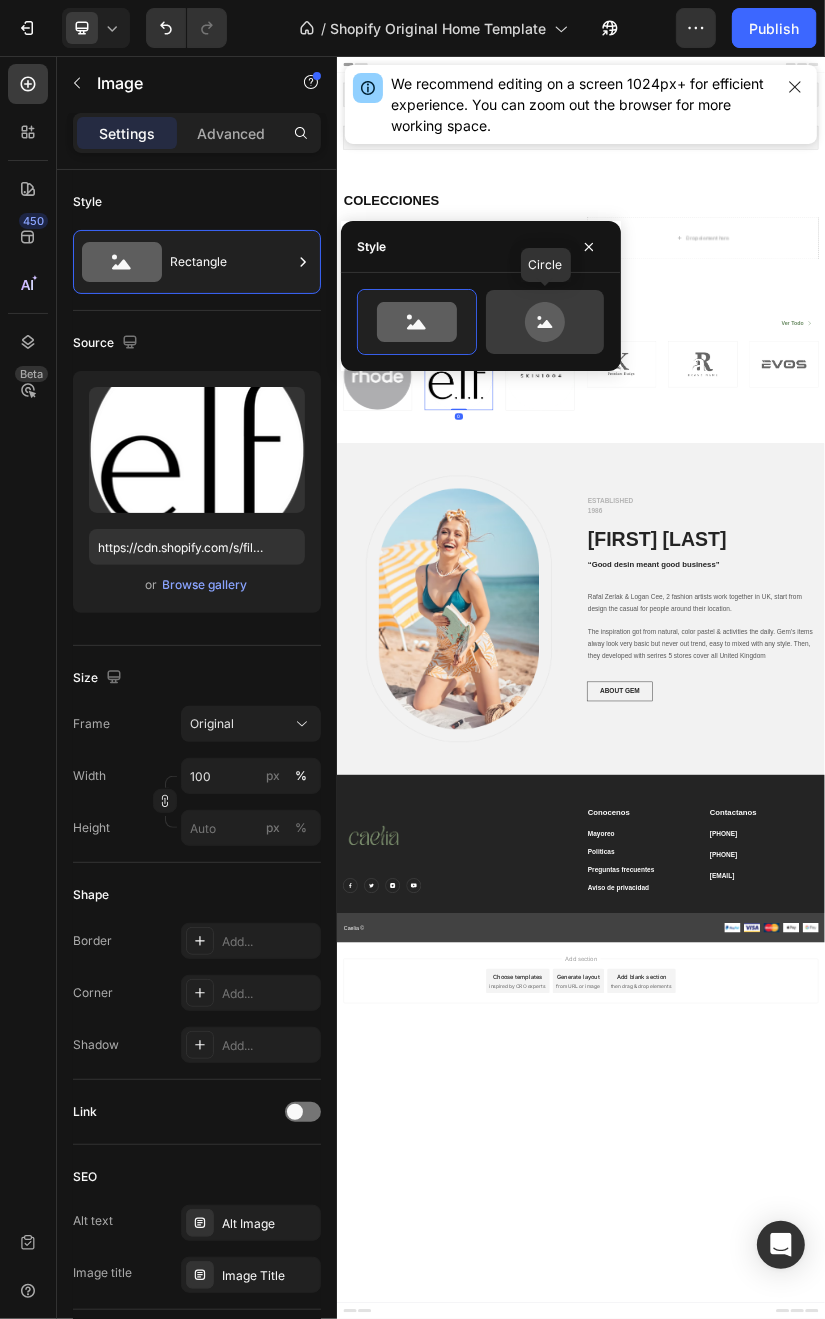 click 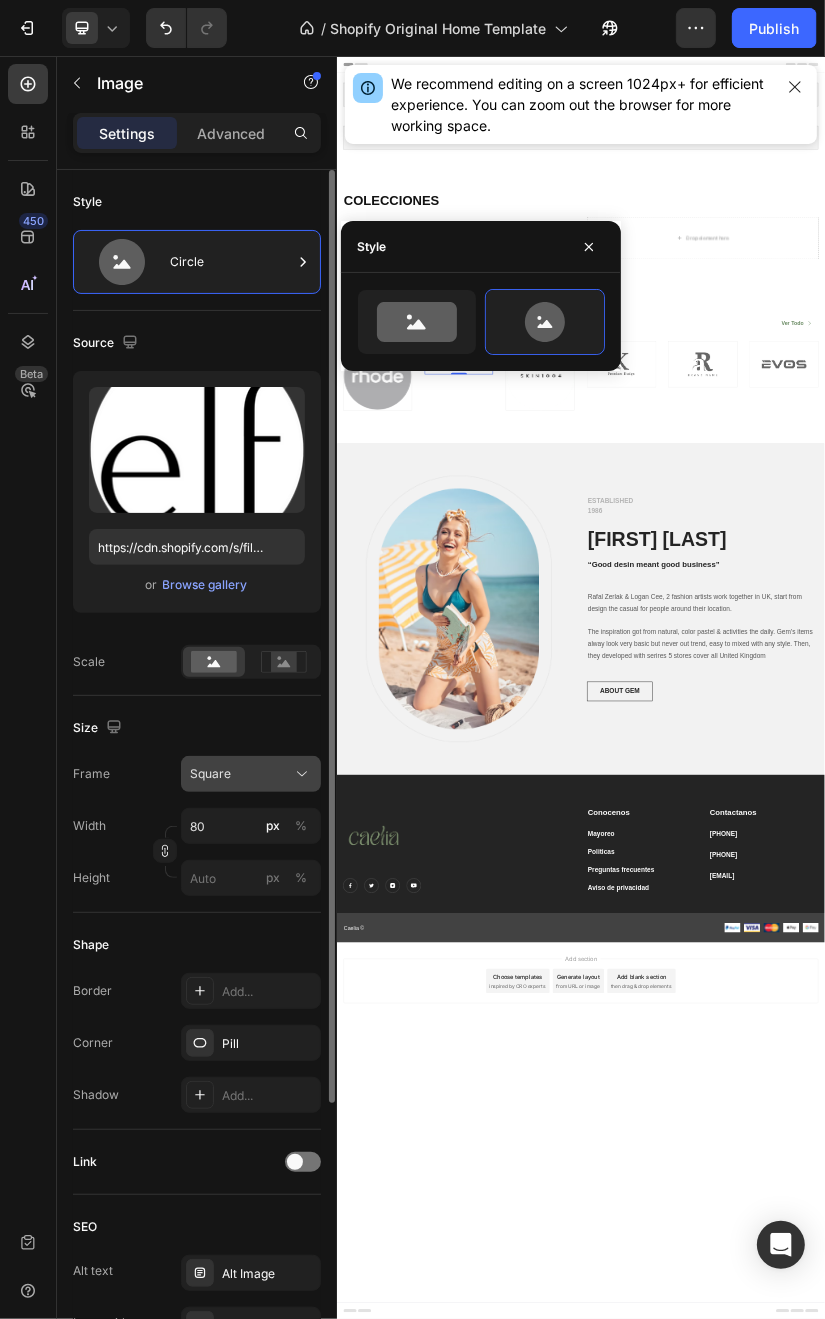 click on "Square" at bounding box center [251, 774] 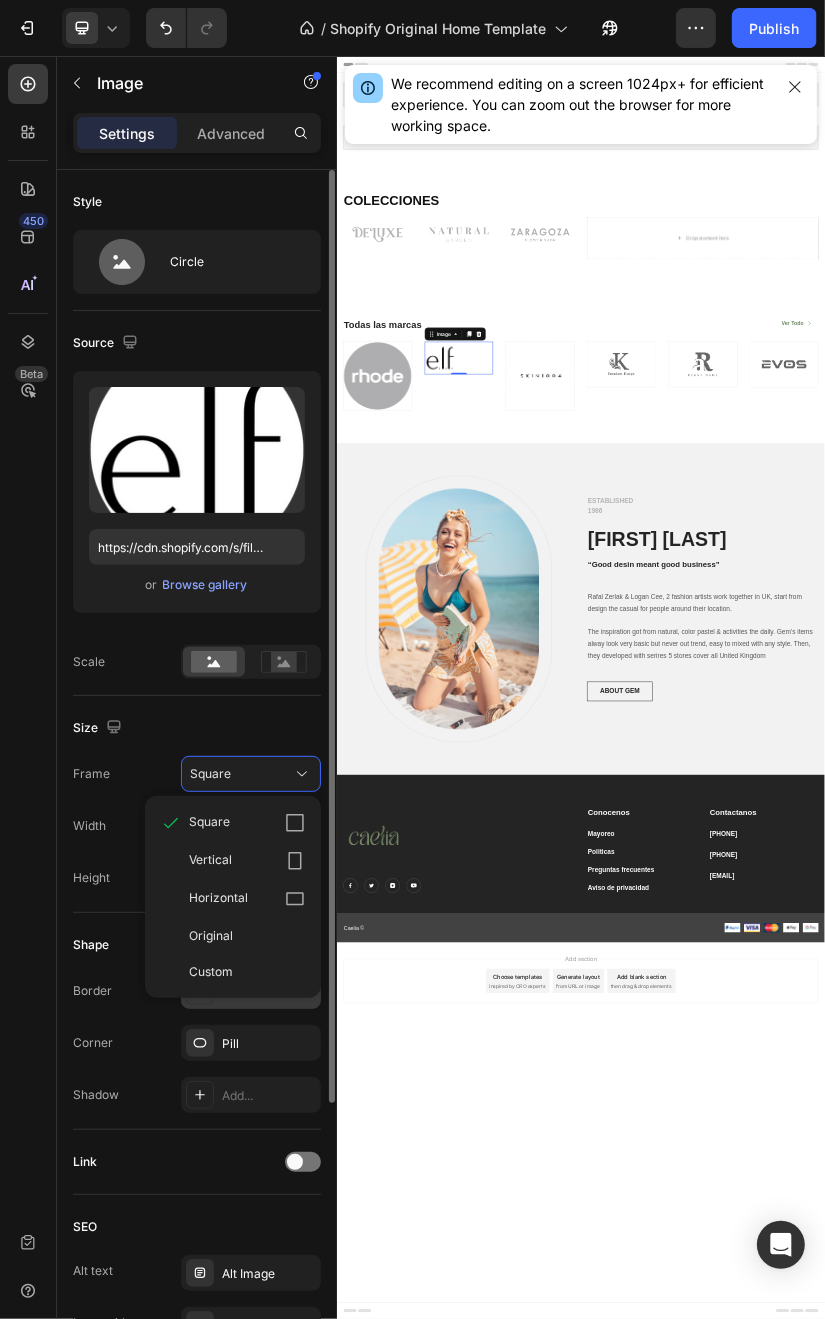 click on "Original" at bounding box center [247, 936] 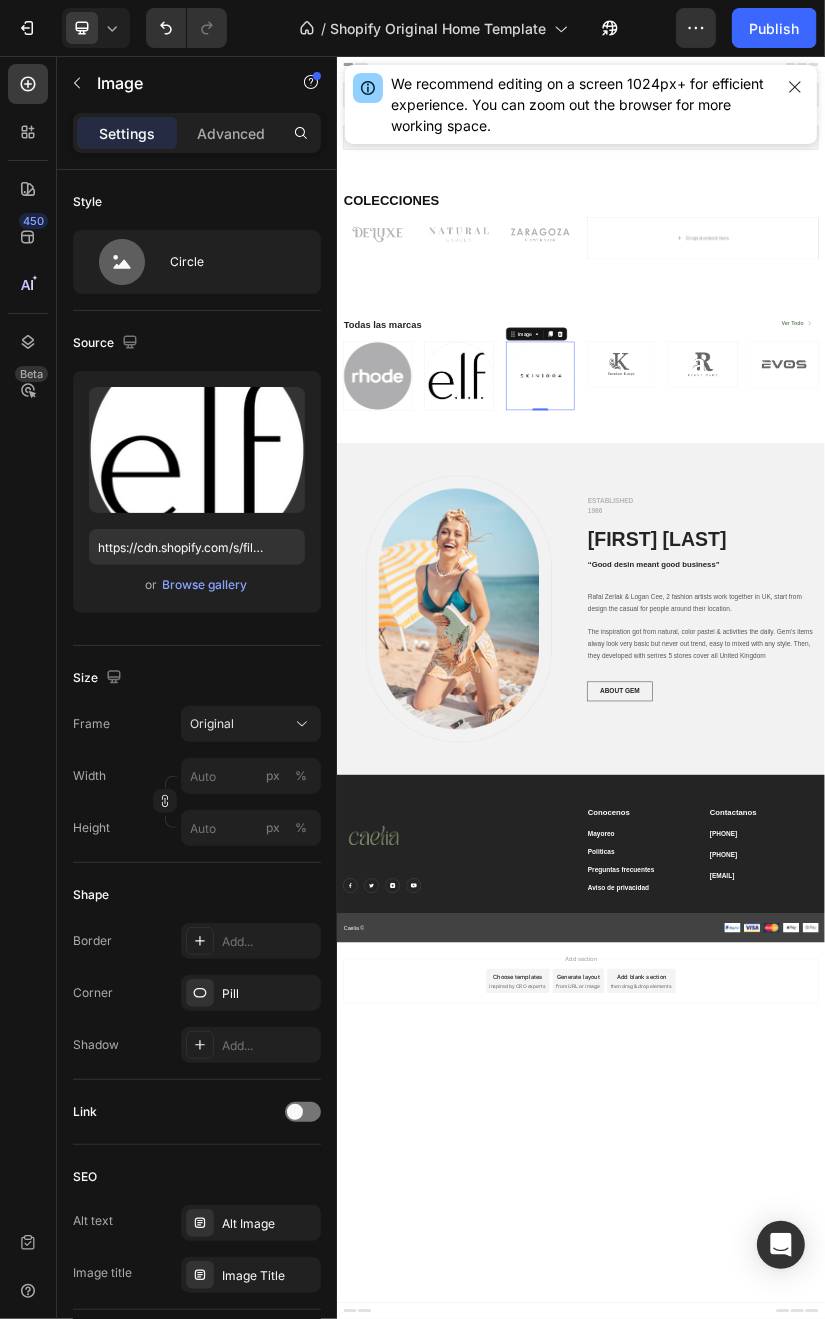 click at bounding box center (836, 842) 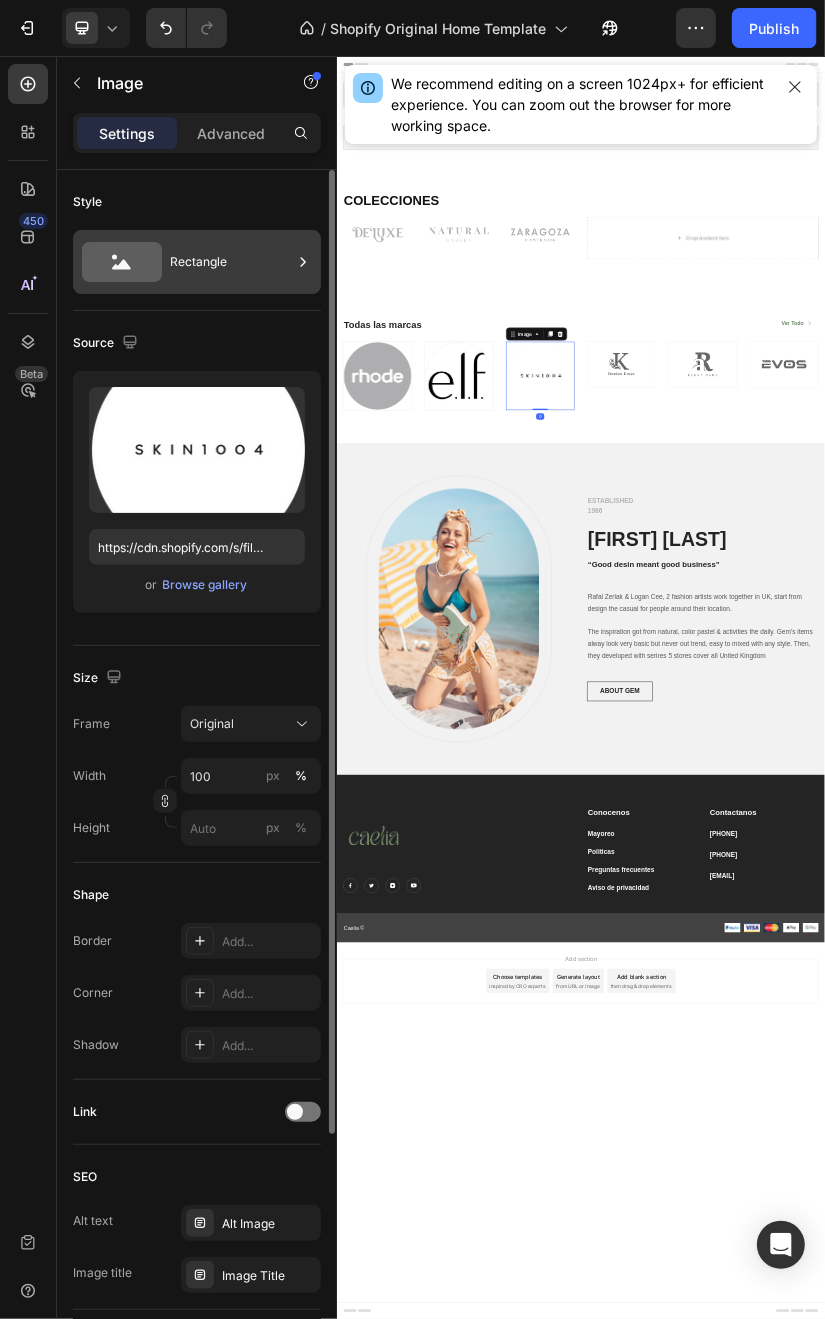 click on "Rectangle" at bounding box center (231, 262) 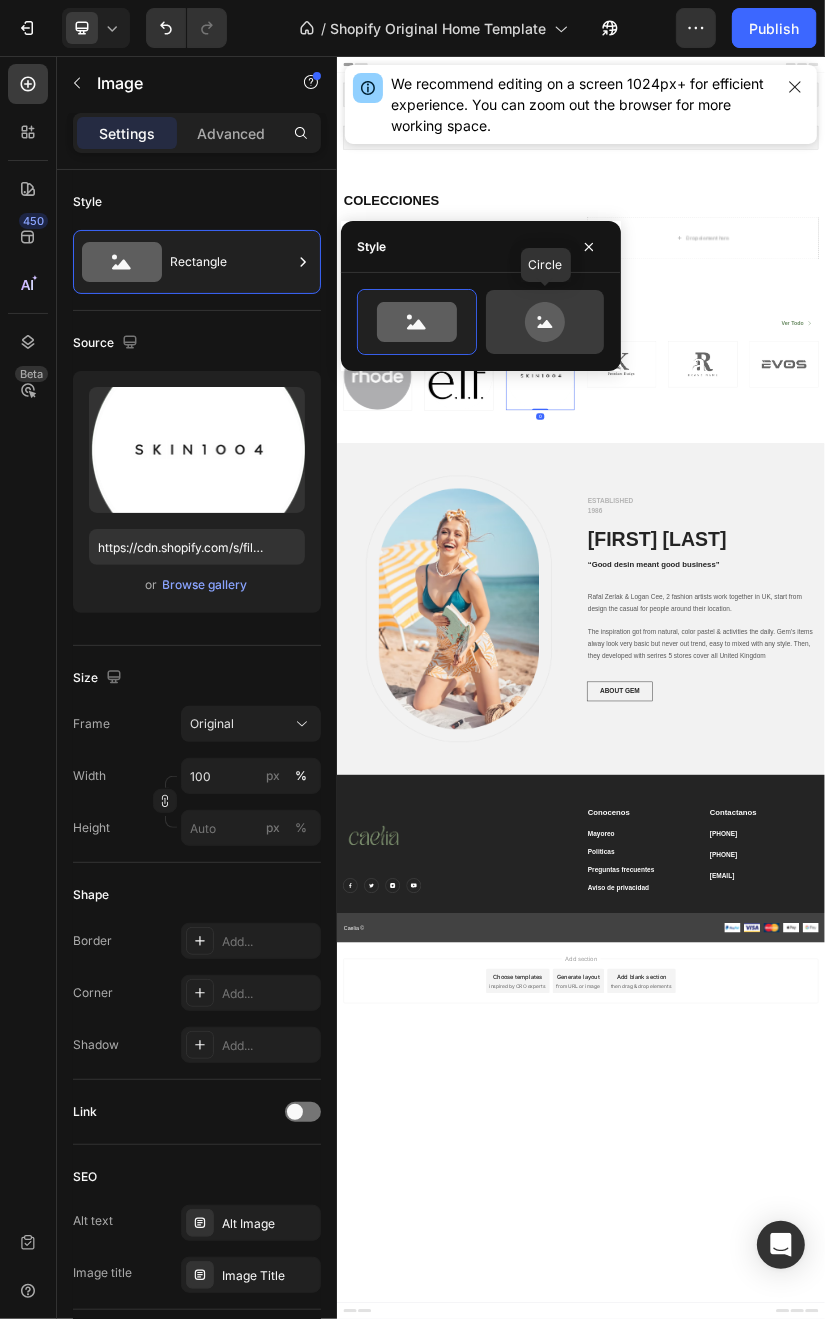 click 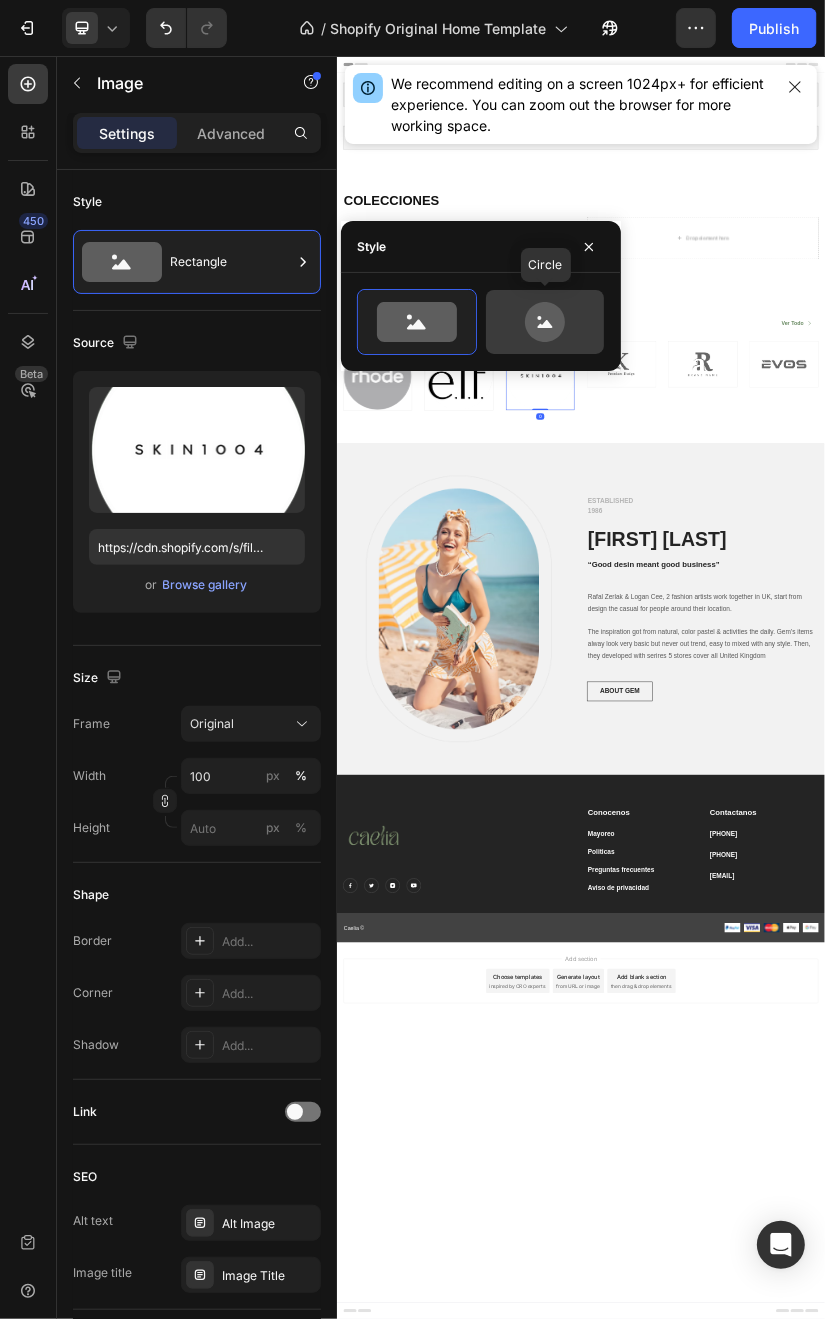 type on "80" 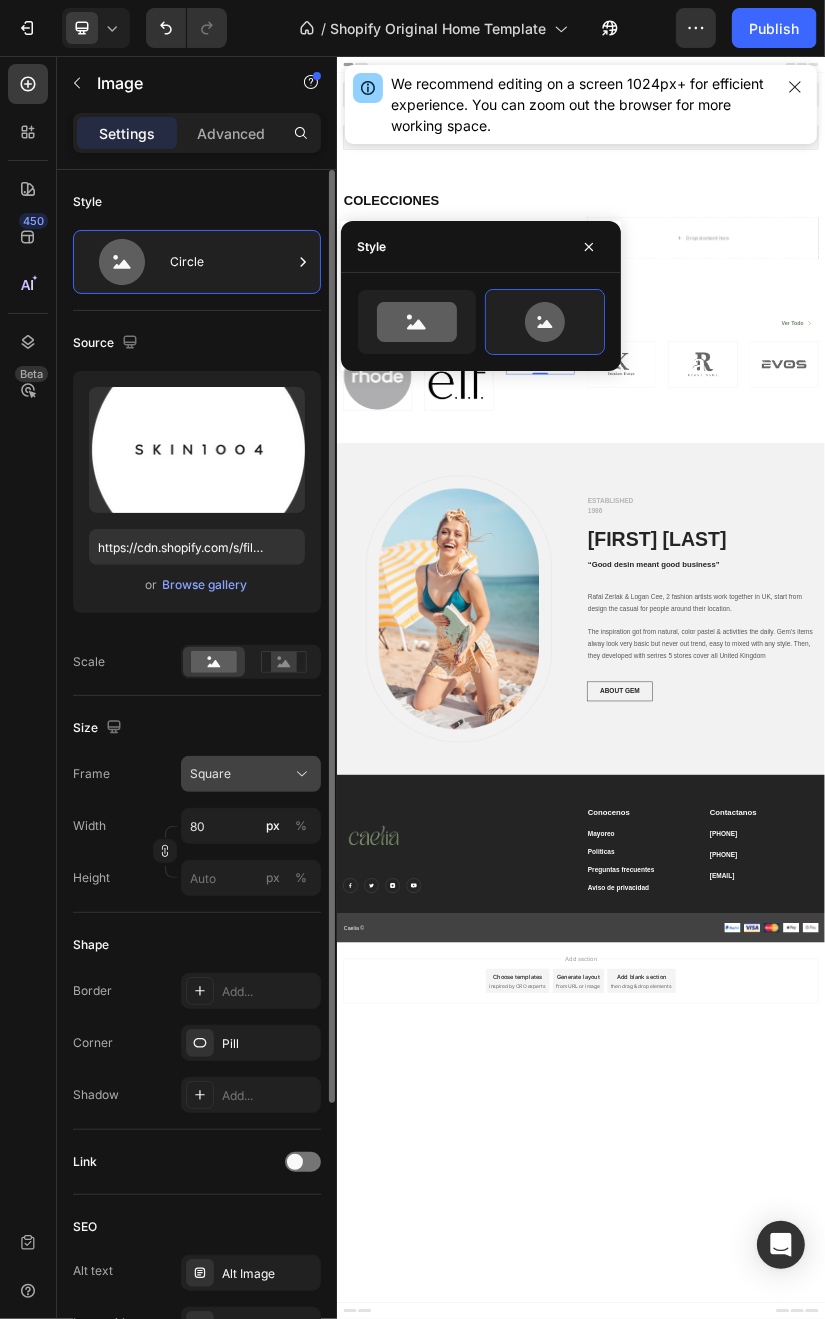 click on "Square" 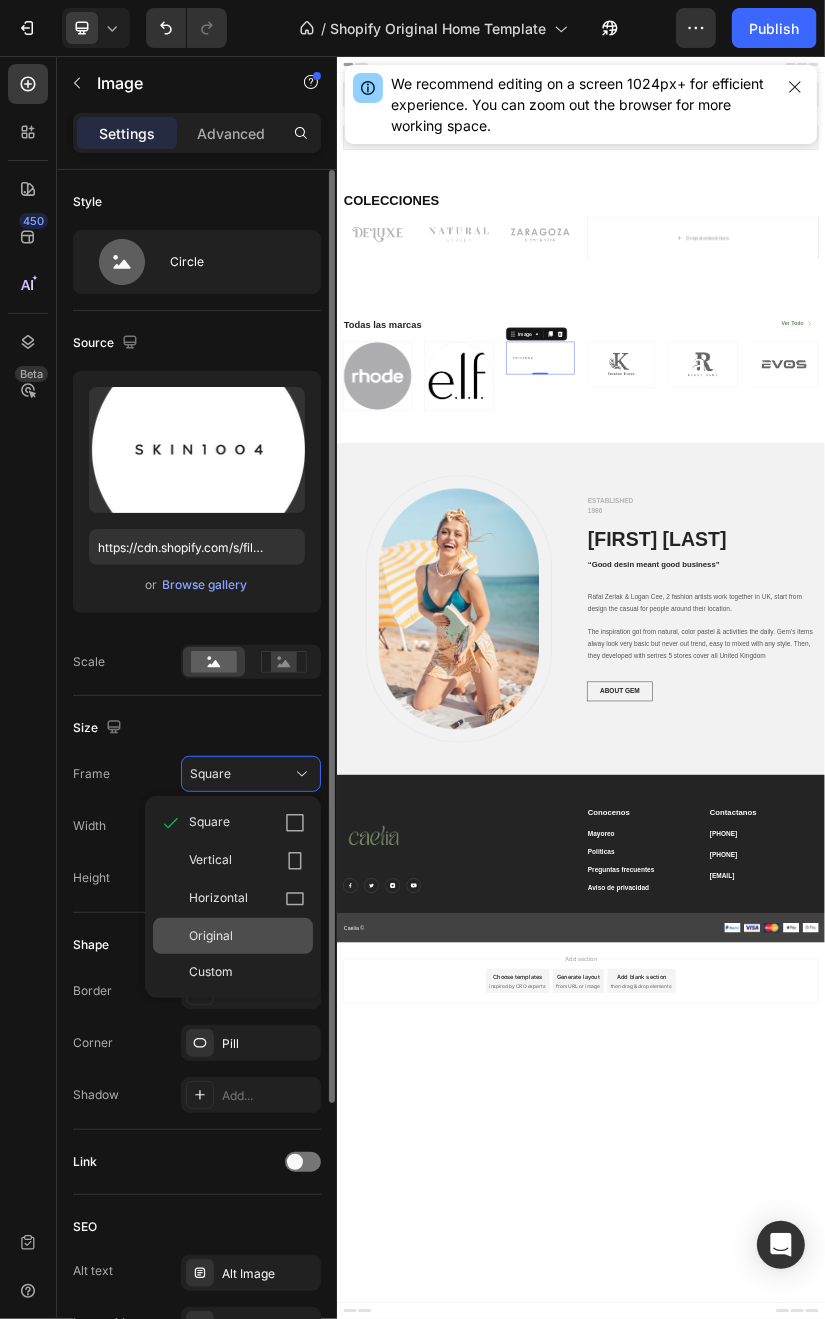 click on "Original" 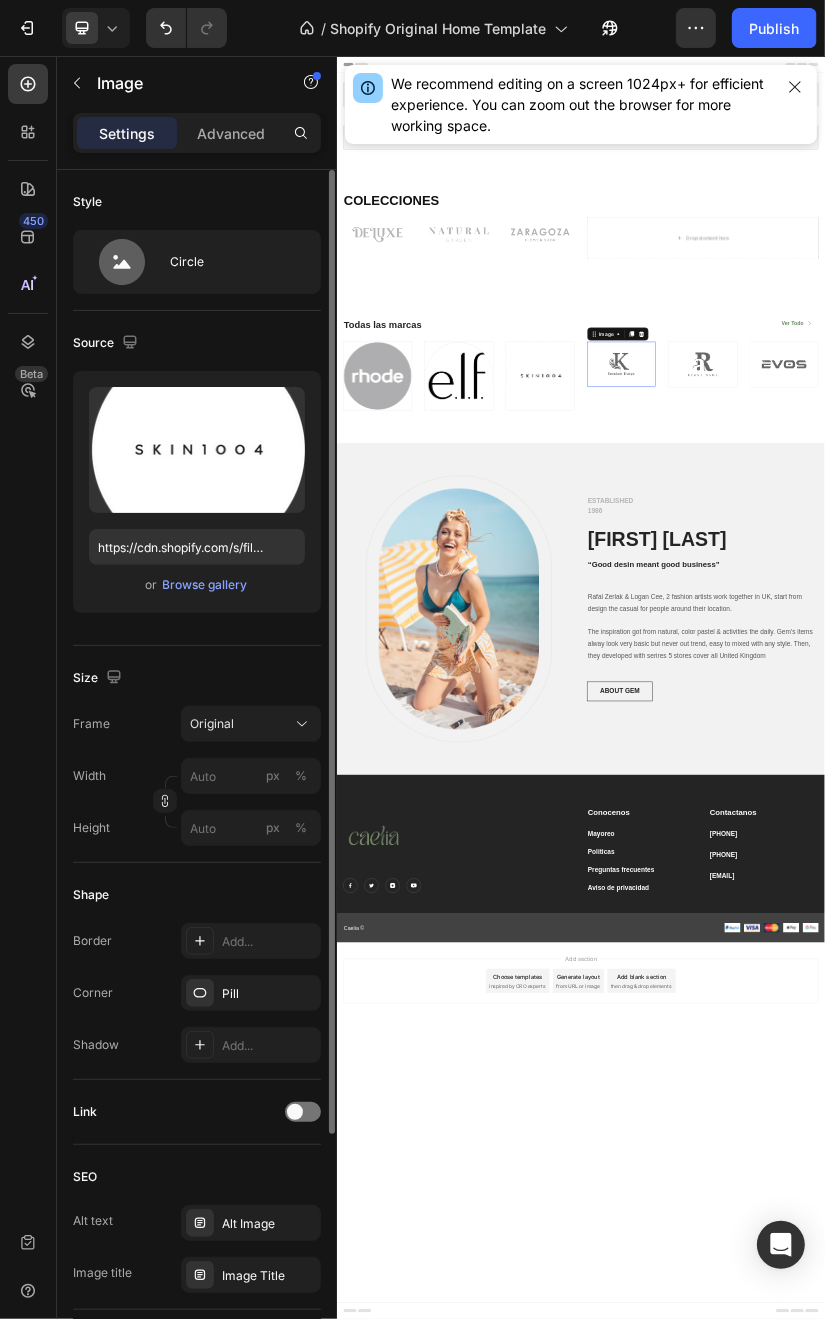 click at bounding box center [1036, 814] 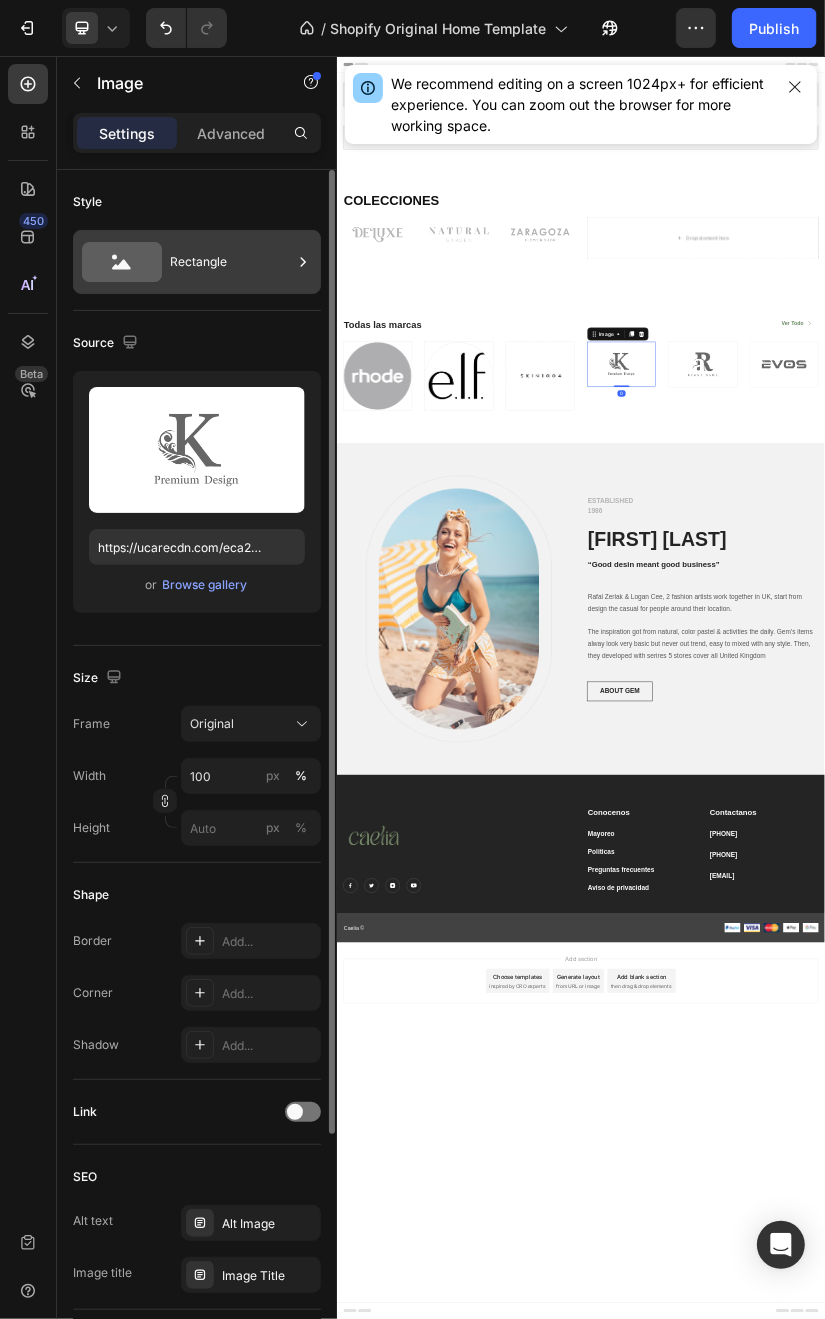 click on "Rectangle" at bounding box center [231, 262] 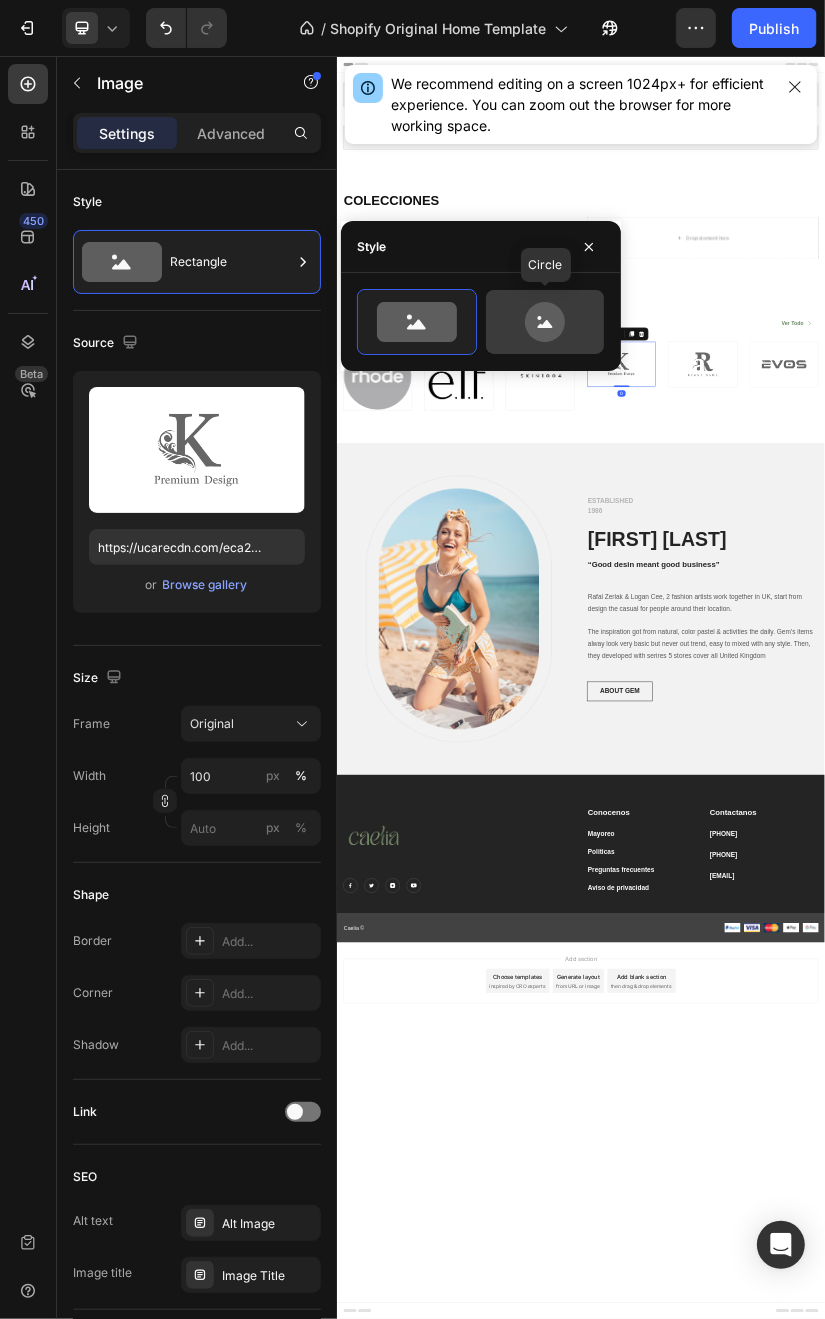 click 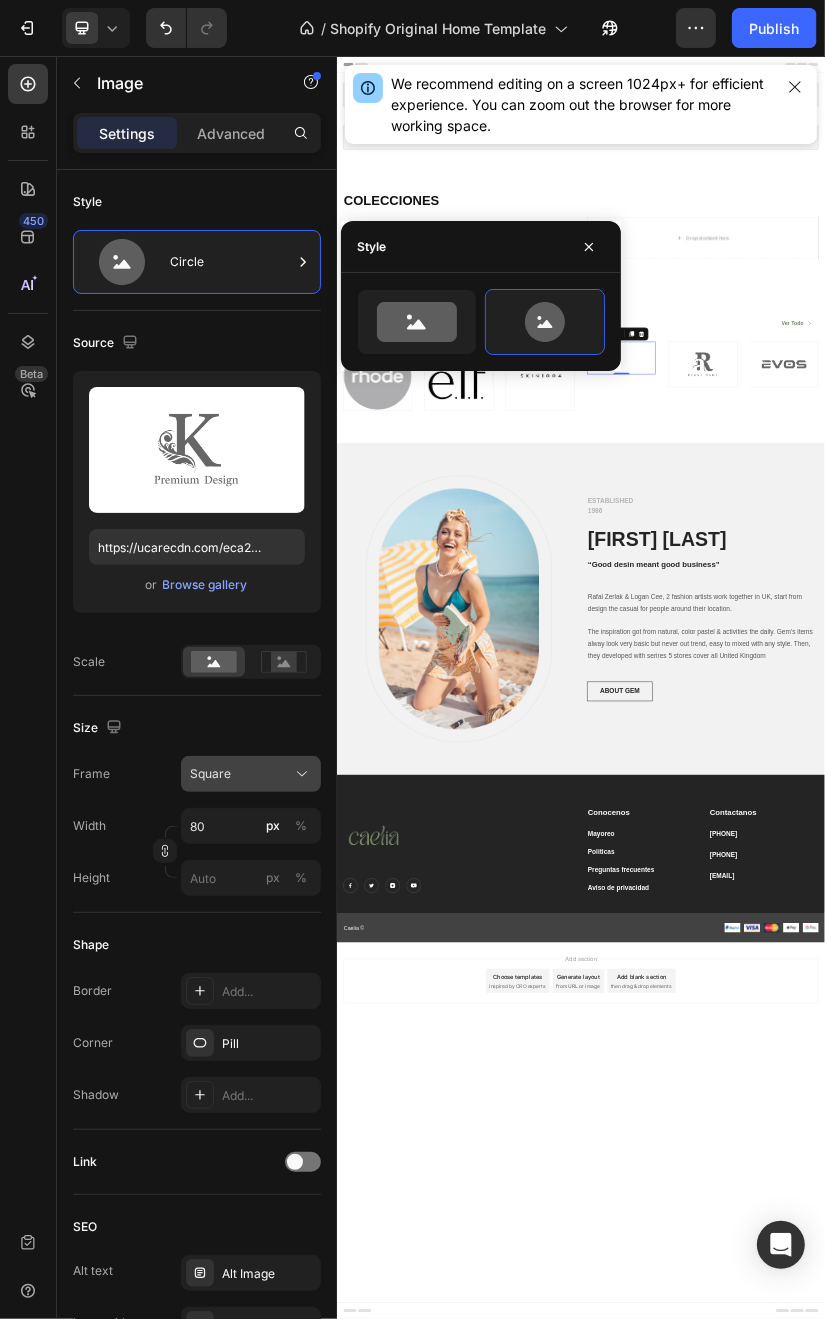click on "Square" 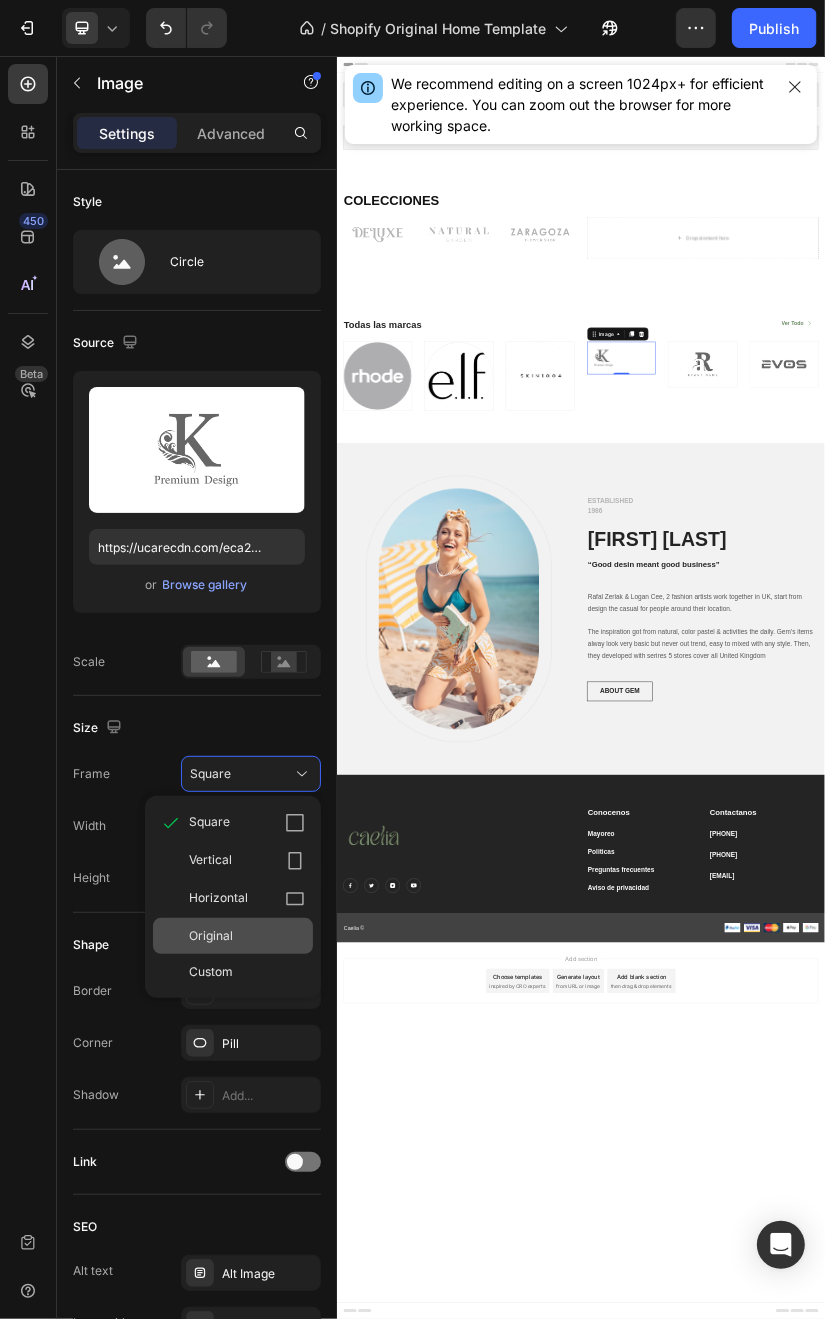 click on "Original" 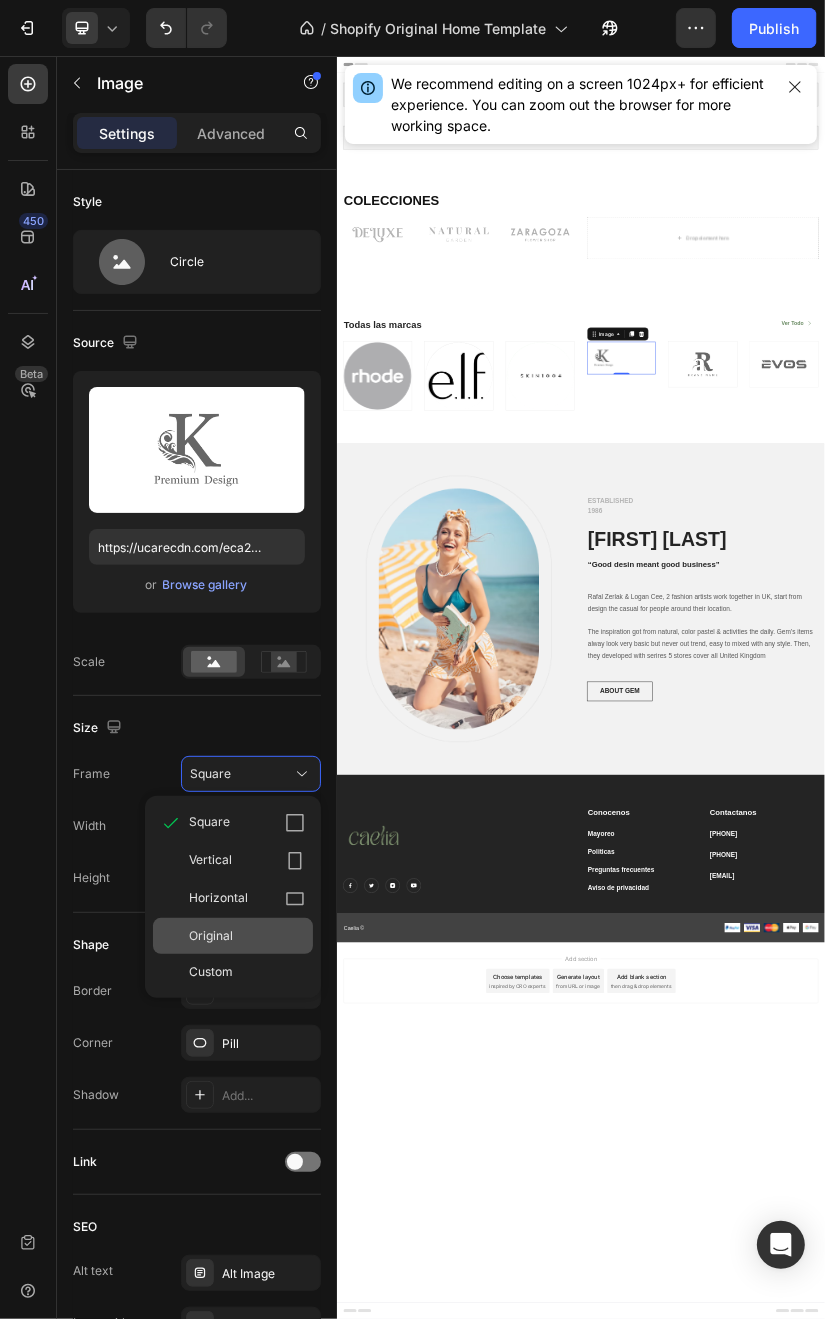 type 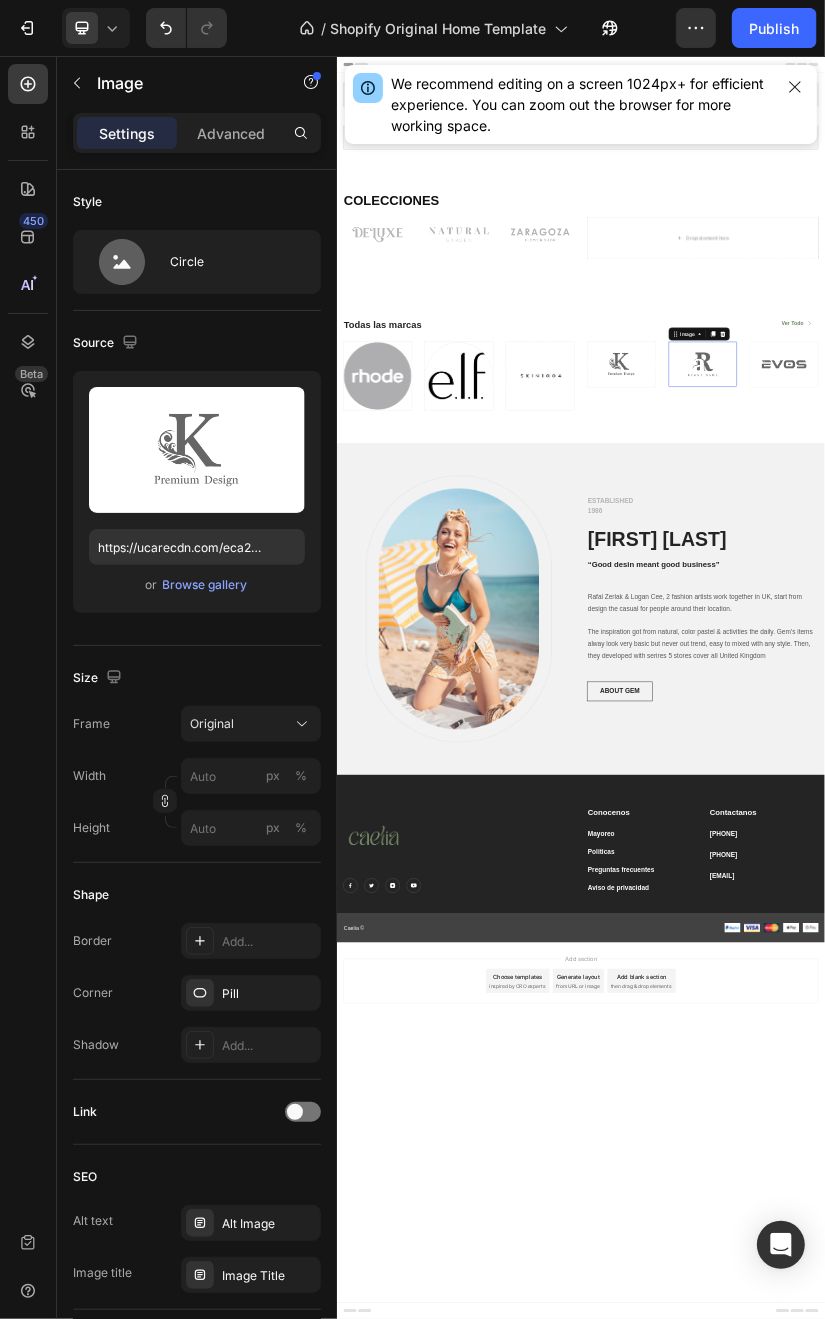 click at bounding box center [1236, 814] 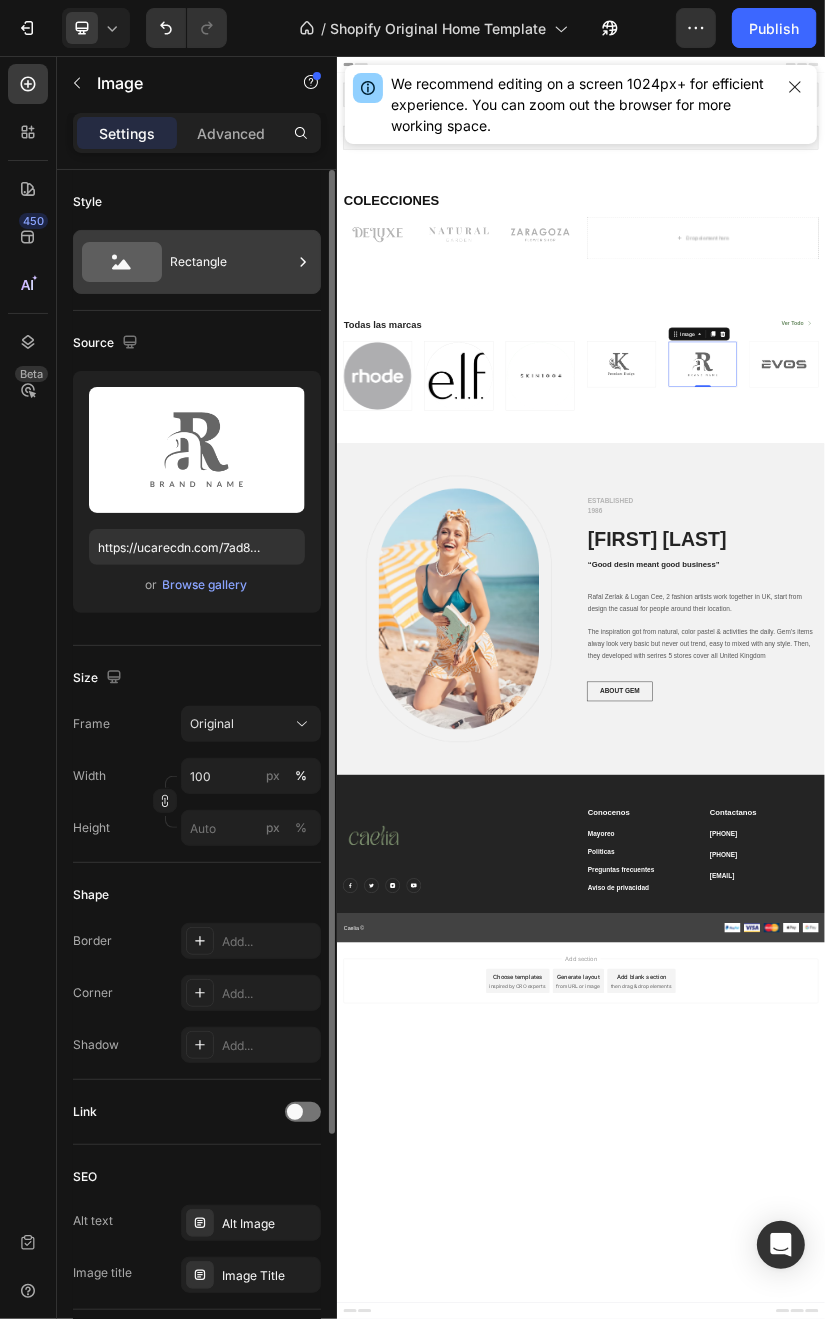 click on "Rectangle" at bounding box center [231, 262] 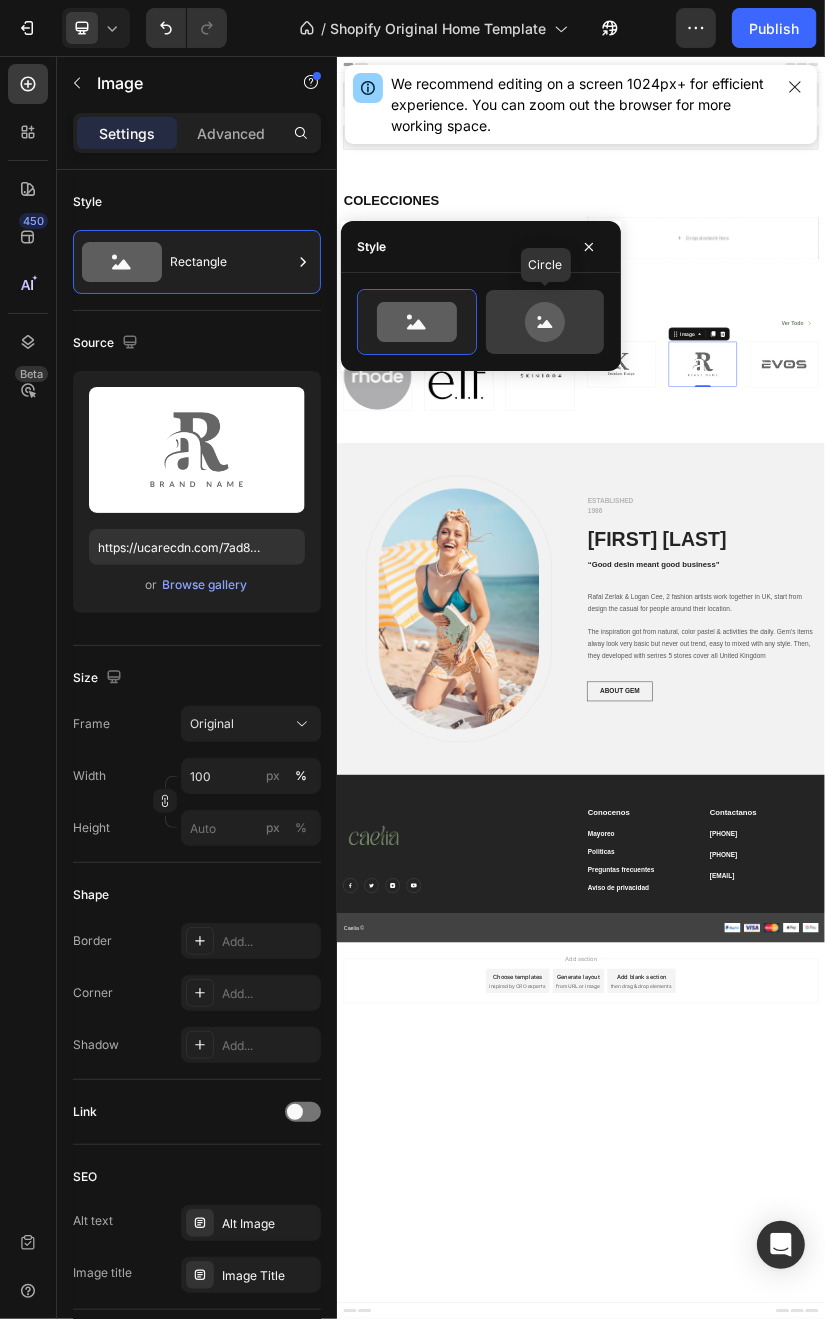drag, startPoint x: 576, startPoint y: 325, endPoint x: 381, endPoint y: 798, distance: 511.619 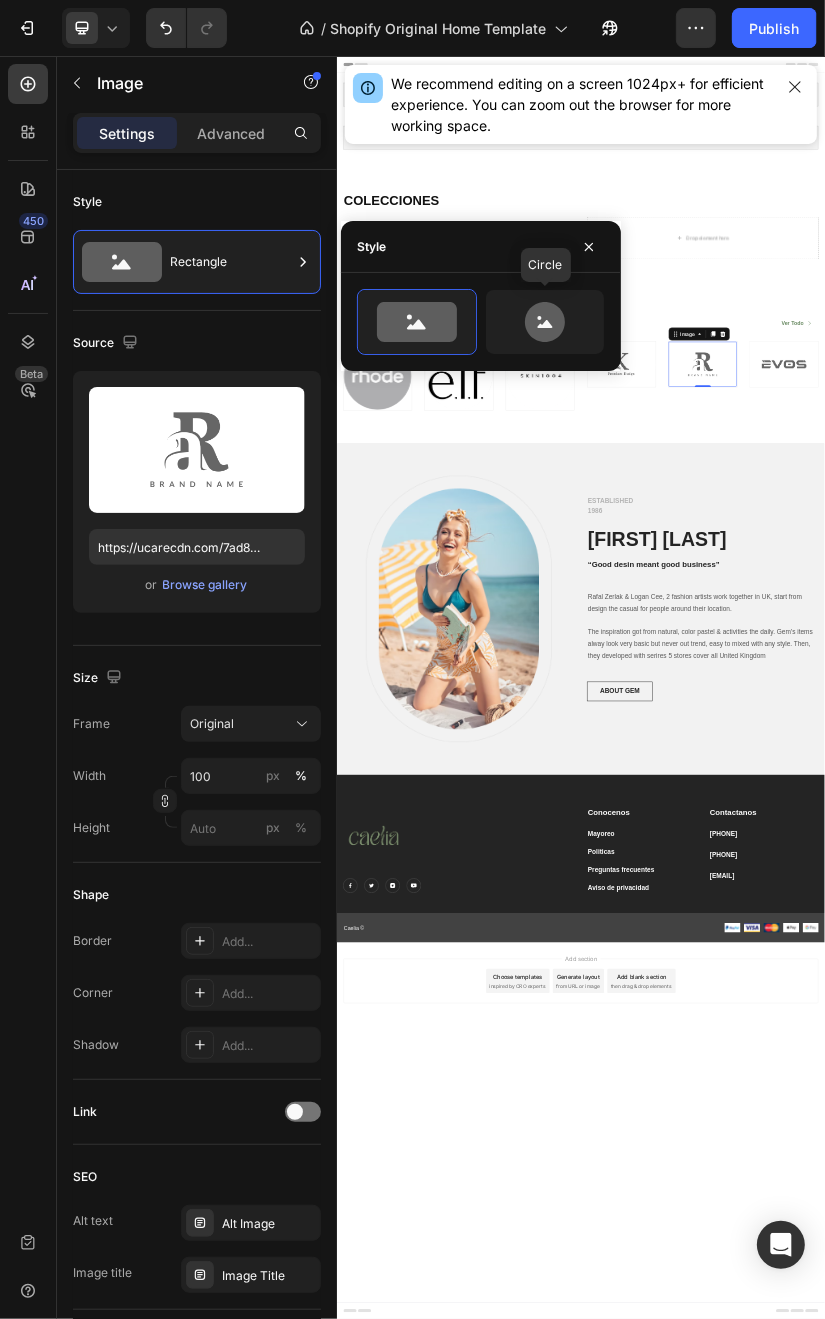 type on "80" 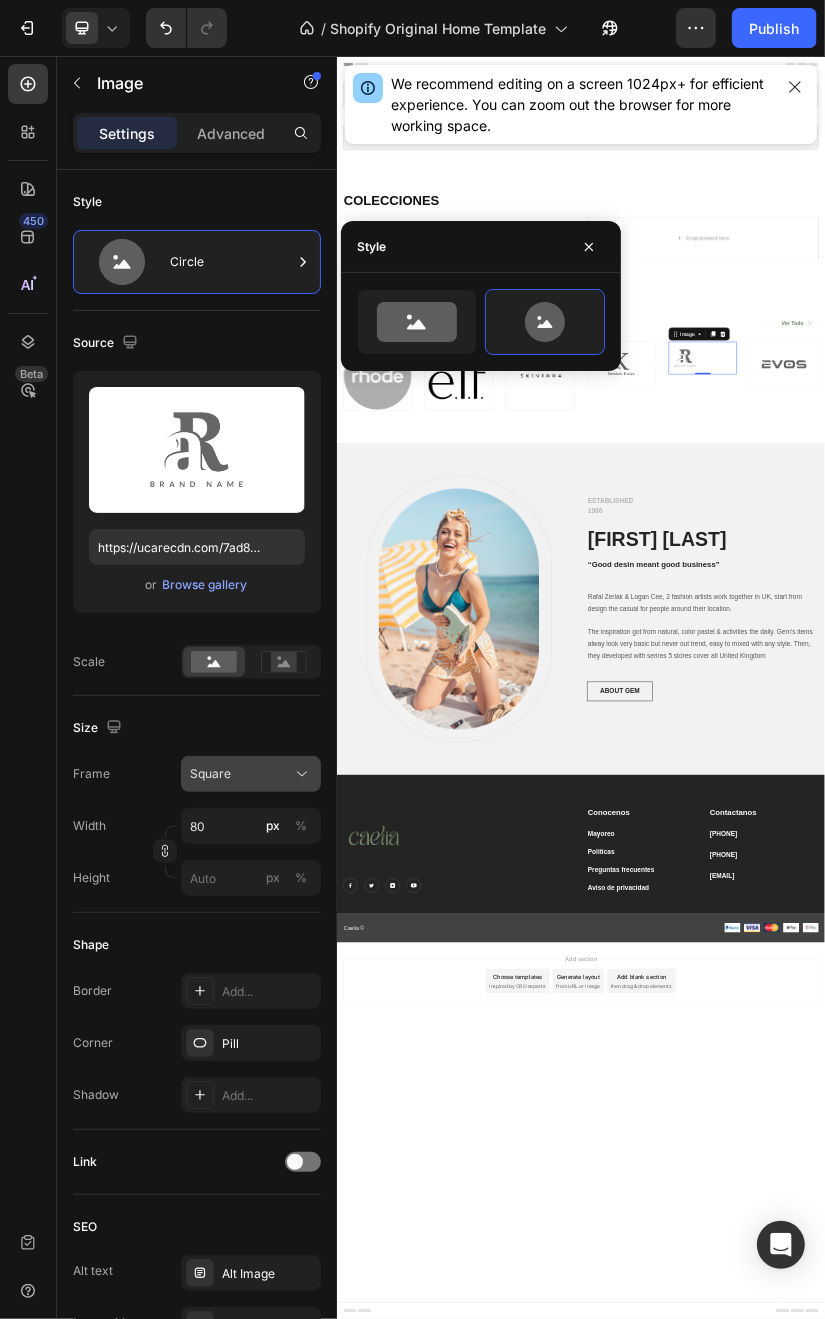 click on "Square" 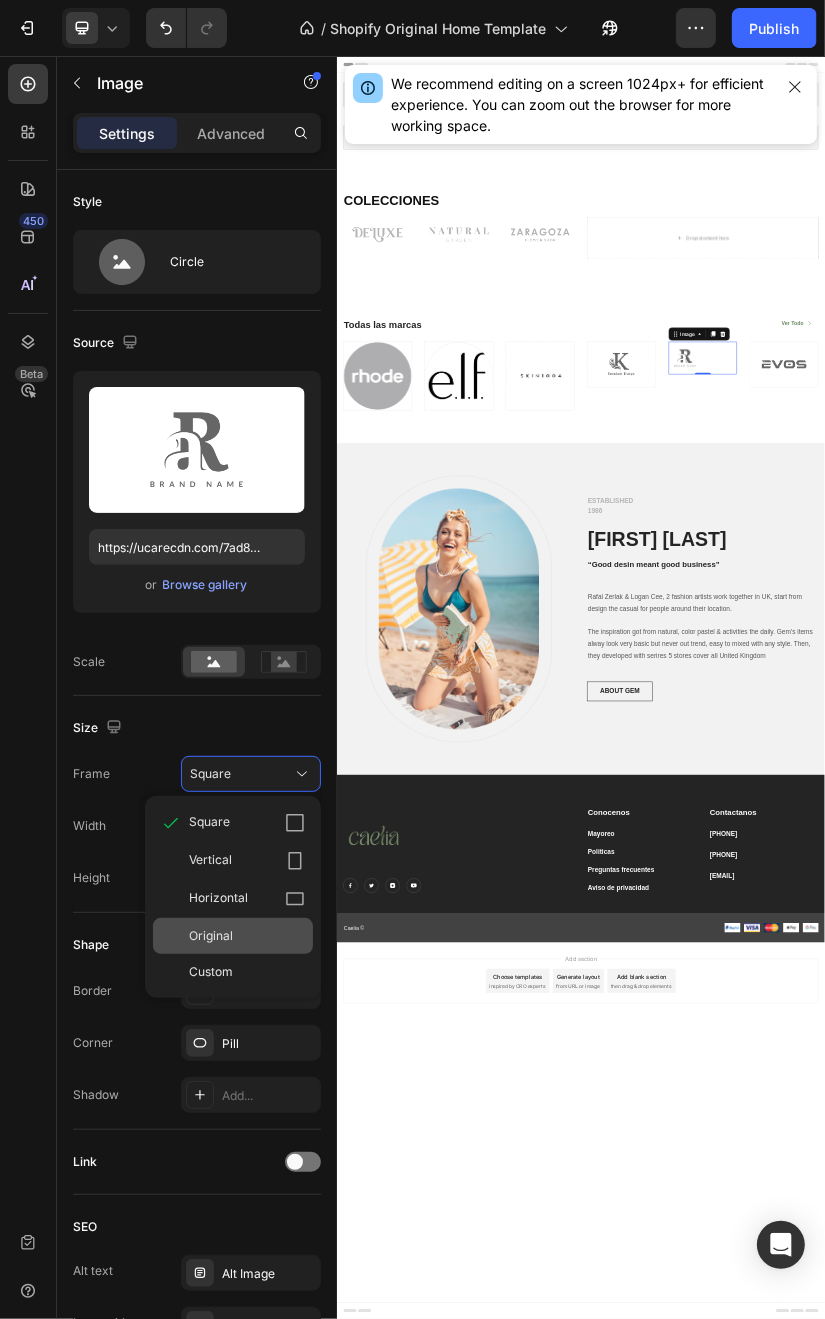 click on "Original" at bounding box center (247, 936) 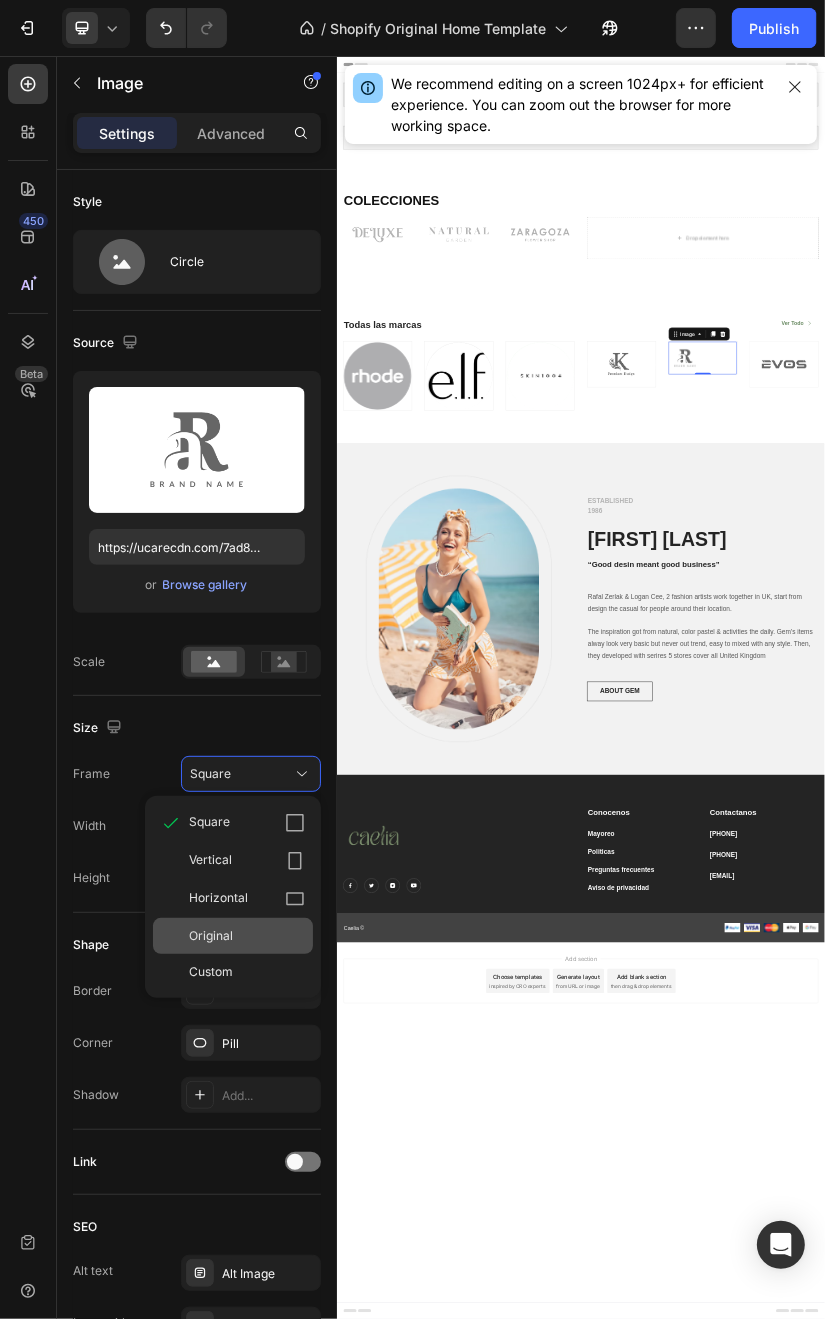 type 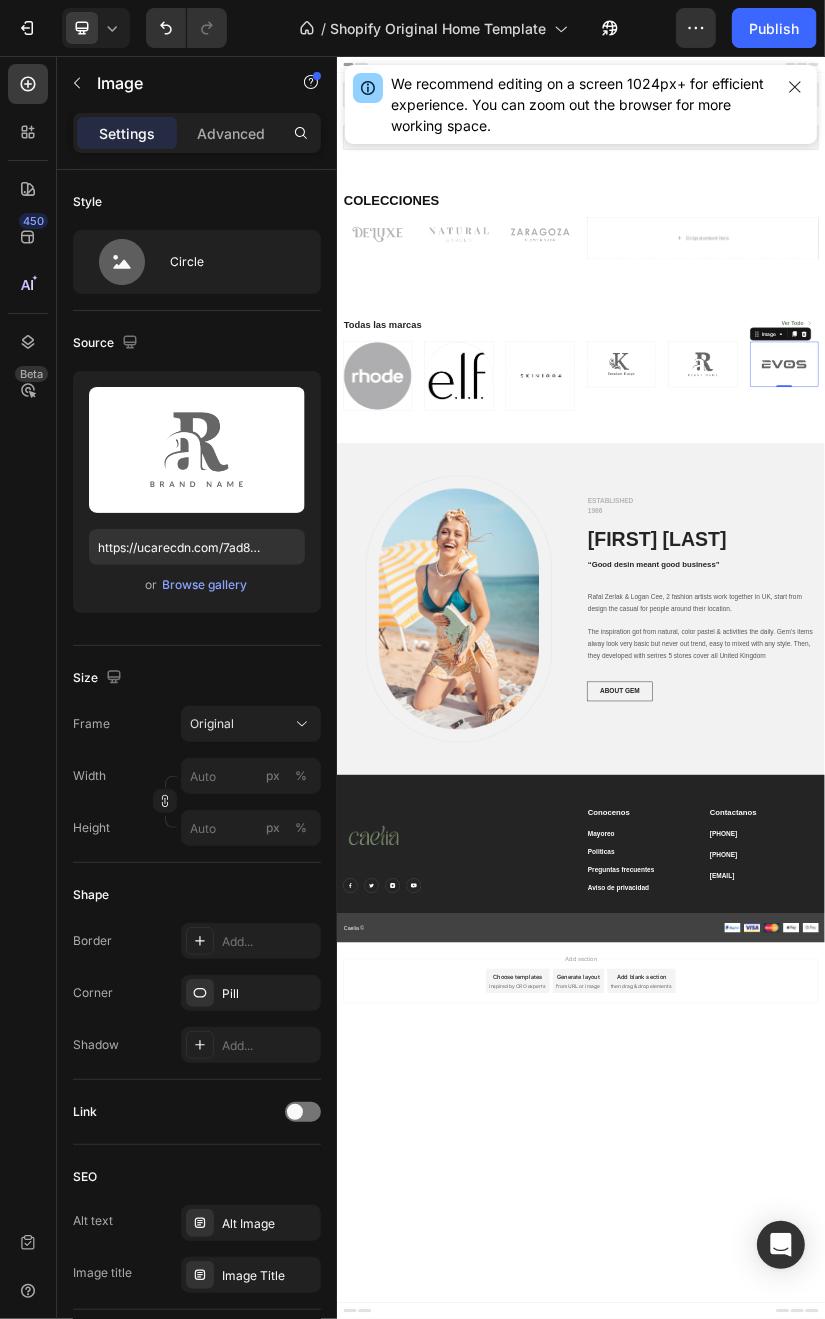 click at bounding box center [1436, 814] 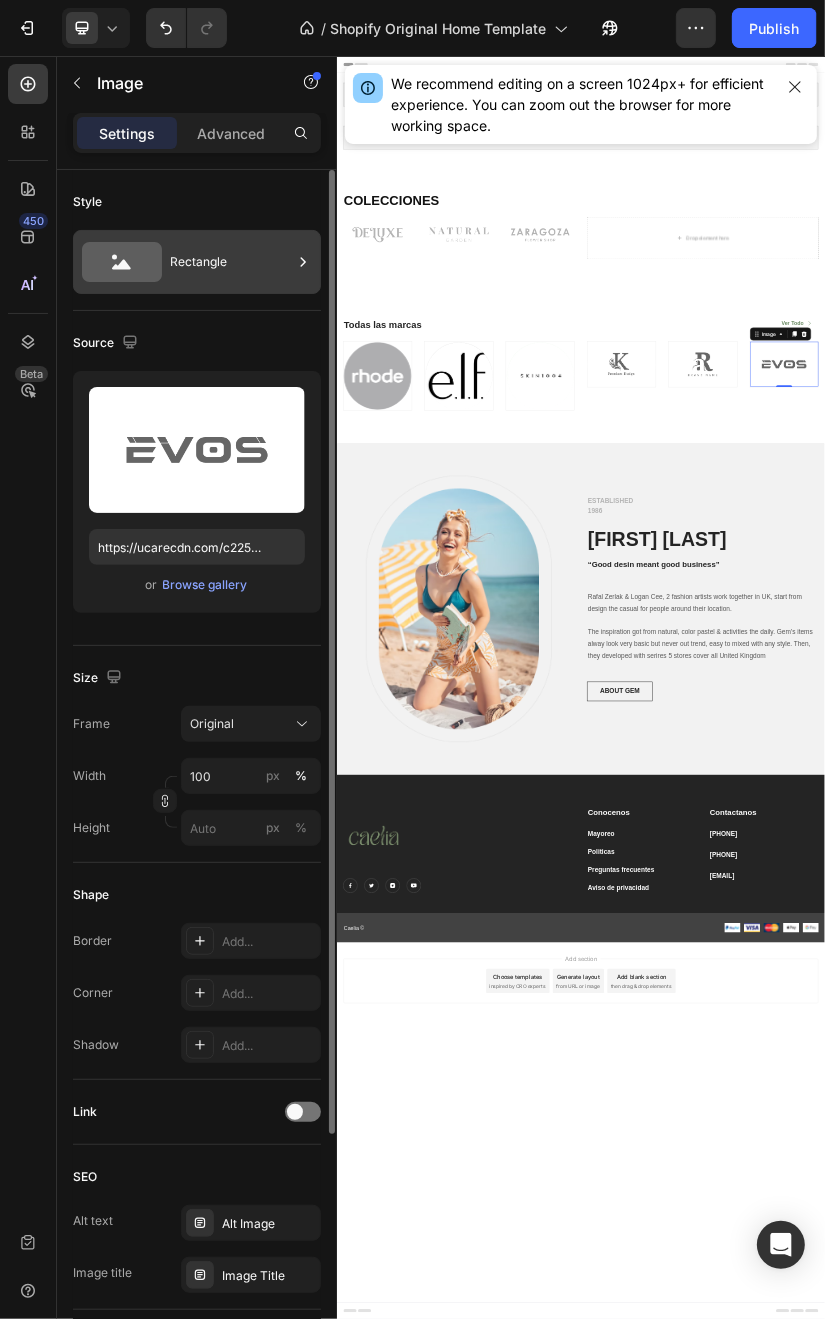 click on "Rectangle" at bounding box center [231, 262] 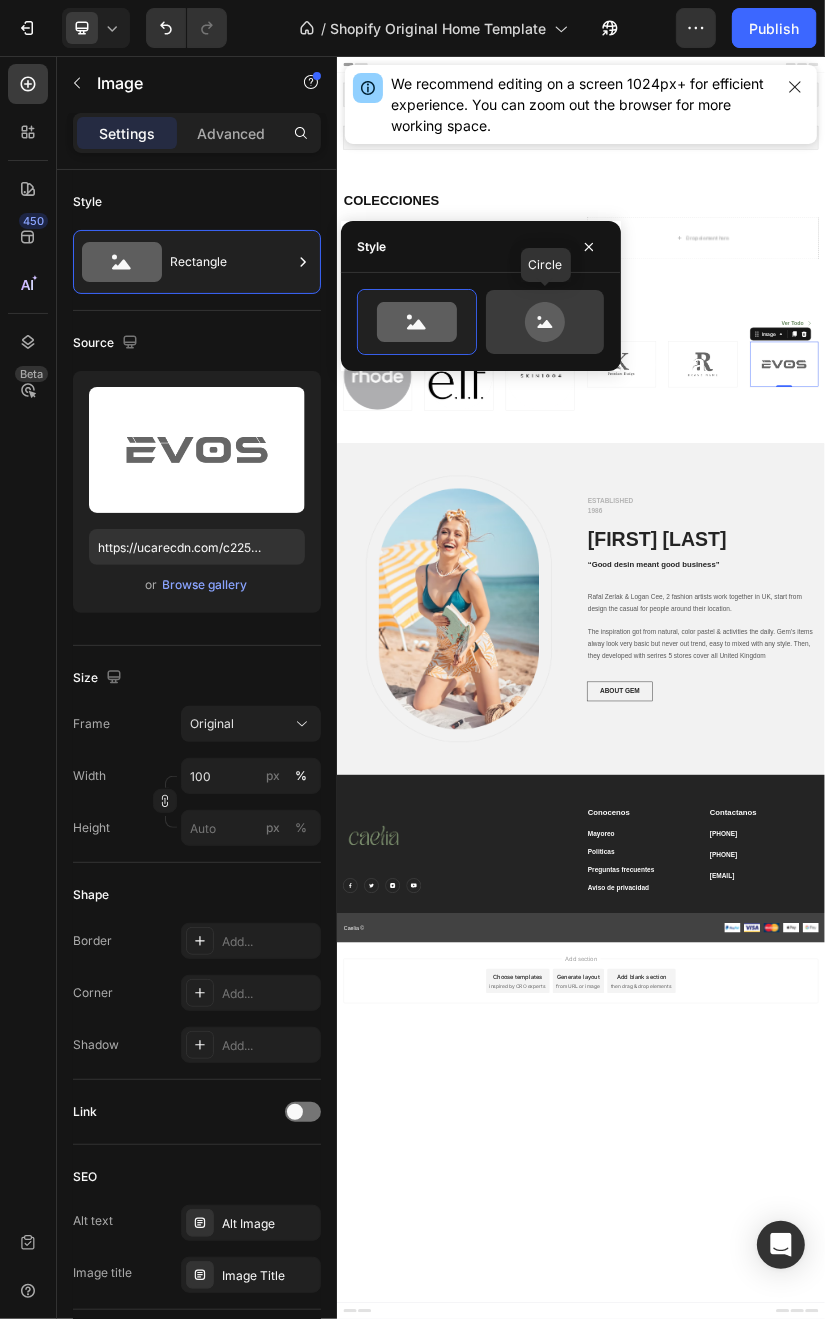 click 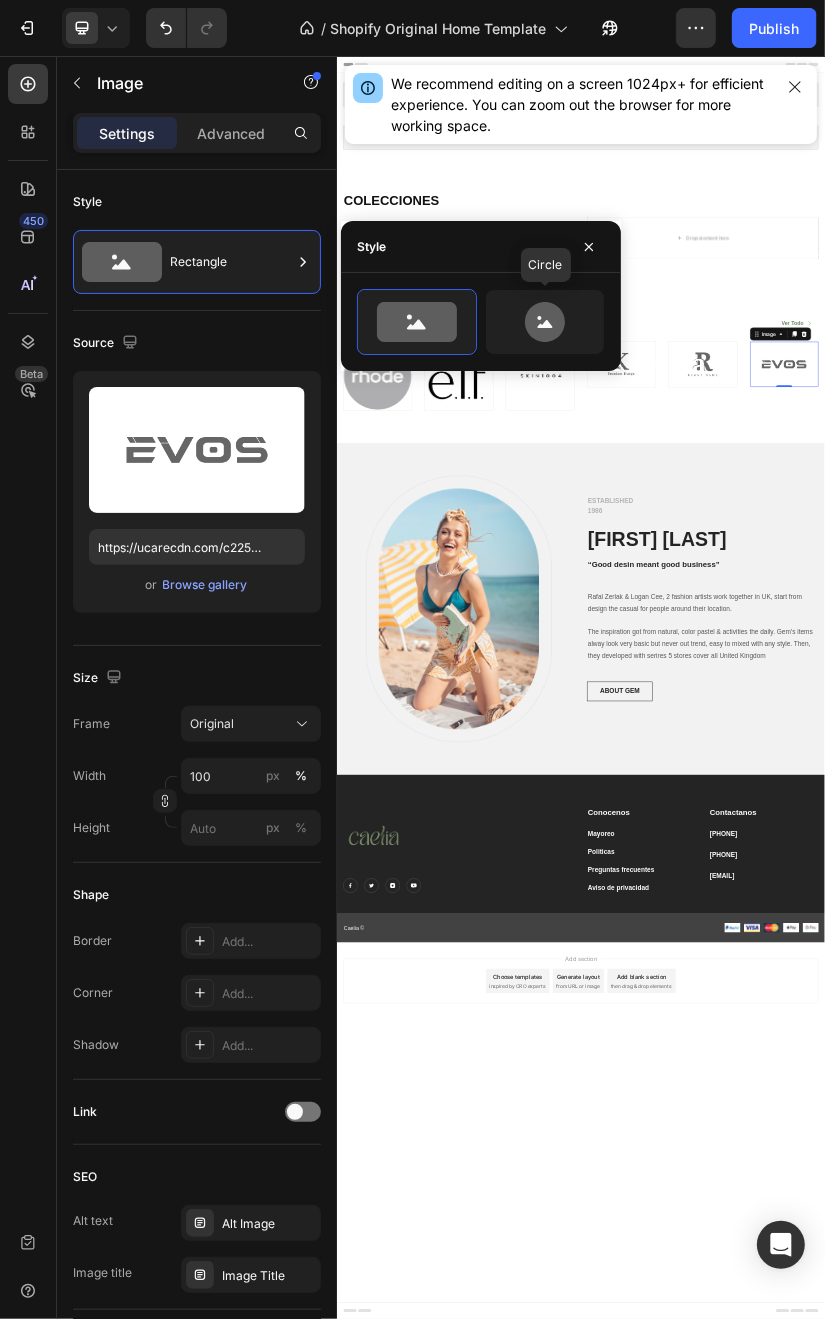 type on "80" 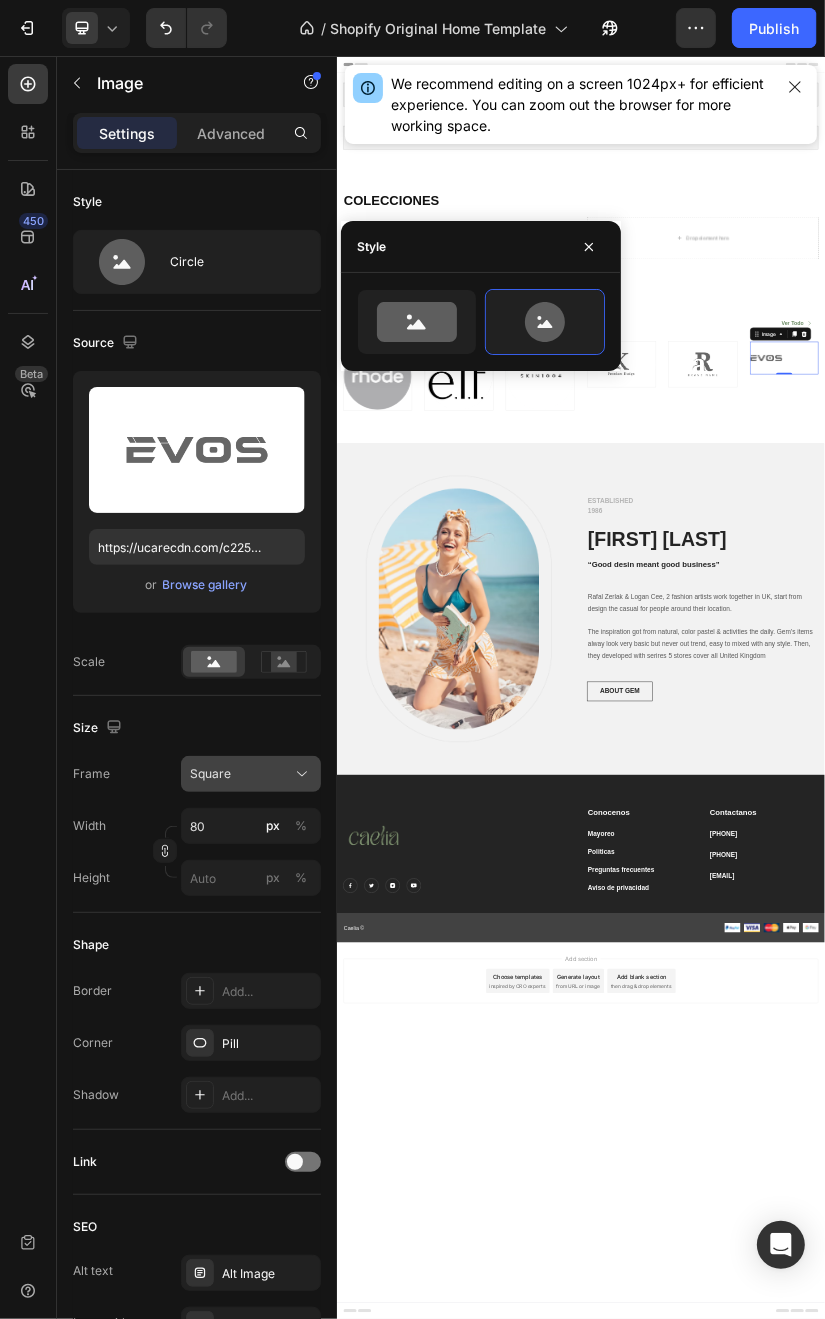 click on "Square" 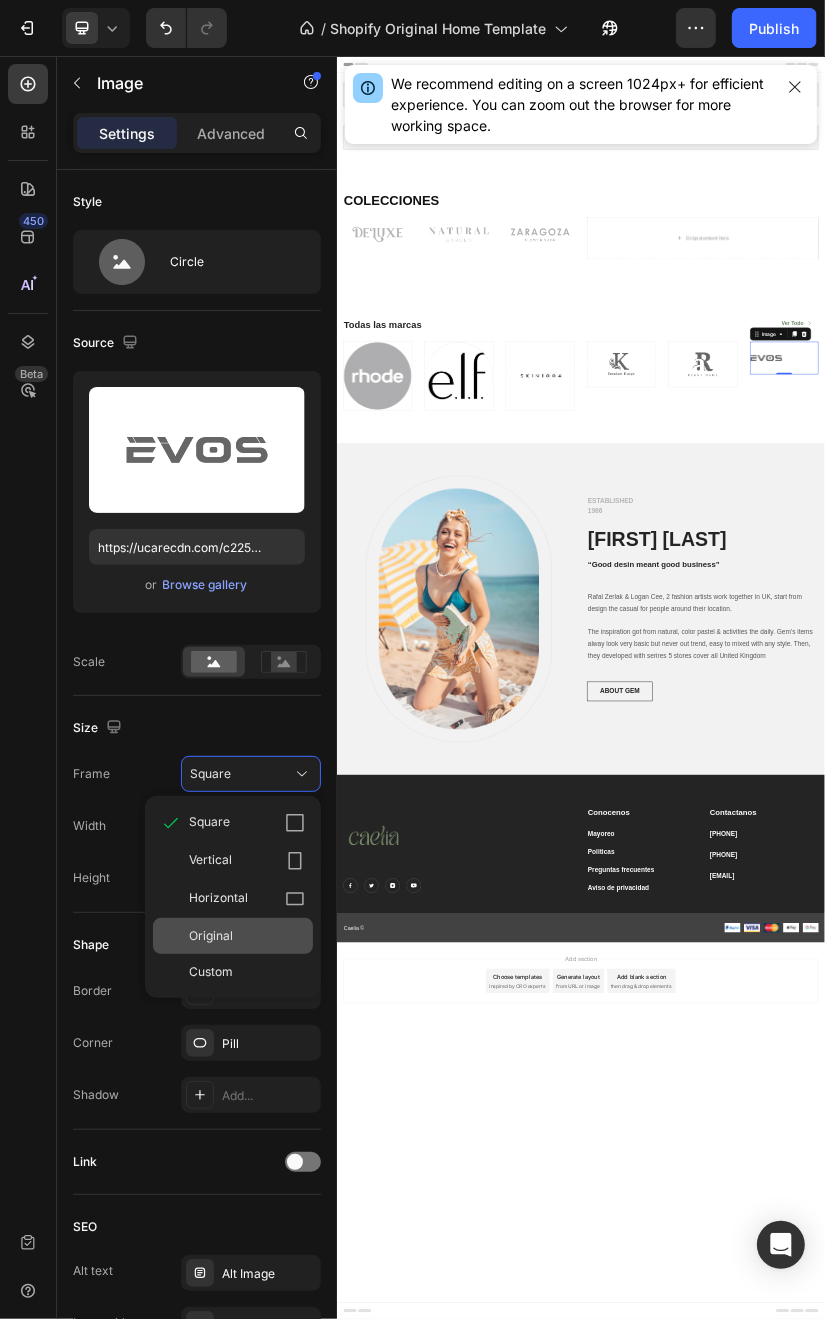 click on "Original" at bounding box center (247, 936) 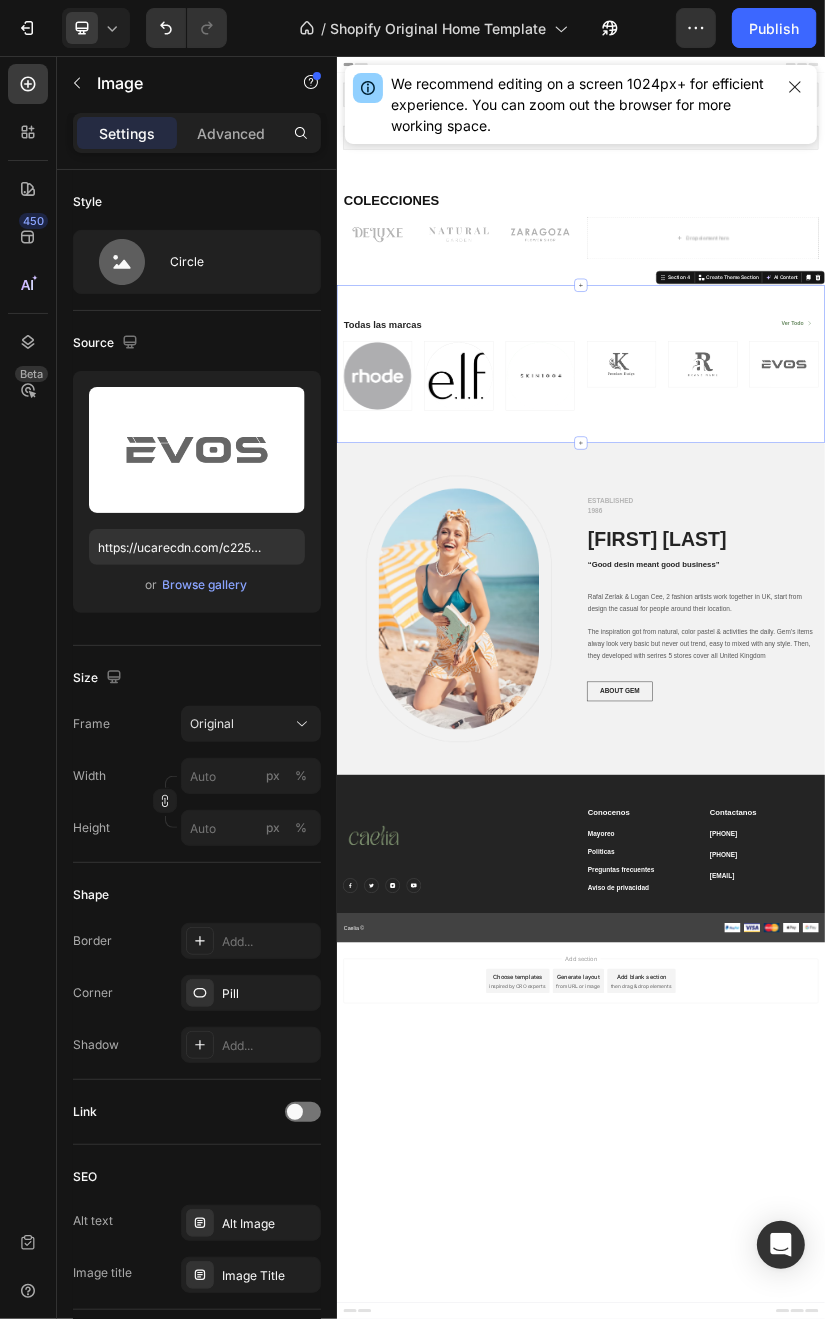 click on "Todas las marcas Heading
Ver Todo Button Row Image Image Image Image Image Image Row Section 4   You can create reusable sections Create Theme Section AI Content Write with GemAI What would you like to describe here? Tone and Voice Persuasive Product Show more Generate" at bounding box center [936, 813] 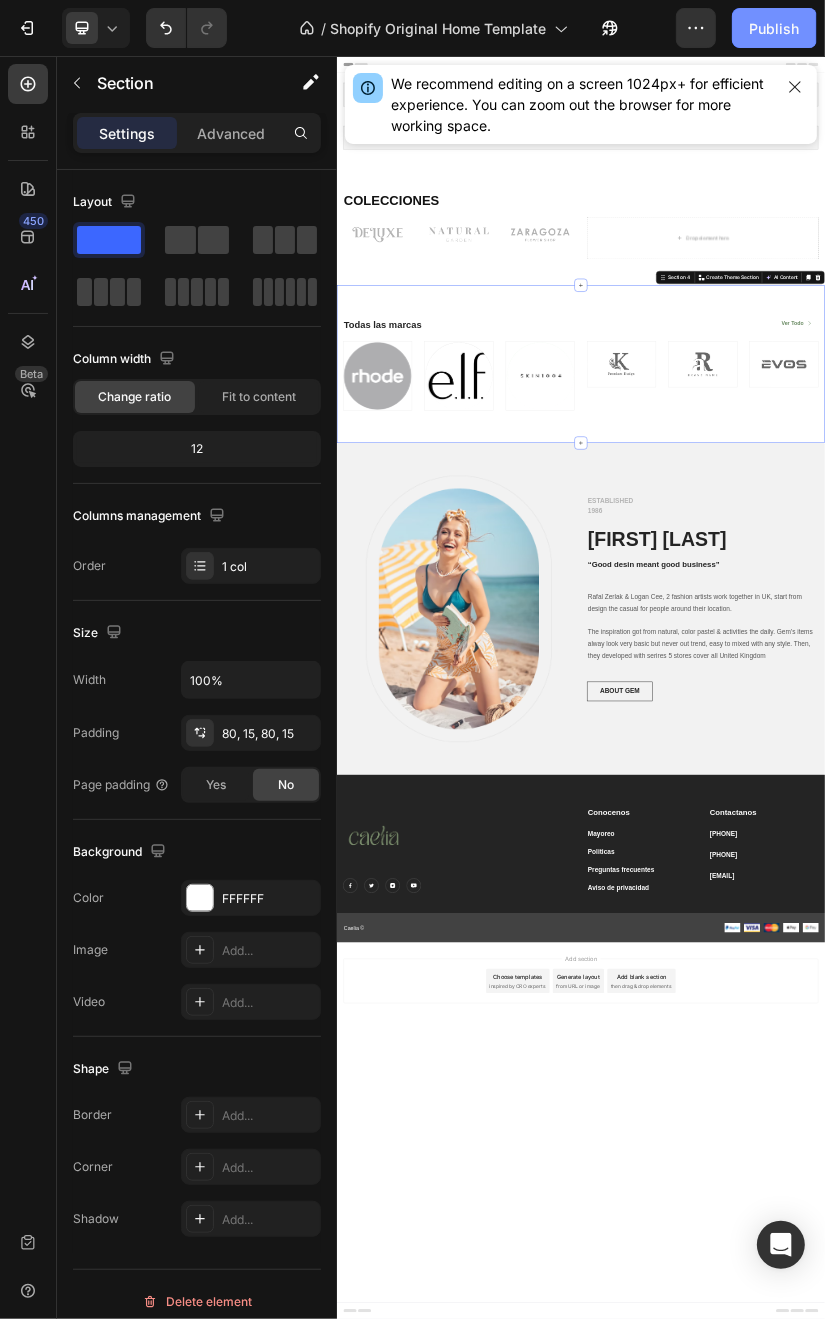click on "Publish" at bounding box center (774, 28) 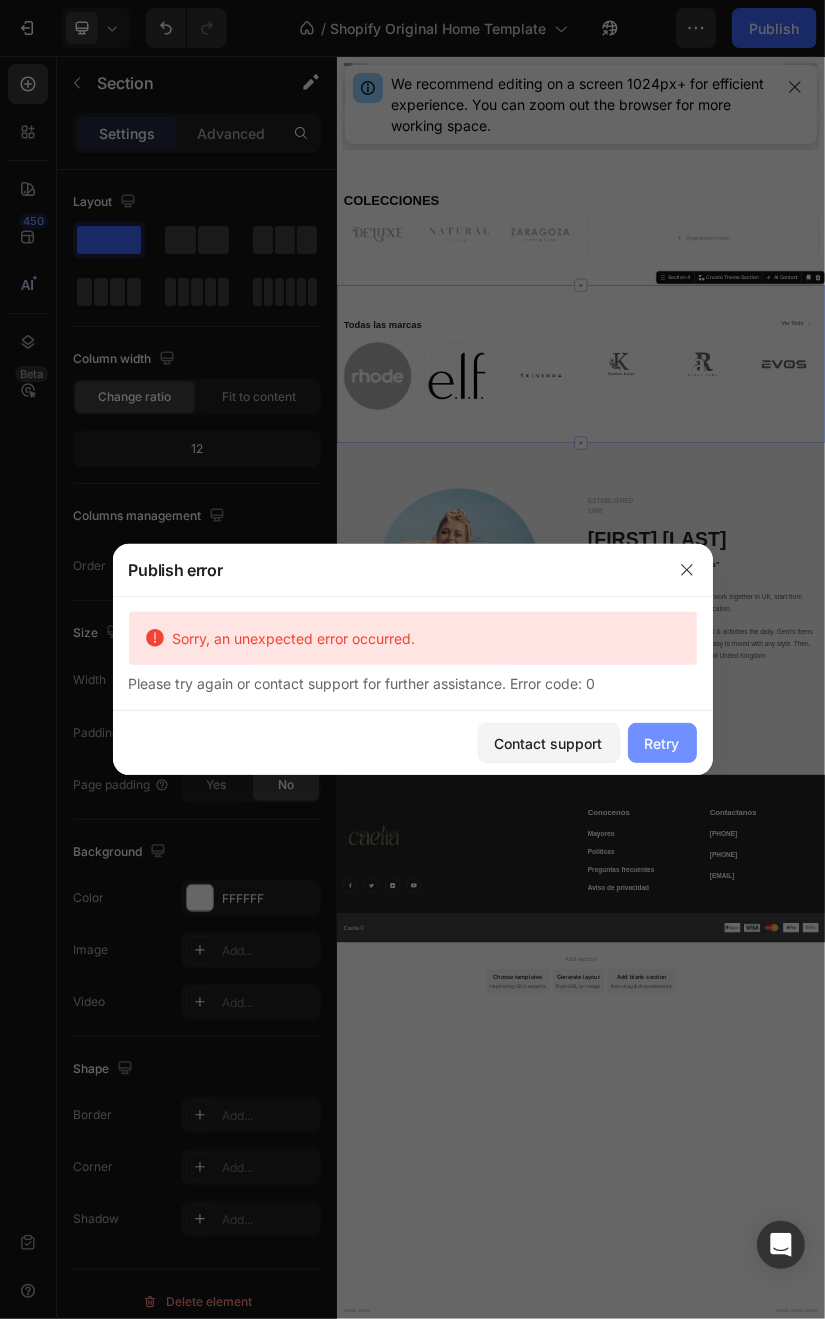 click on "Retry" at bounding box center (662, 743) 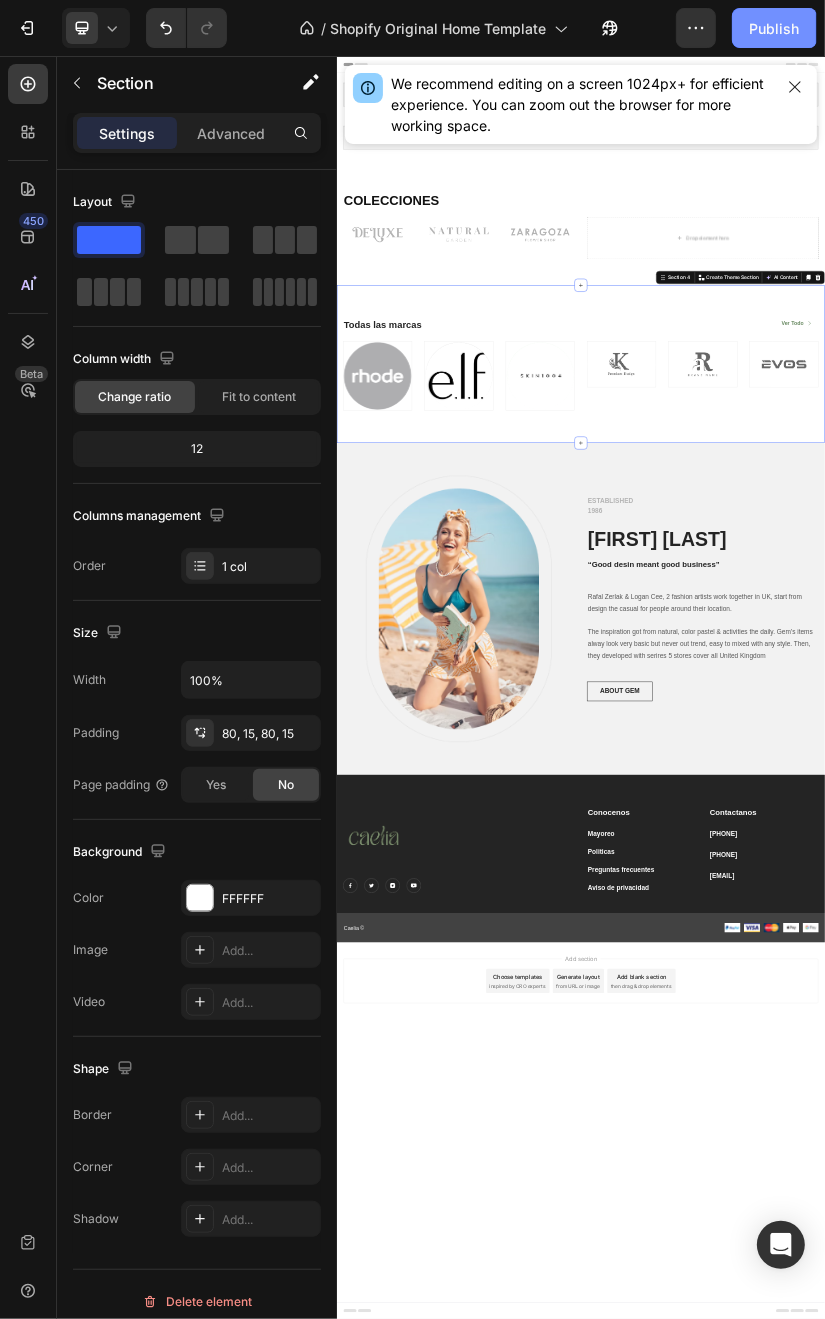 click on "Publish" at bounding box center (774, 28) 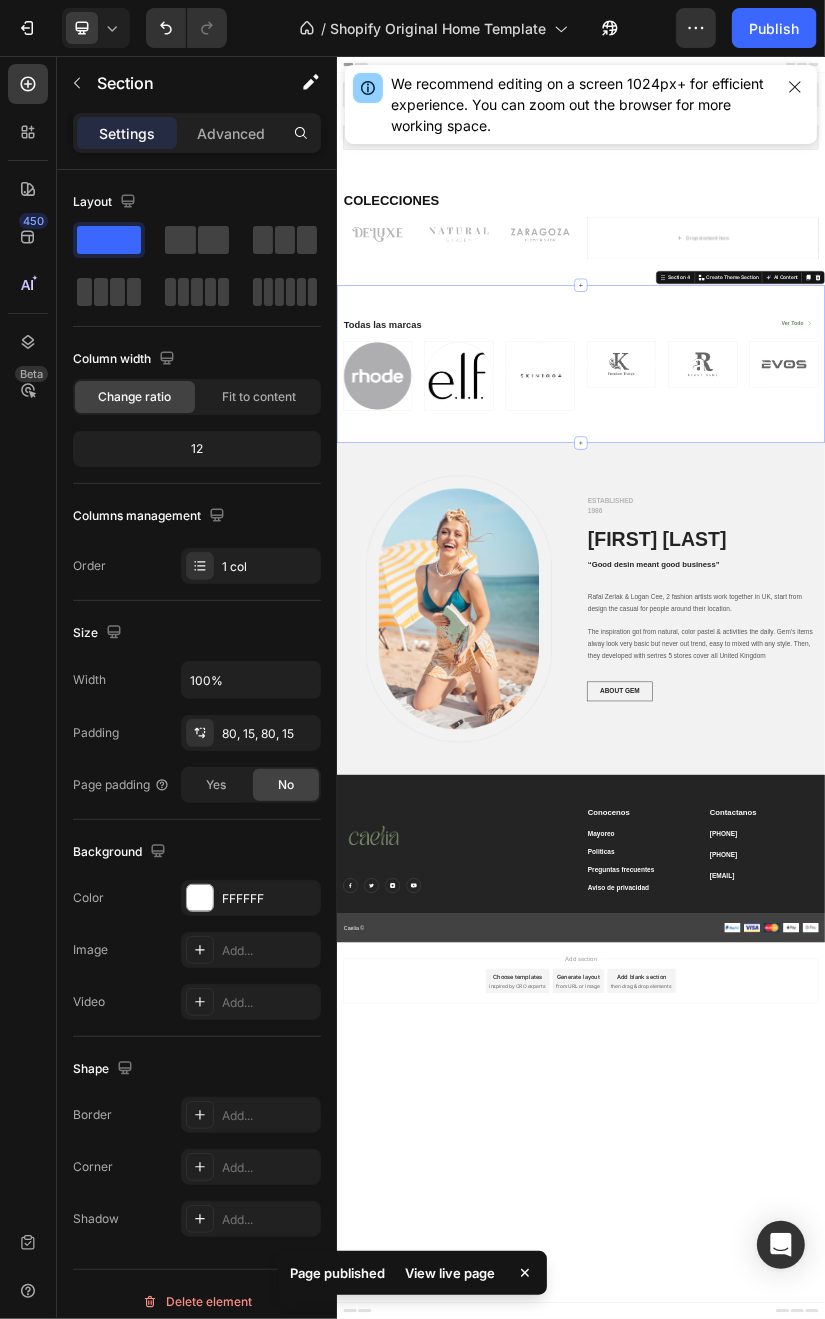 click on "View live page" at bounding box center (450, 1273) 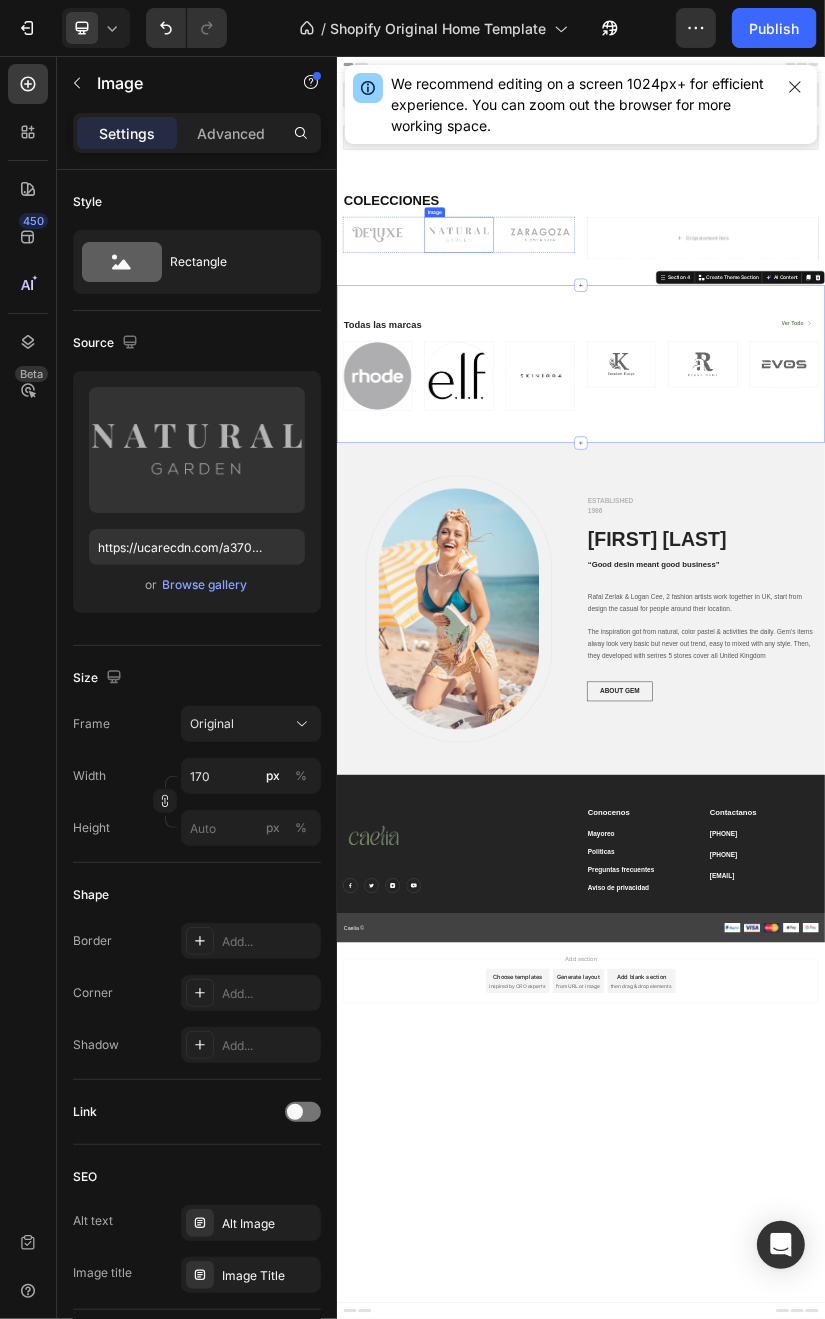 click at bounding box center (636, 495) 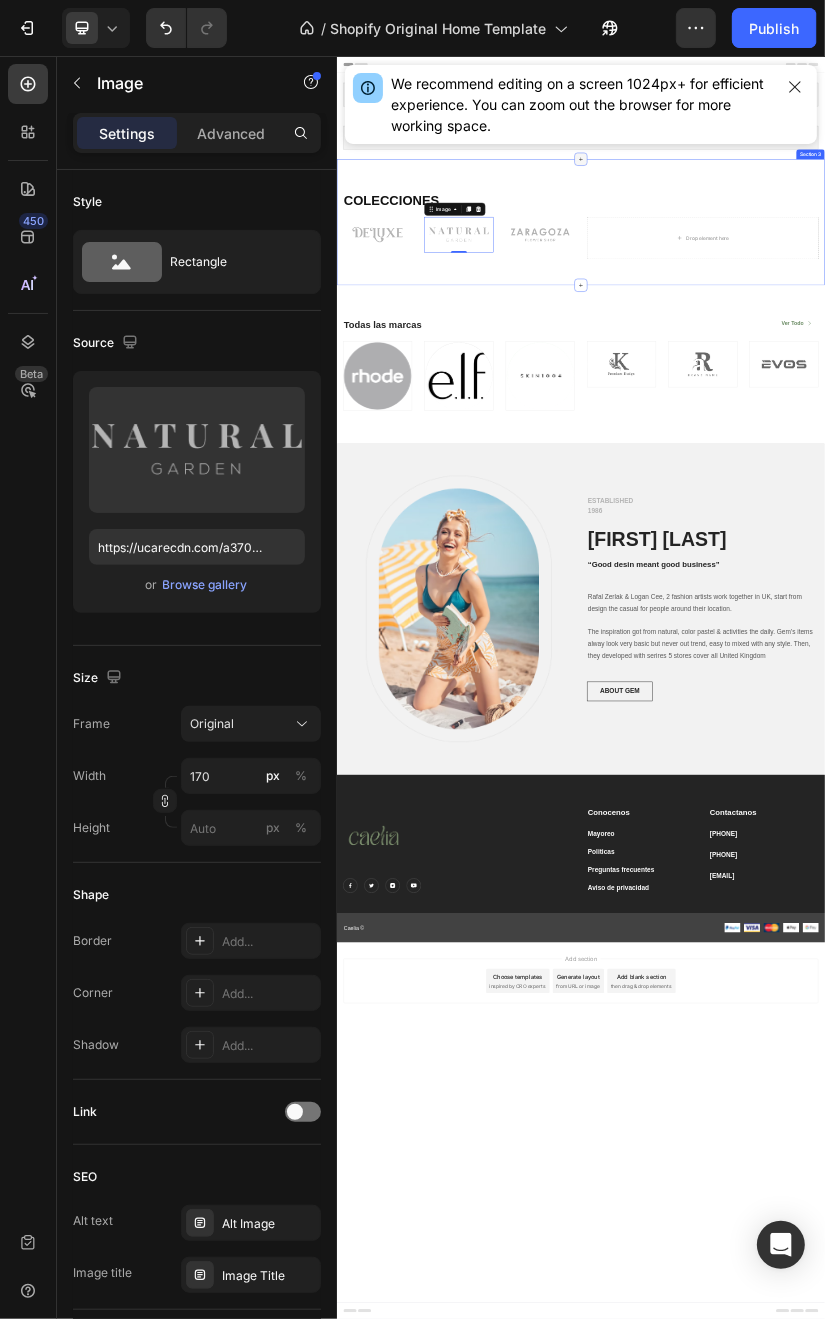 click at bounding box center [936, 309] 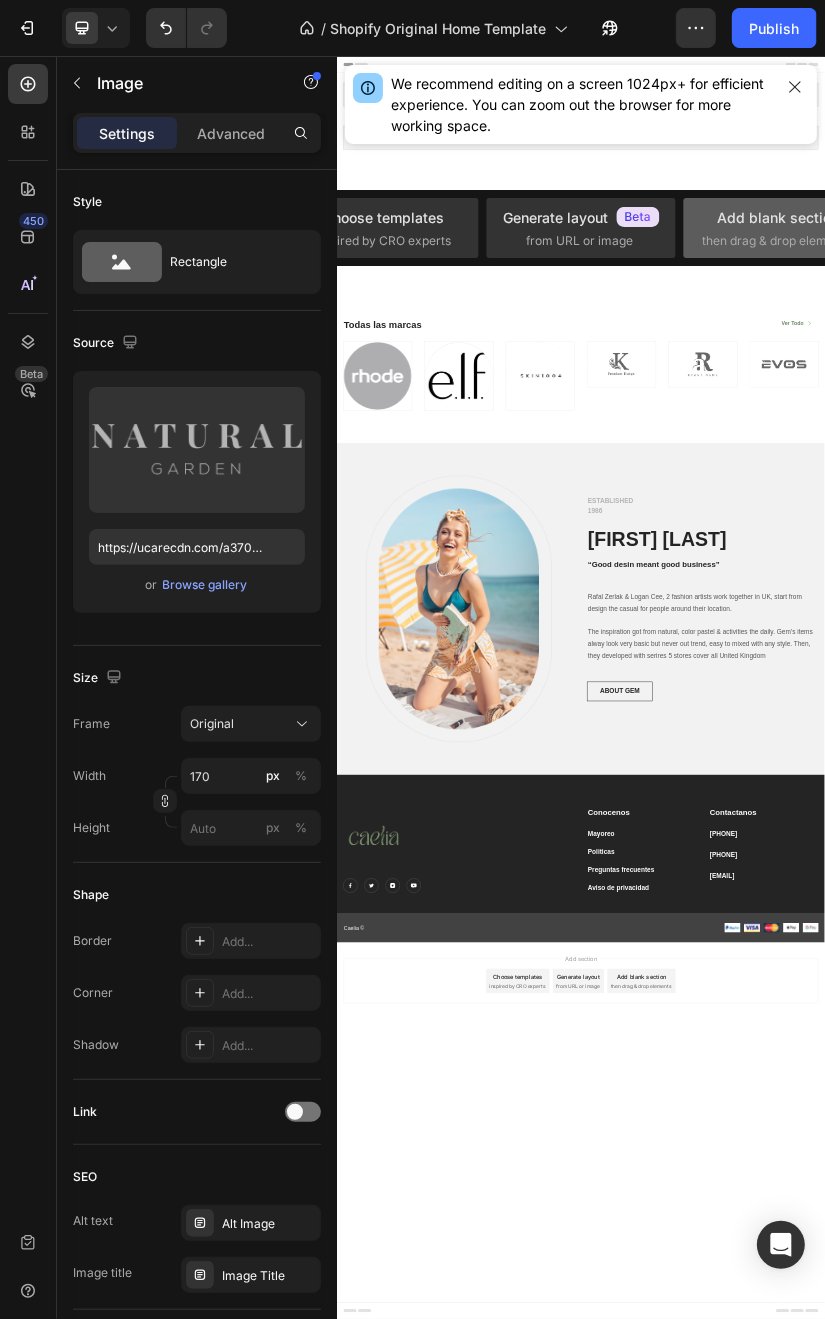 click on "then drag & drop elements" at bounding box center (776, 241) 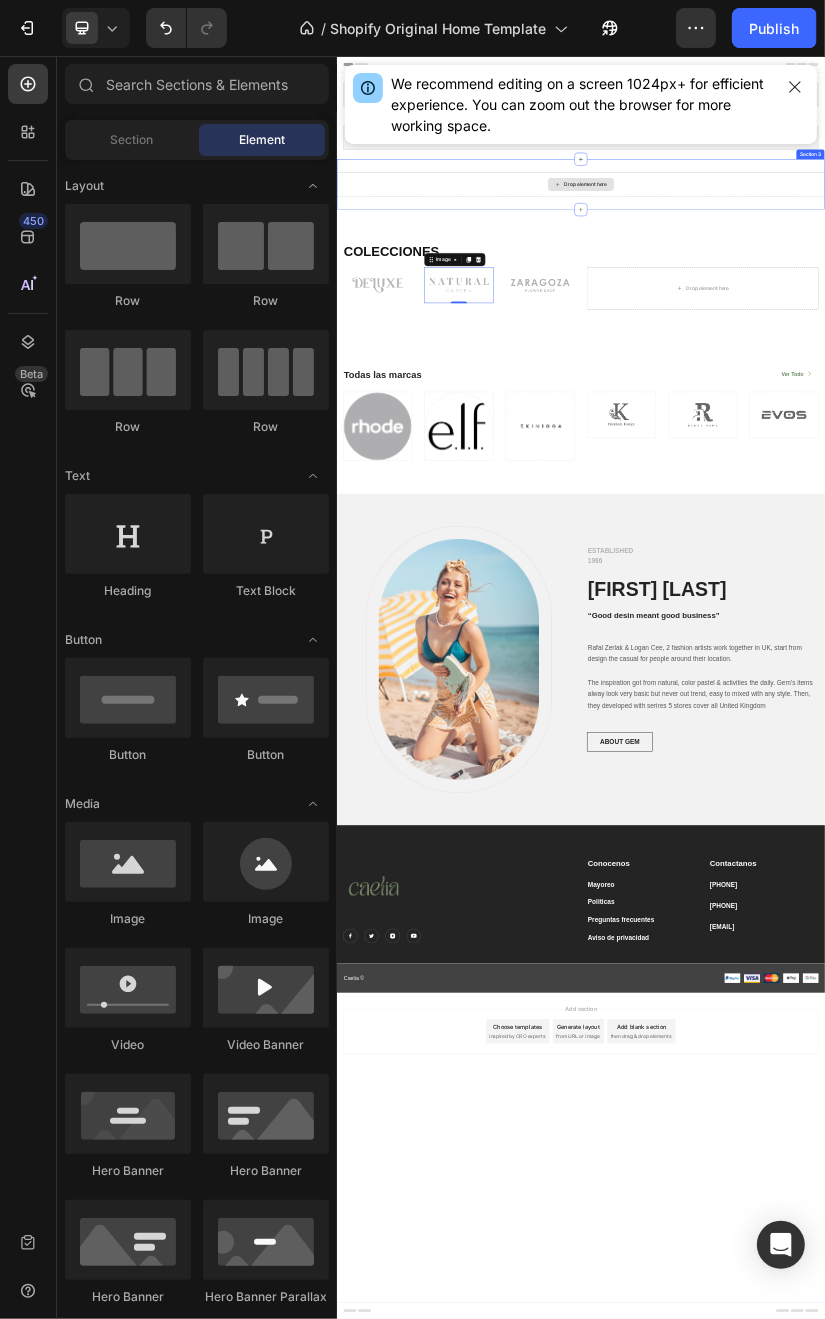 click on "Drop element here" at bounding box center (948, 371) 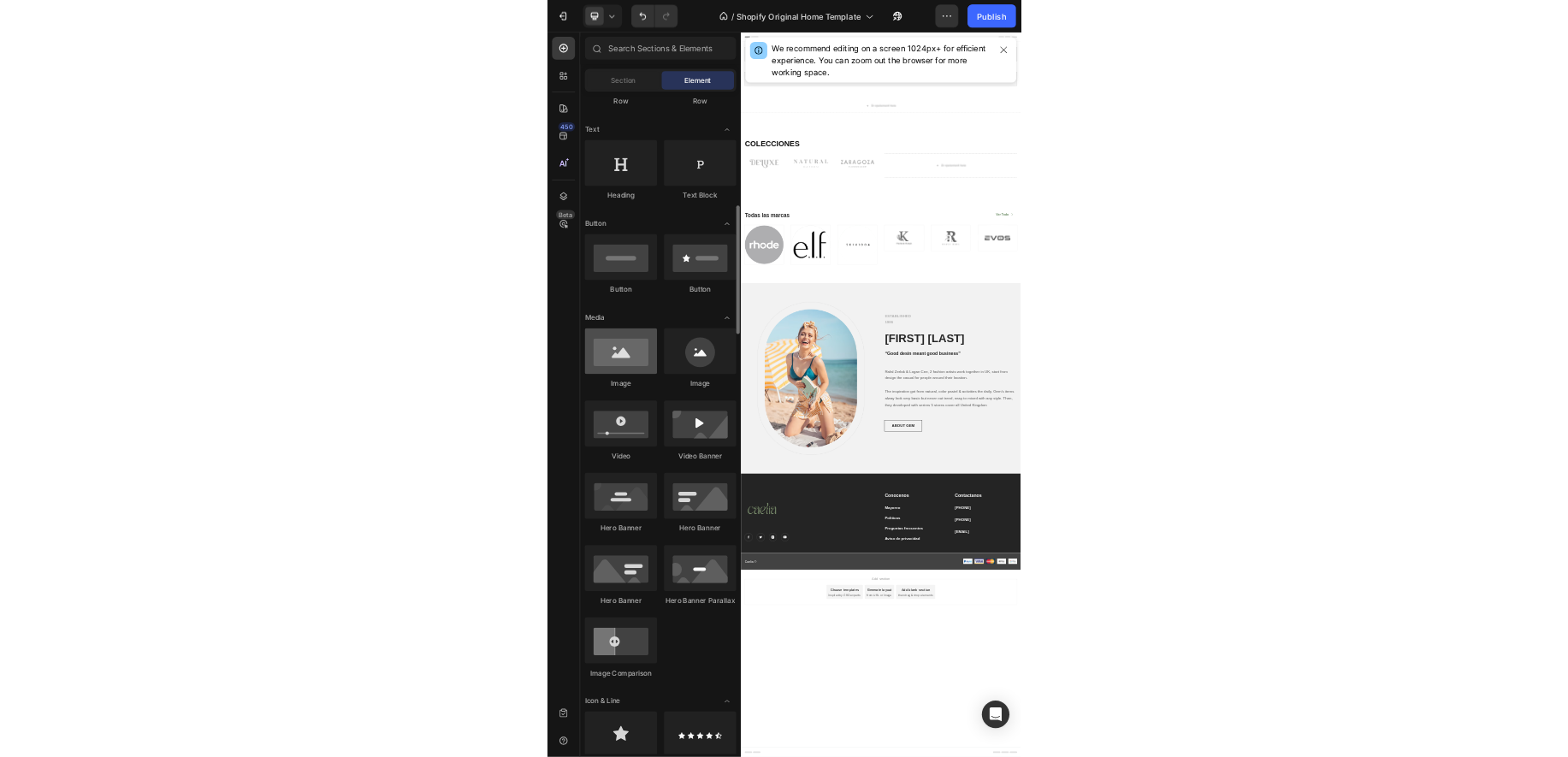 scroll, scrollTop: 321, scrollLeft: 0, axis: vertical 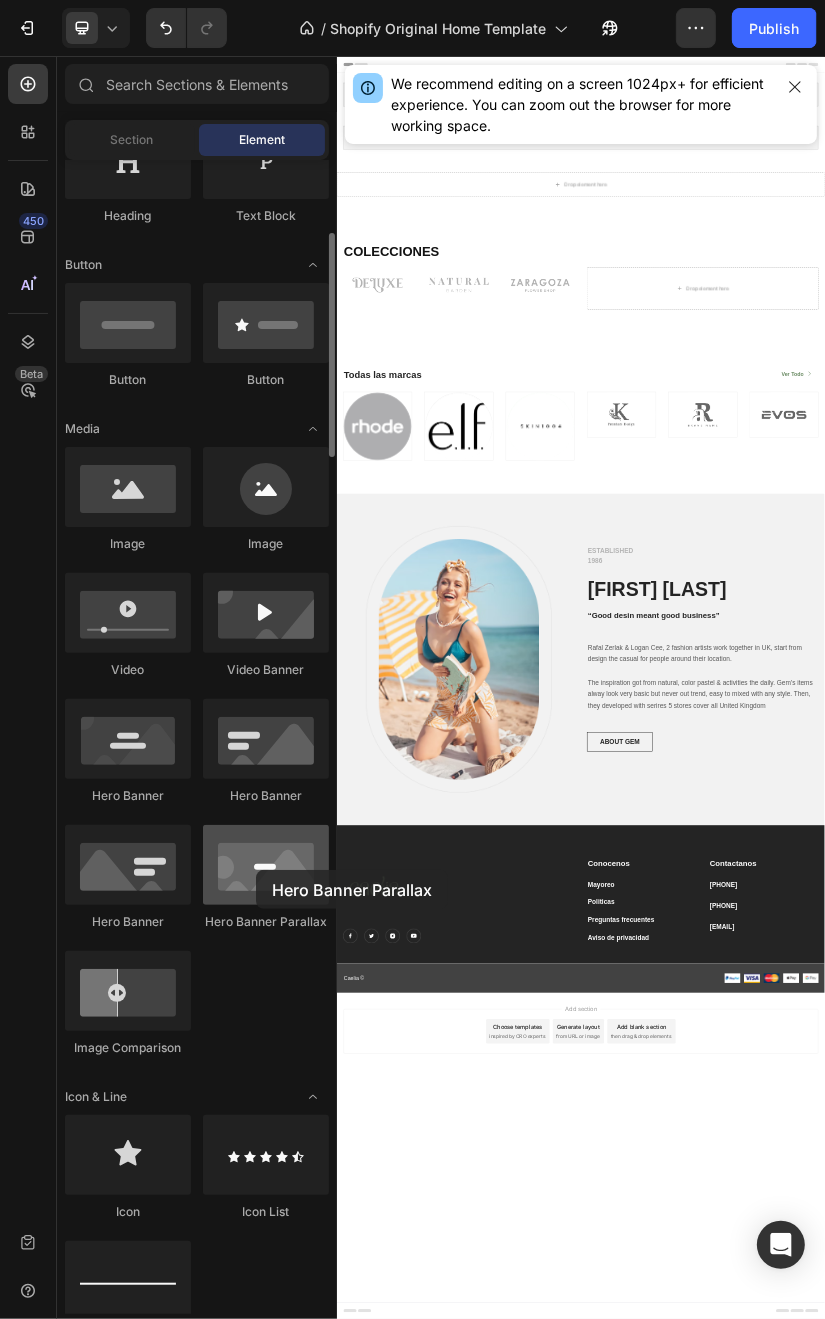 click at bounding box center [266, 865] 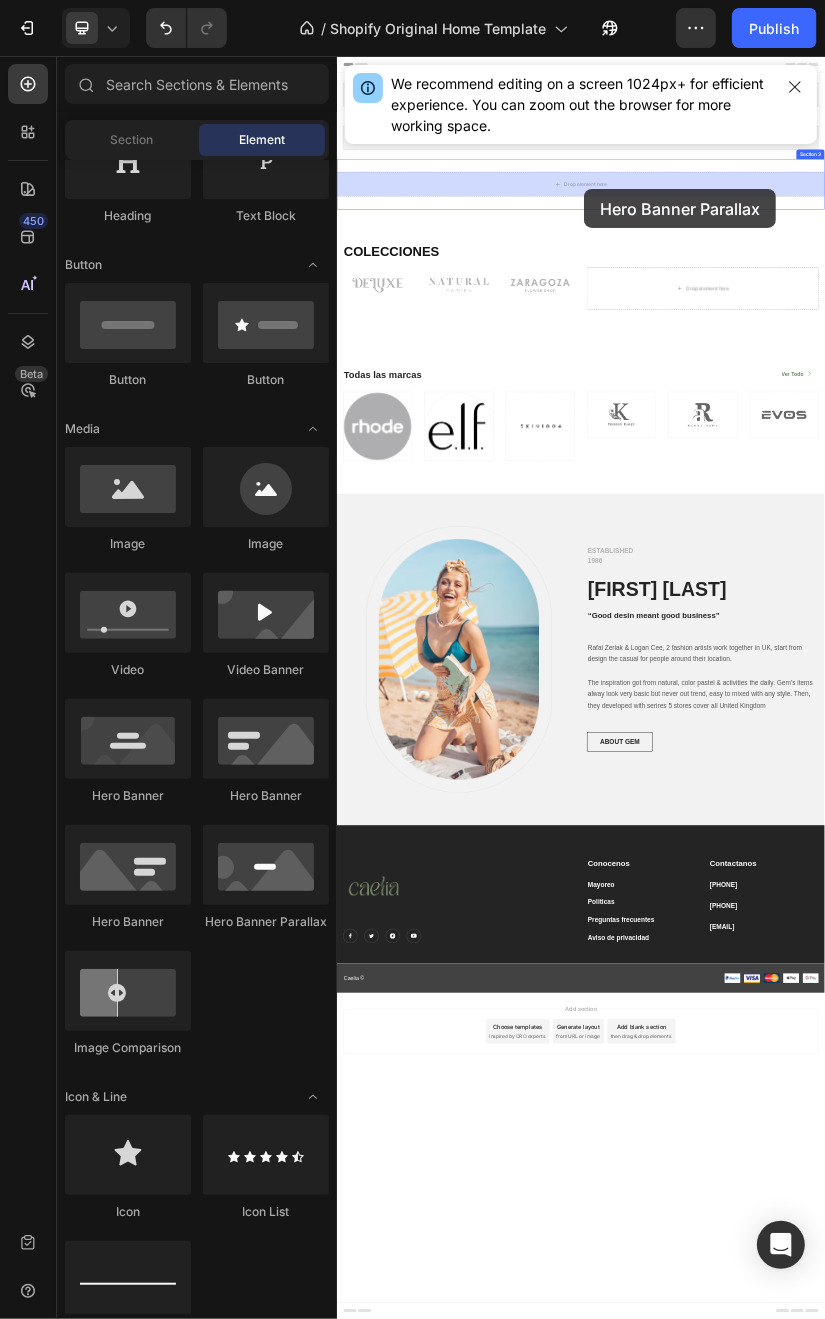 drag, startPoint x: 592, startPoint y: 926, endPoint x: 943, endPoint y: 401, distance: 631.52673 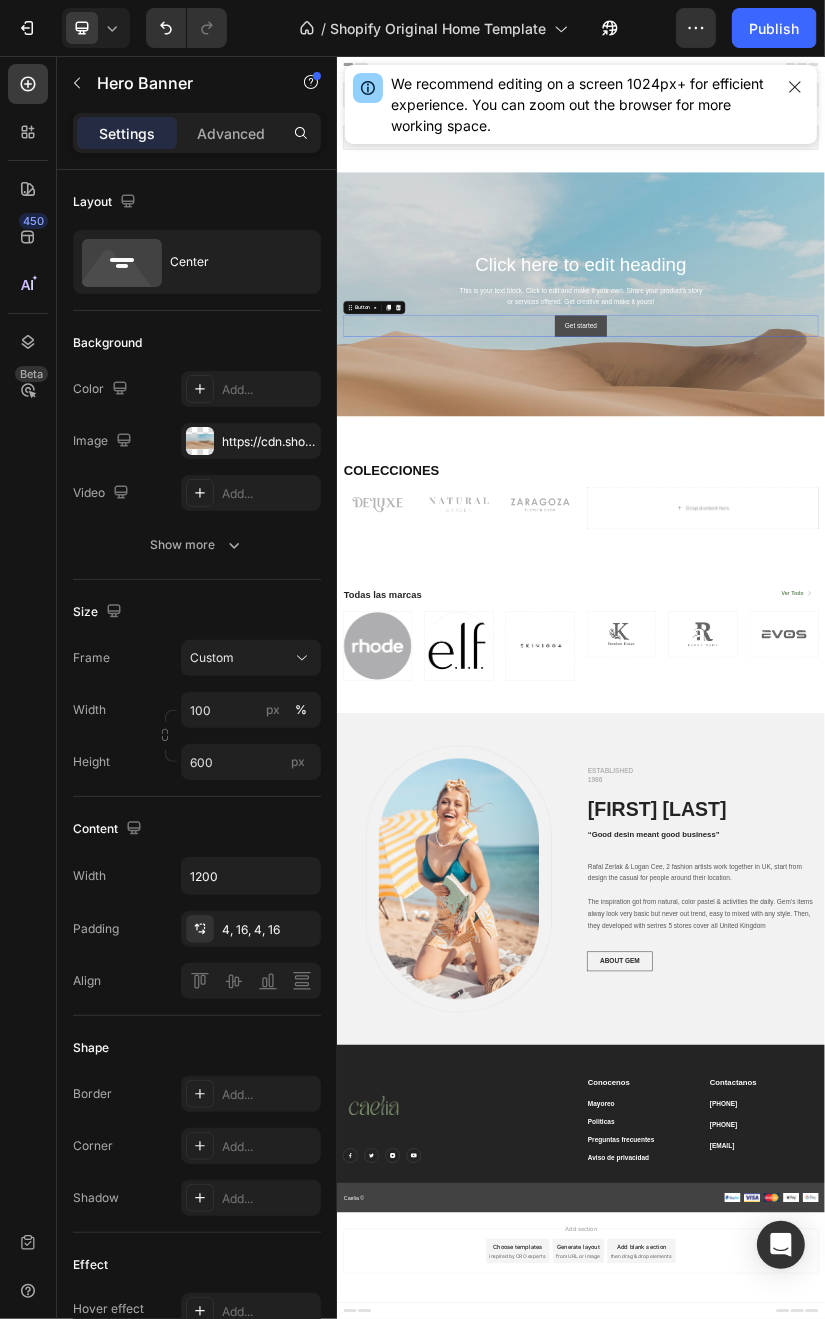 click on "Get started" at bounding box center (935, 719) 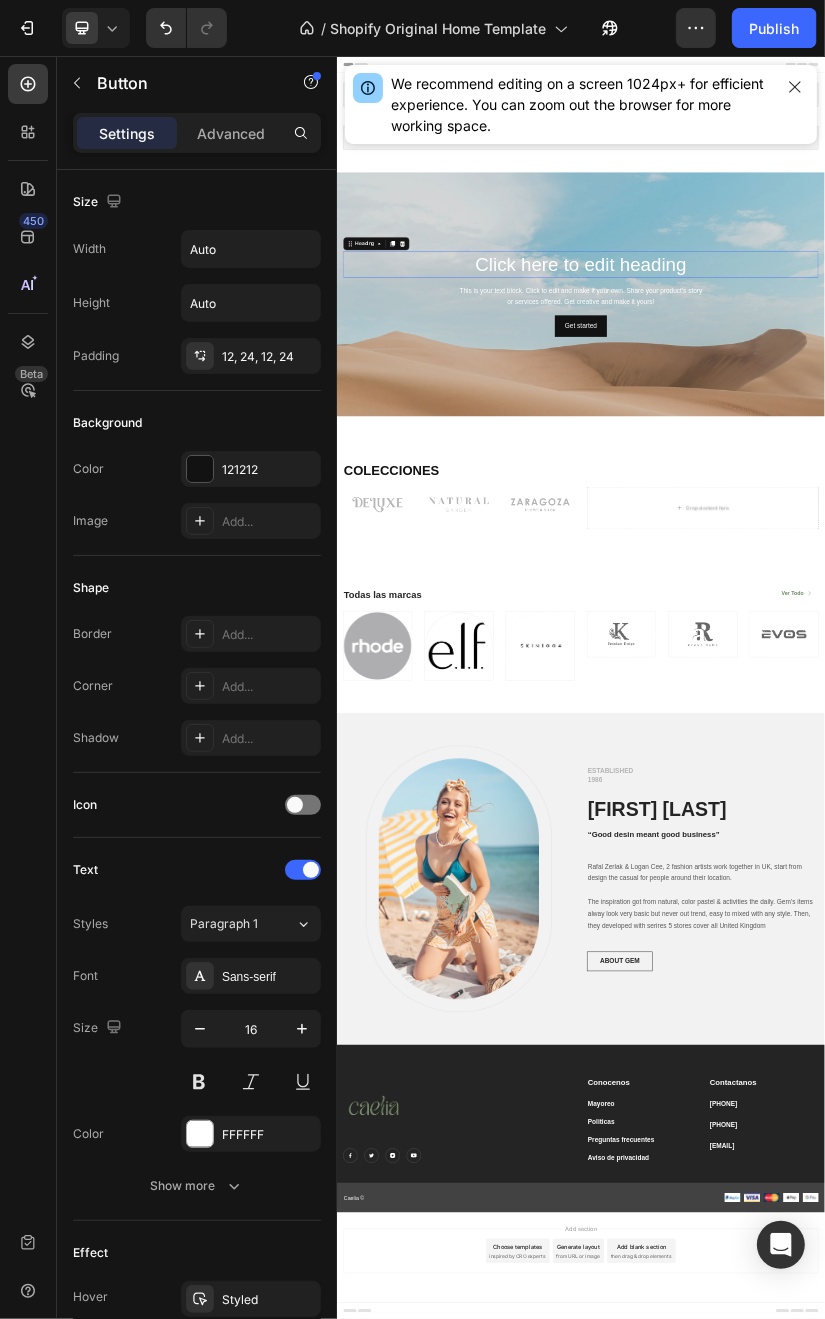 click on "Click here to edit heading" at bounding box center (936, 568) 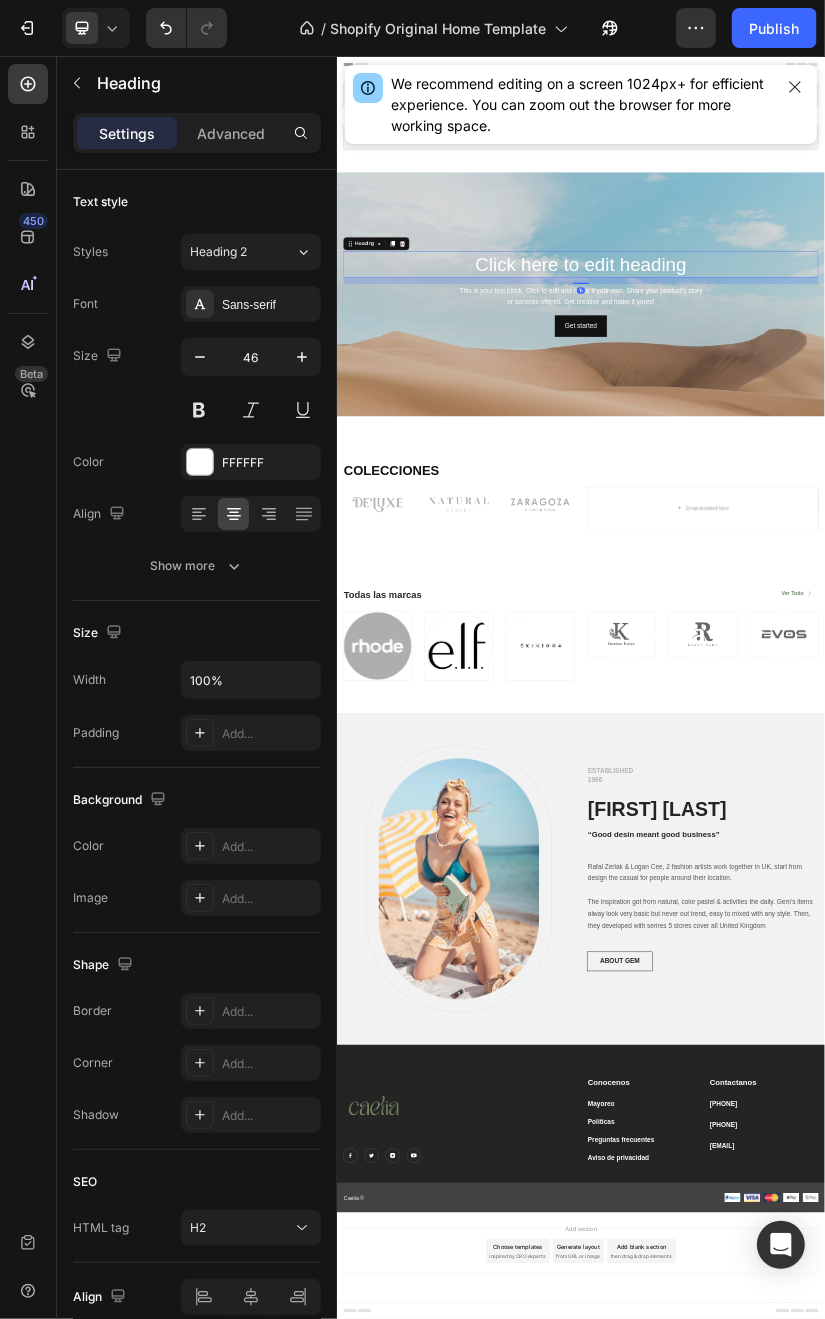 click on "Click here to edit heading" at bounding box center (936, 568) 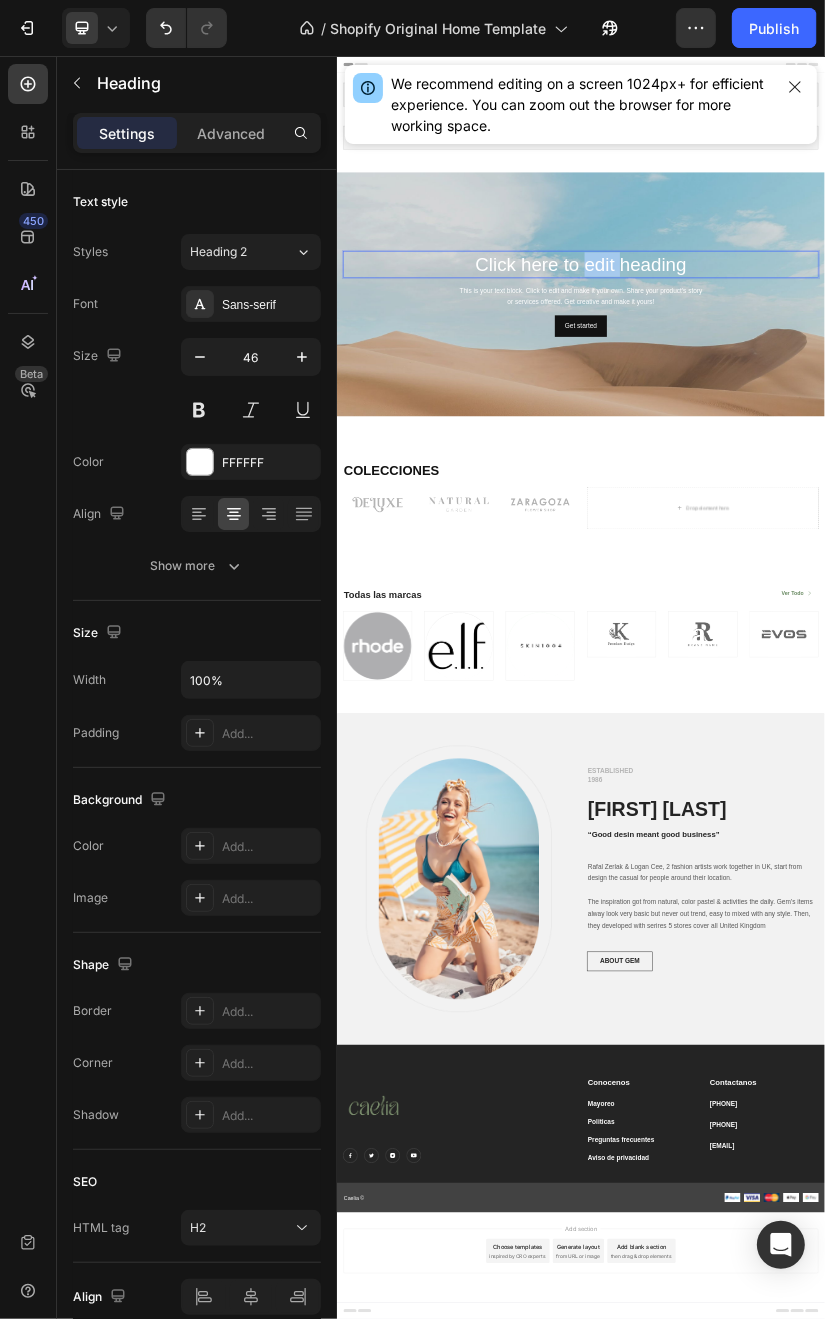 click on "Click here to edit heading" at bounding box center [936, 568] 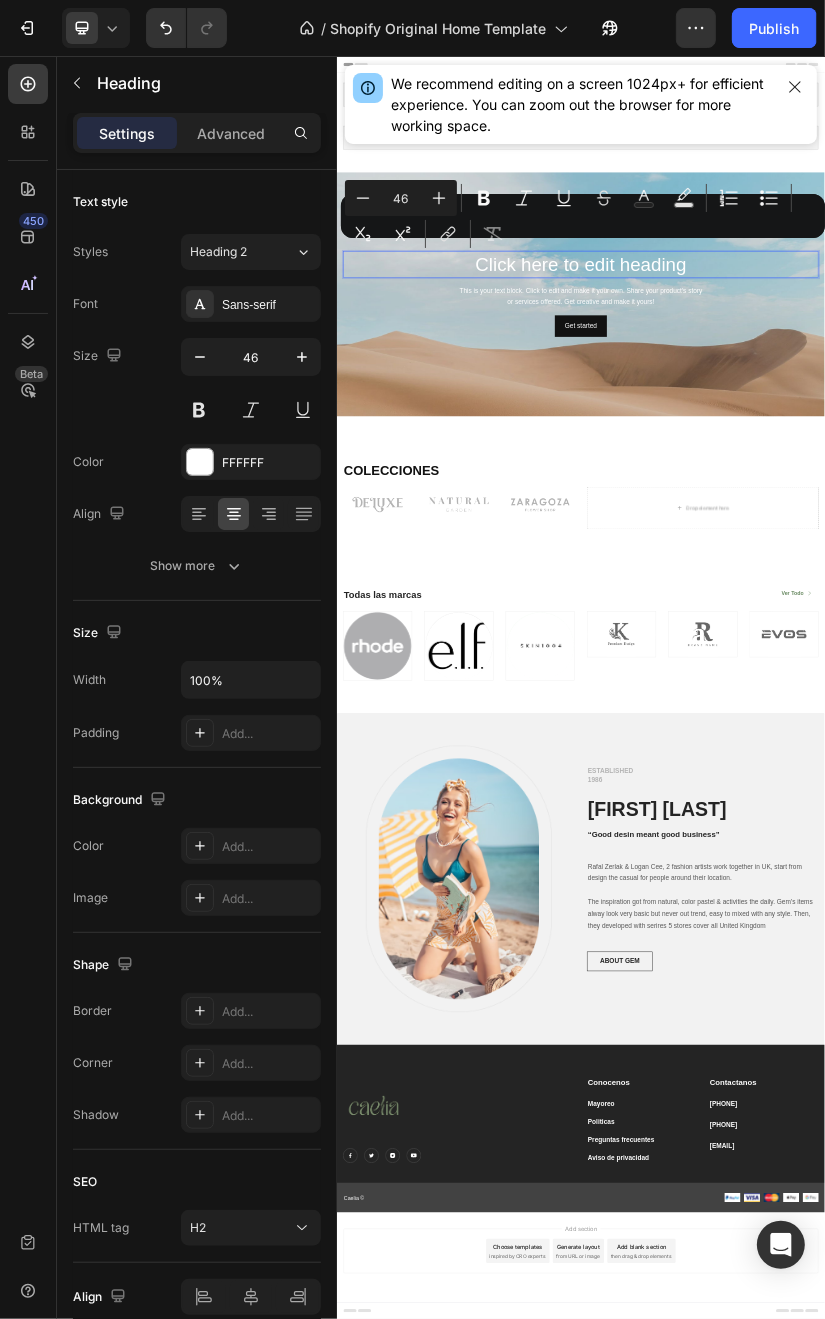 click on "Click here to edit heading" at bounding box center (936, 568) 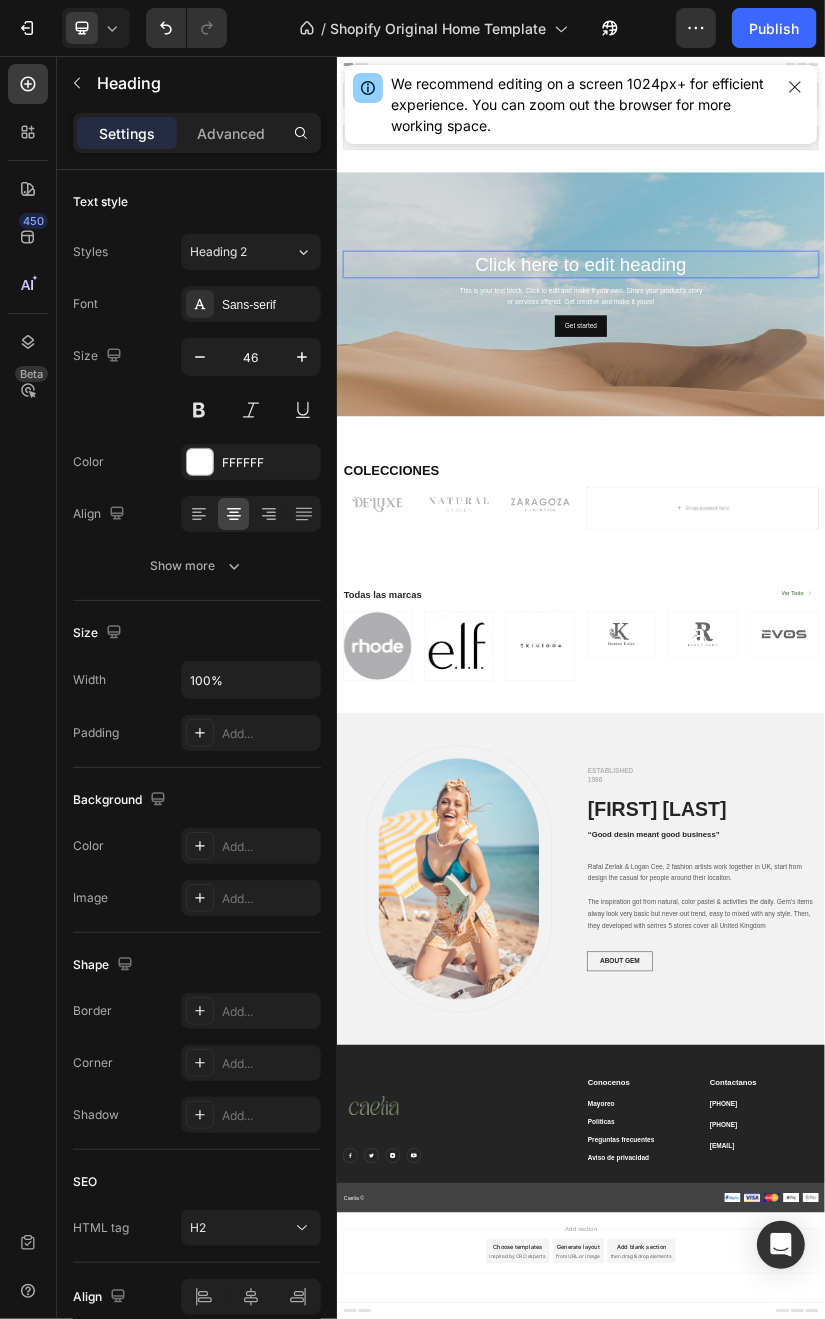 click on "Click here to edit heading" at bounding box center (936, 568) 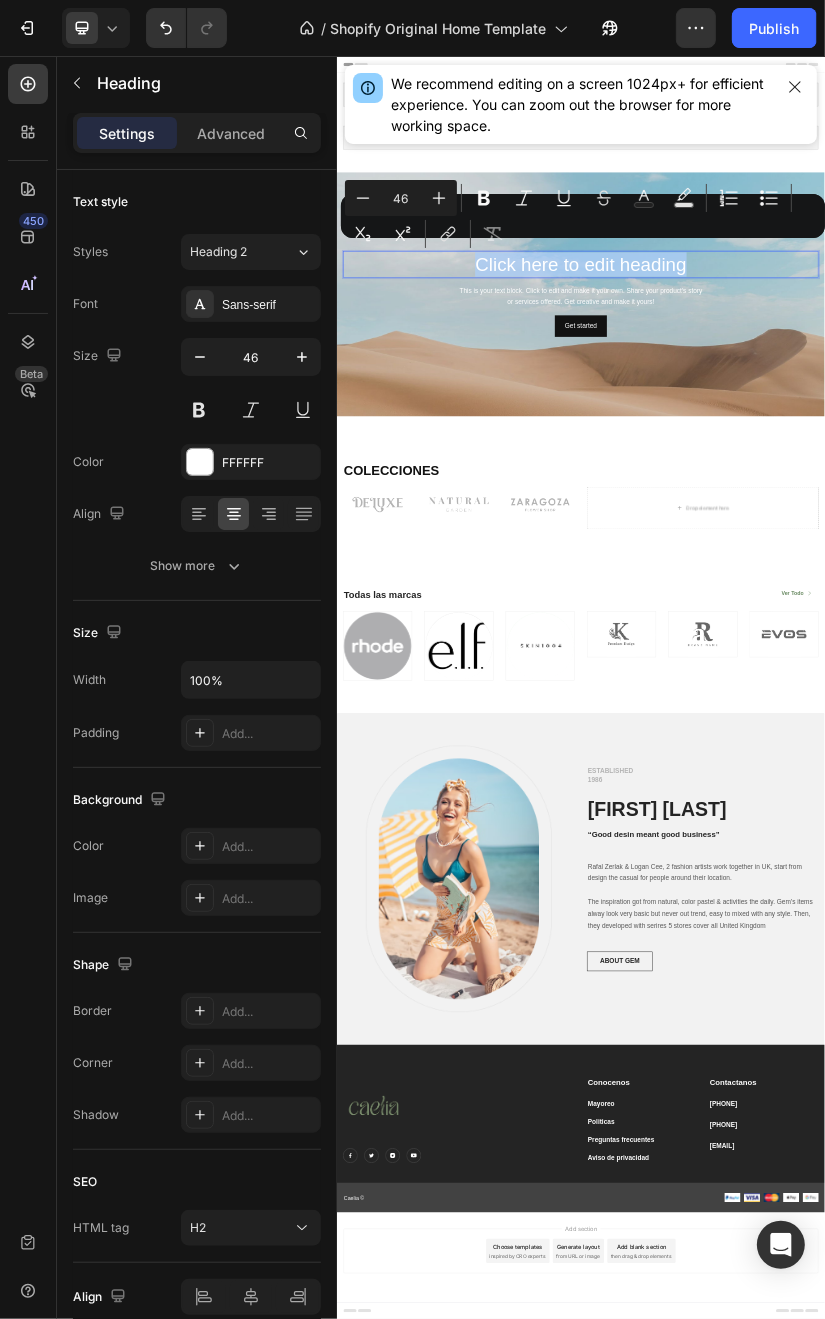 drag, startPoint x: 1228, startPoint y: 557, endPoint x: 498, endPoint y: 557, distance: 730 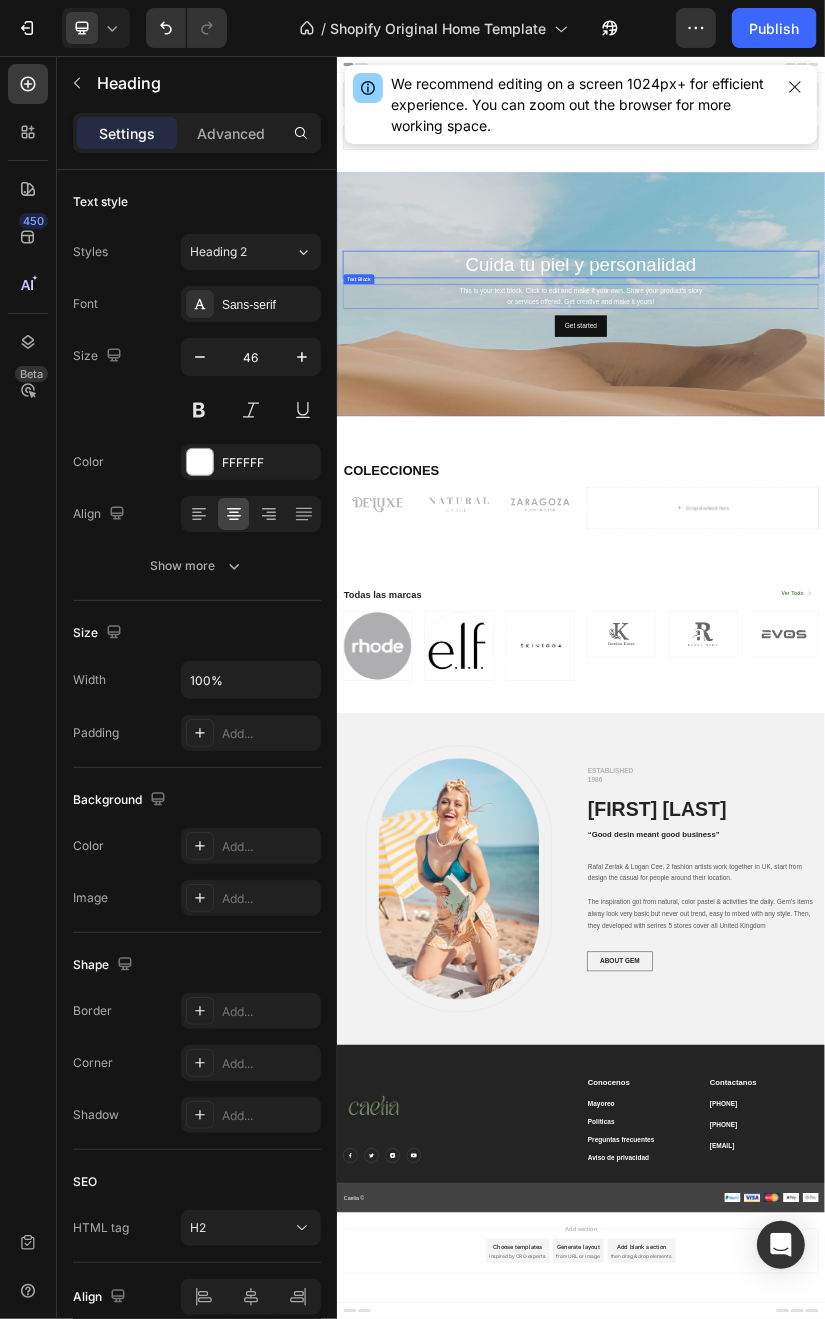 click on "This is your text block. Click to edit and make it your own. Share your product's story                   or services offered. Get creative and make it yours!" at bounding box center [936, 647] 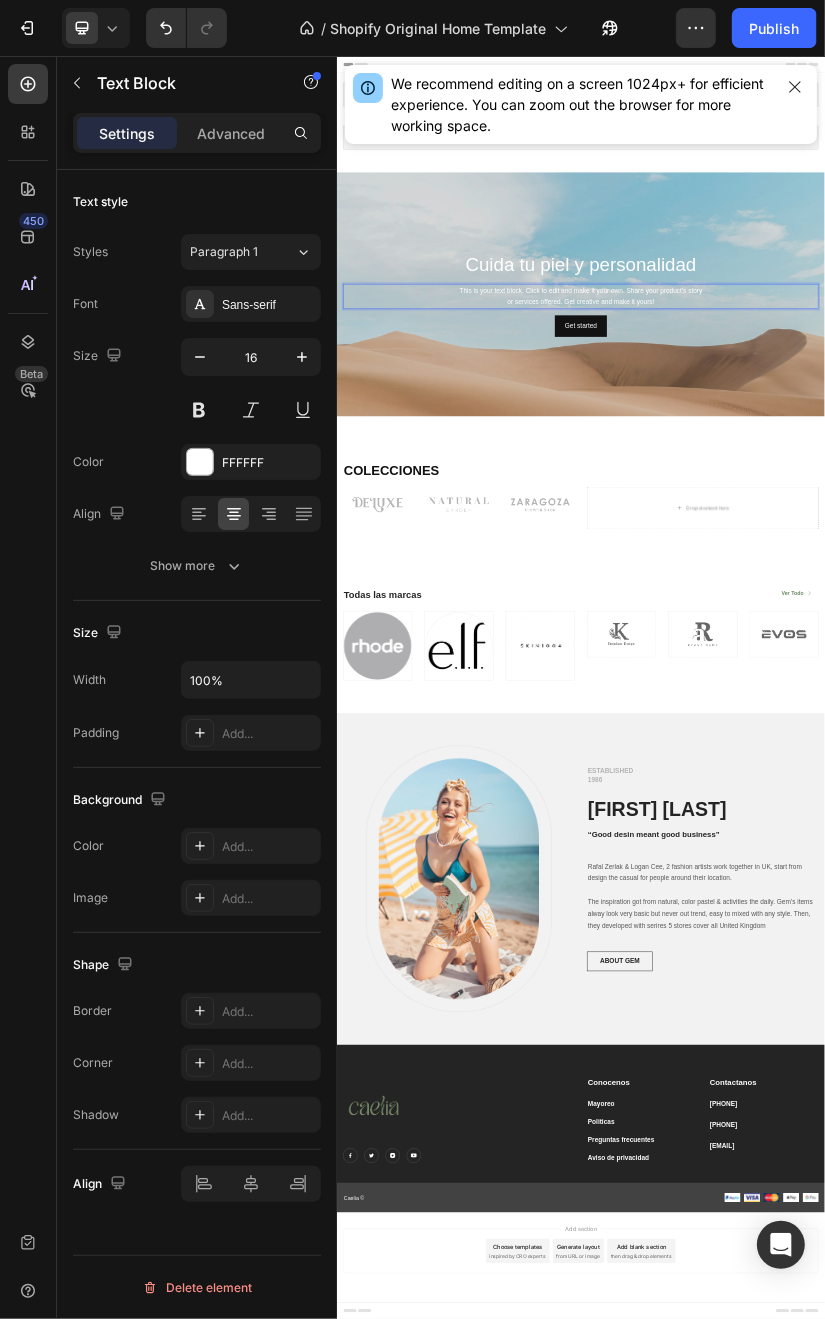 click on "This is your text block. Click to edit and make it your own. Share your product's story or services offered. Get creative and make it yours!" at bounding box center [936, 647] 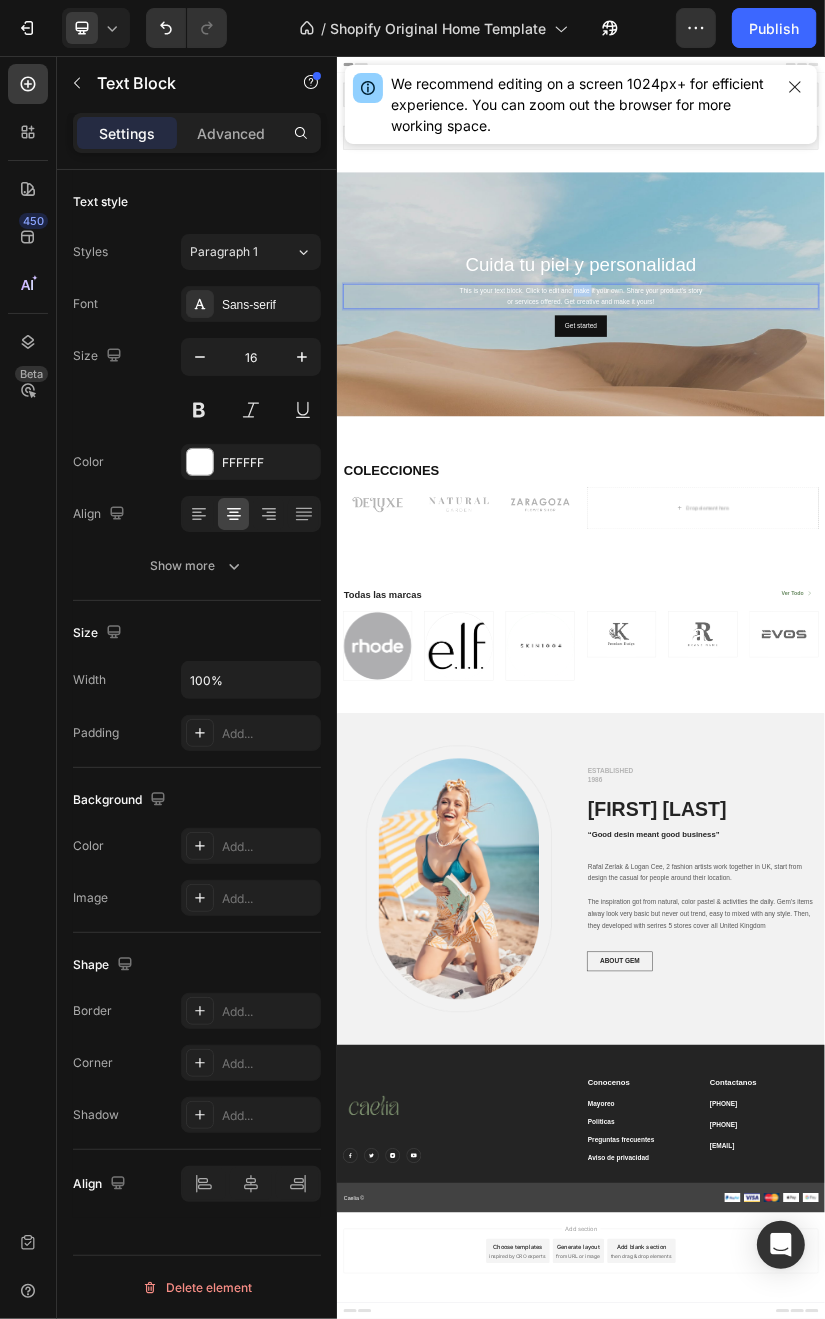 click on "This is your text block. Click to edit and make it your own. Share your product's story or services offered. Get creative and make it yours!" at bounding box center [936, 647] 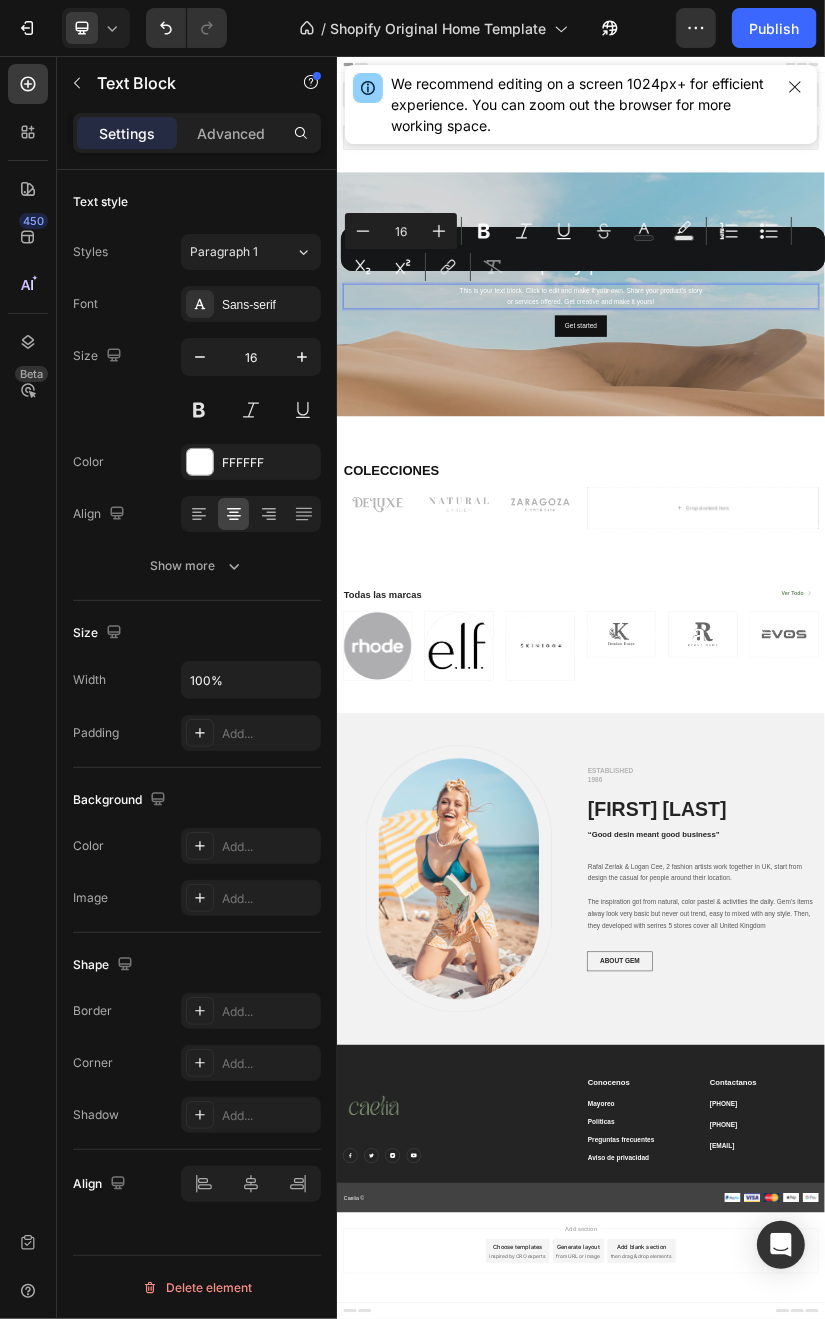 click on "This is your text block. Click to edit and make it your own. Share your product's story or services offered. Get creative and make it yours!" at bounding box center [936, 647] 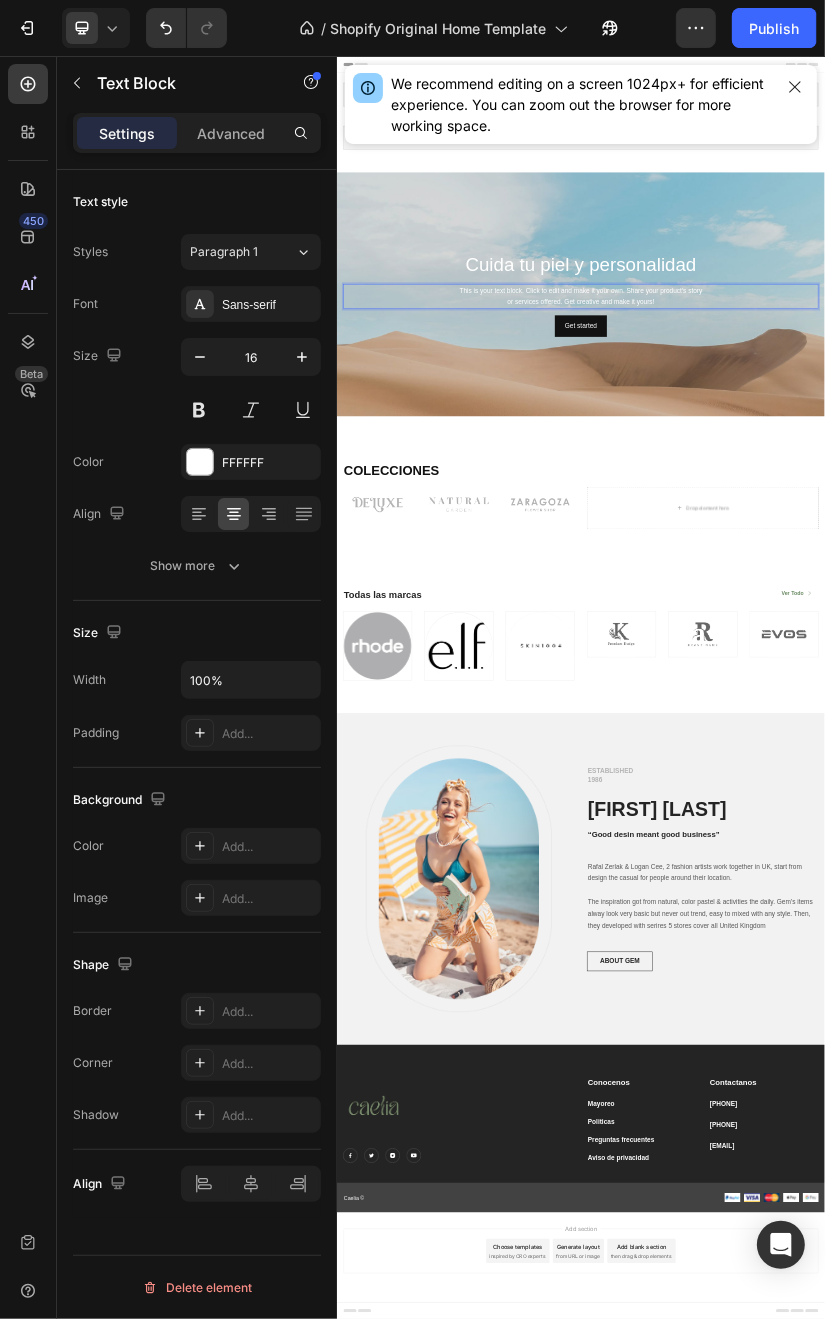 click on "This is your text block. Click to edit and make it your own. Share your product's story or services offered. Get creative and make it yours!" at bounding box center (936, 647) 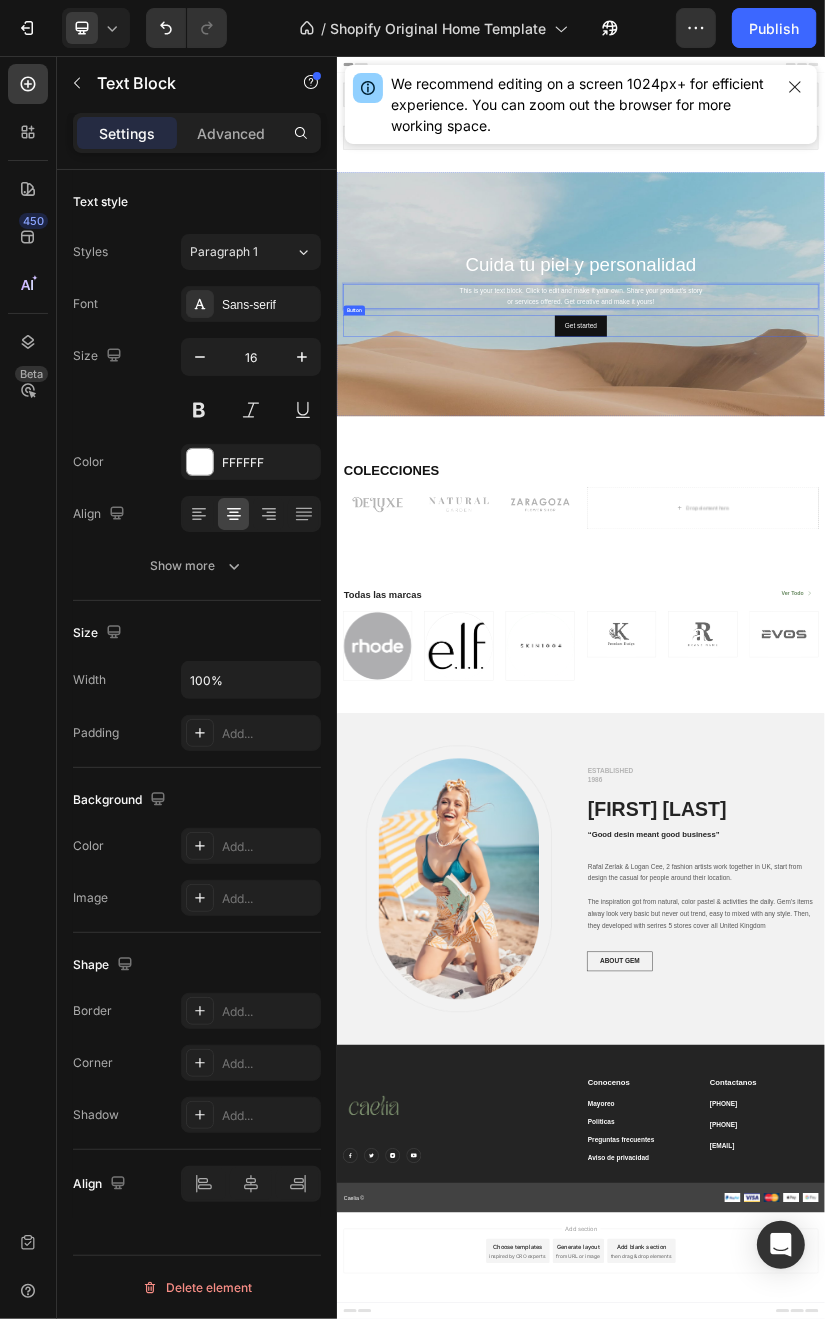 click on "Get started Button" at bounding box center (936, 719) 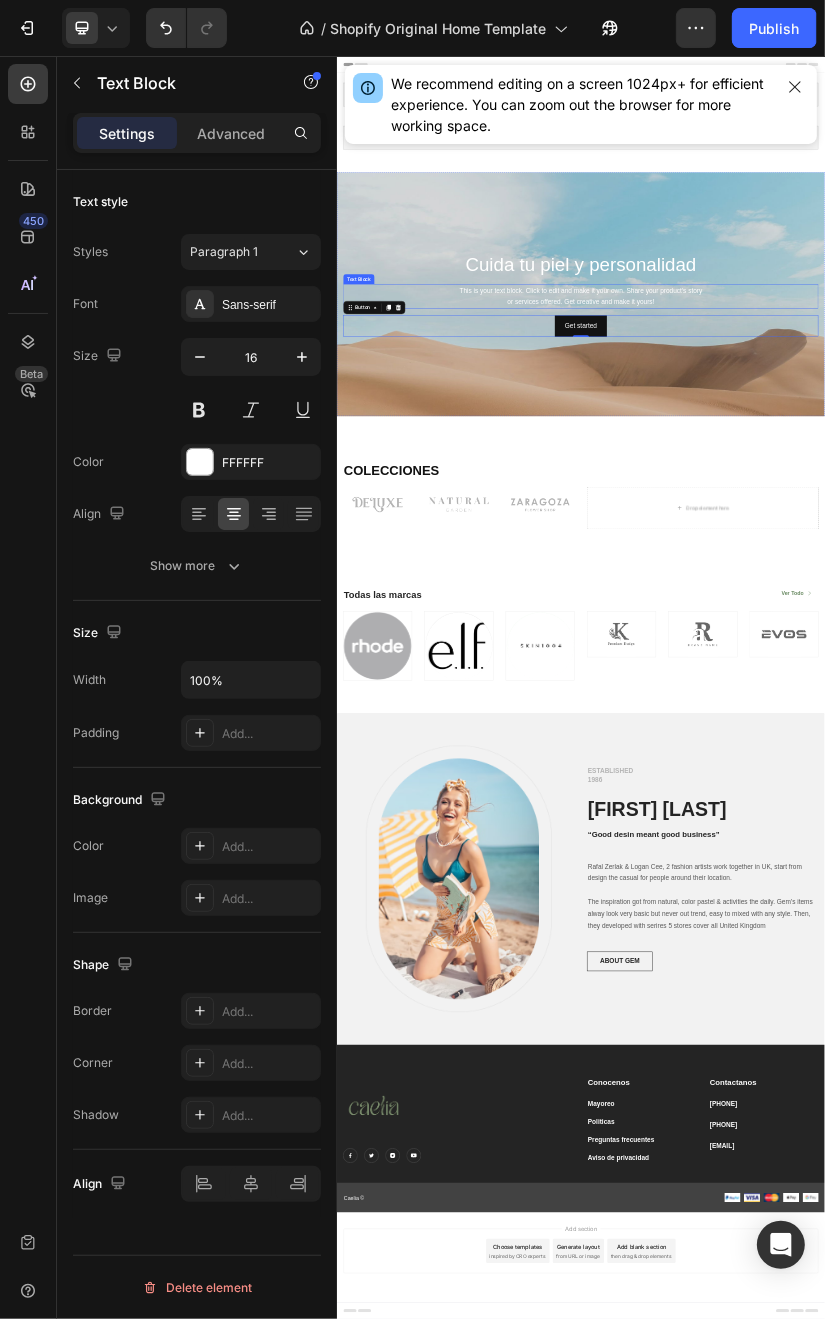 click on "This is your text block. Click to edit and make it your own. Share your product's story or services offered. Get creative and make it yours!" at bounding box center [936, 647] 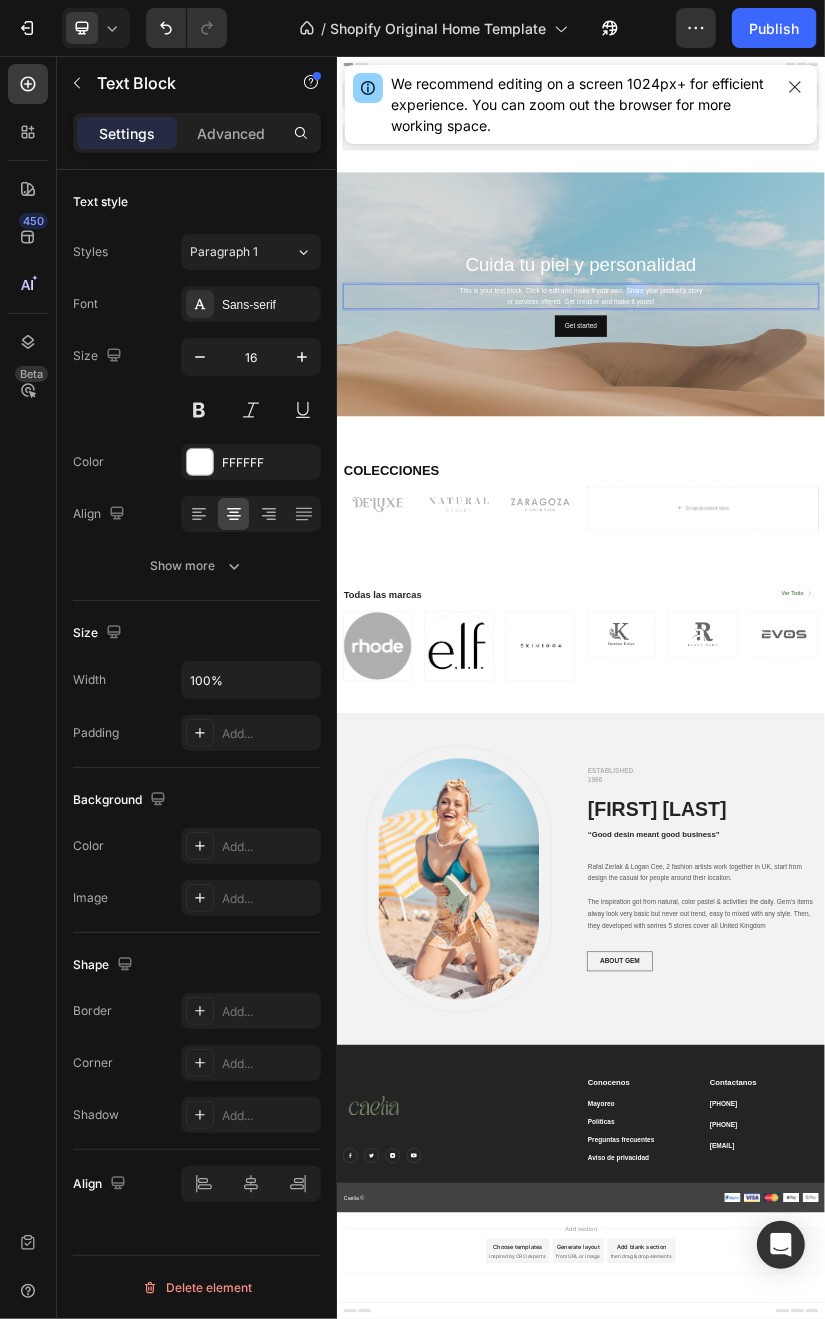 click on "This is your text block. Click to edit and make it your own. Share your product's story or services offered. Get creative and make it yours!" at bounding box center [936, 647] 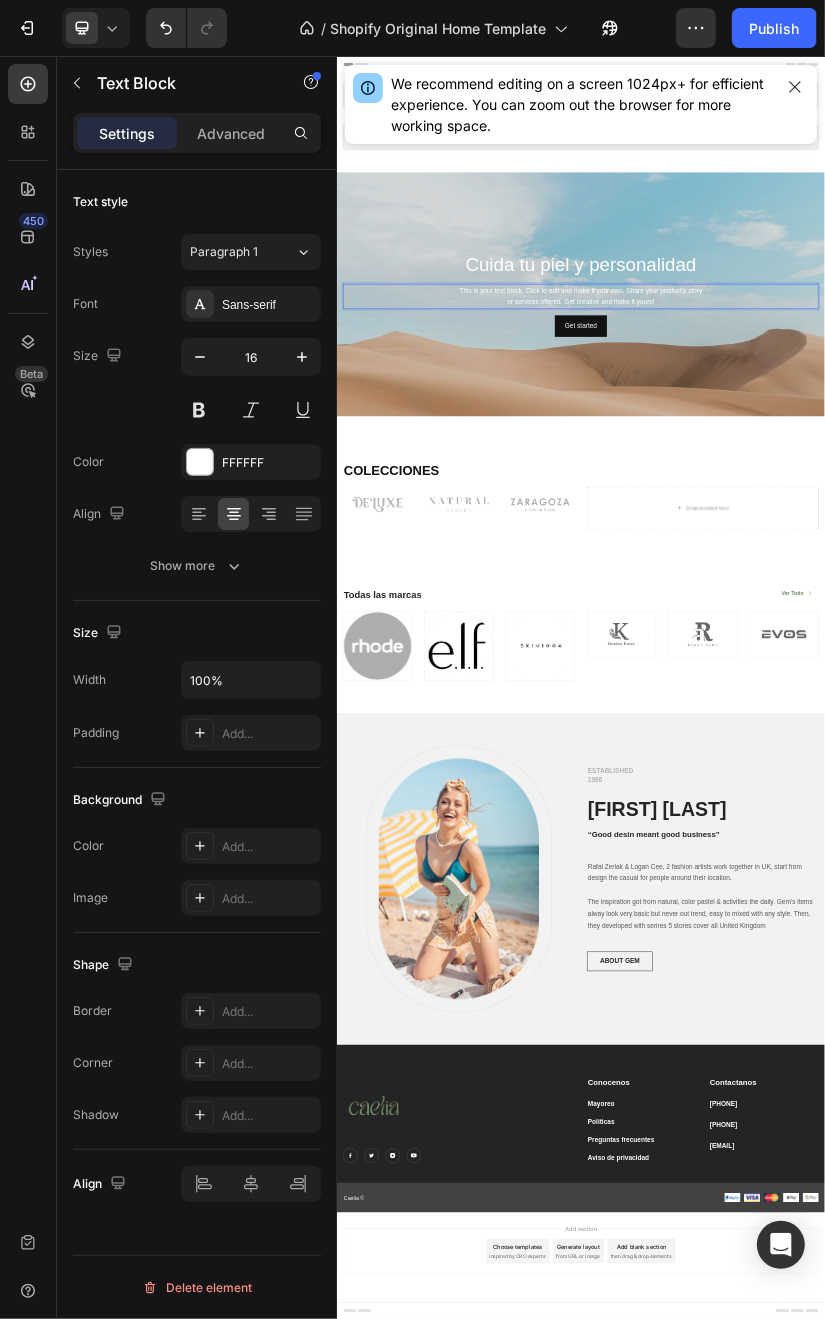 click on "This is your text block. Click to edit and make it your own. Share your product's story or services offered. Get creative and make it yours!" at bounding box center (936, 647) 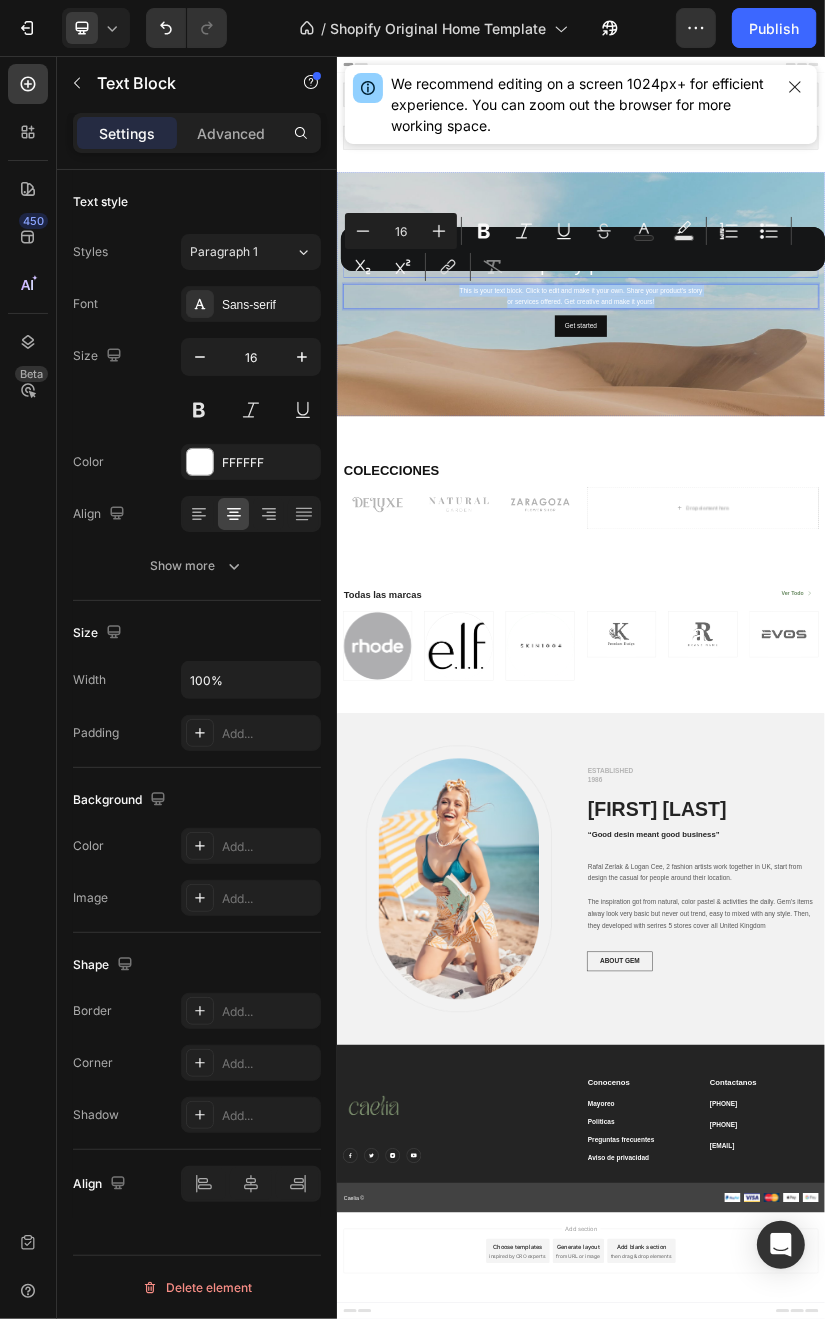 drag, startPoint x: 1128, startPoint y: 668, endPoint x: 717, endPoint y: 327, distance: 534.0431 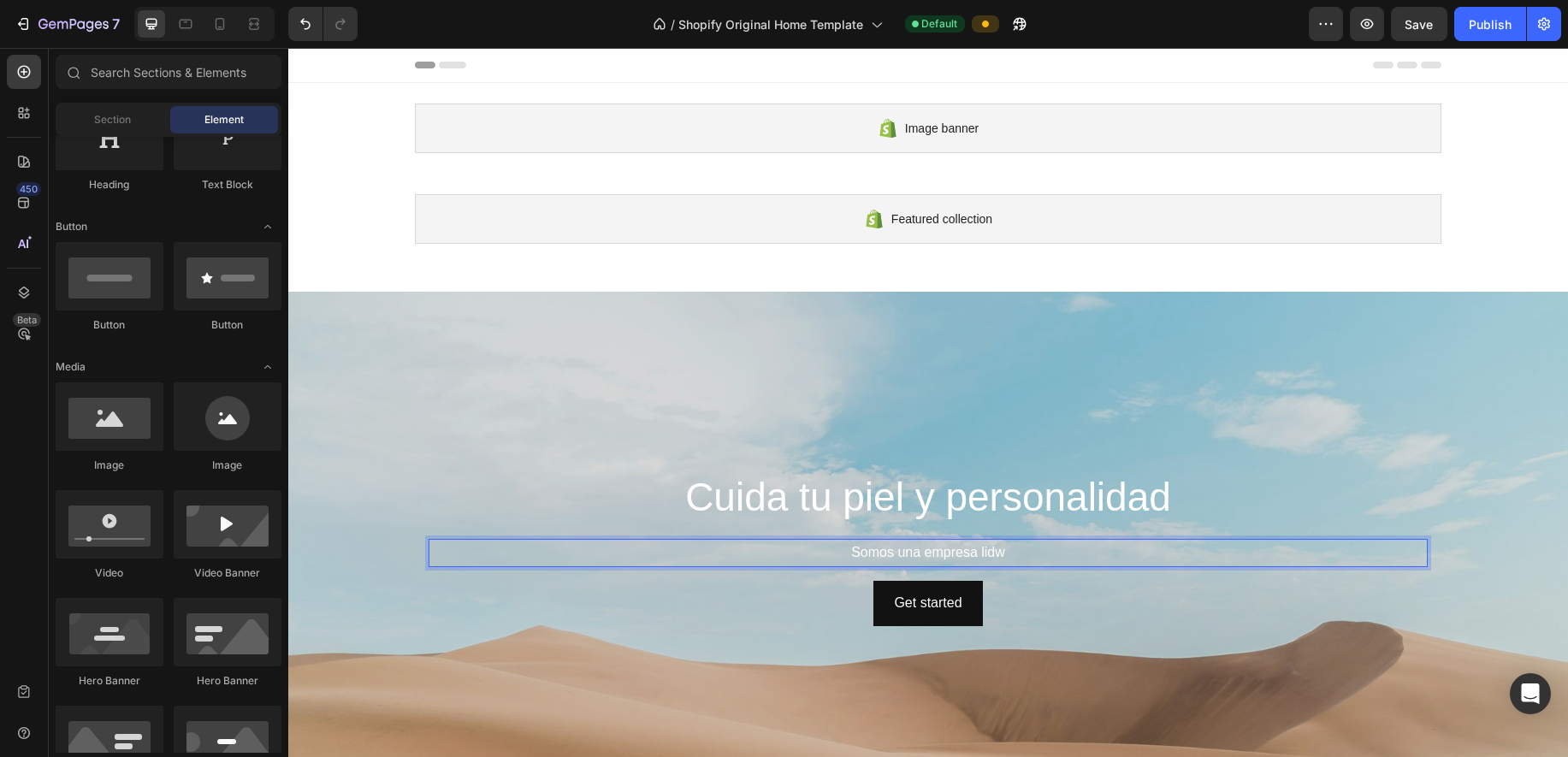 click on "Image banner Shopify section: Image banner Featured collection Shopify section: Featured collection Cuida tu piel y personalidad Heading Somos una empresa lidw Text Block   16 Get started Button Hero Banner Section 3 Root" at bounding box center [928, 1274] 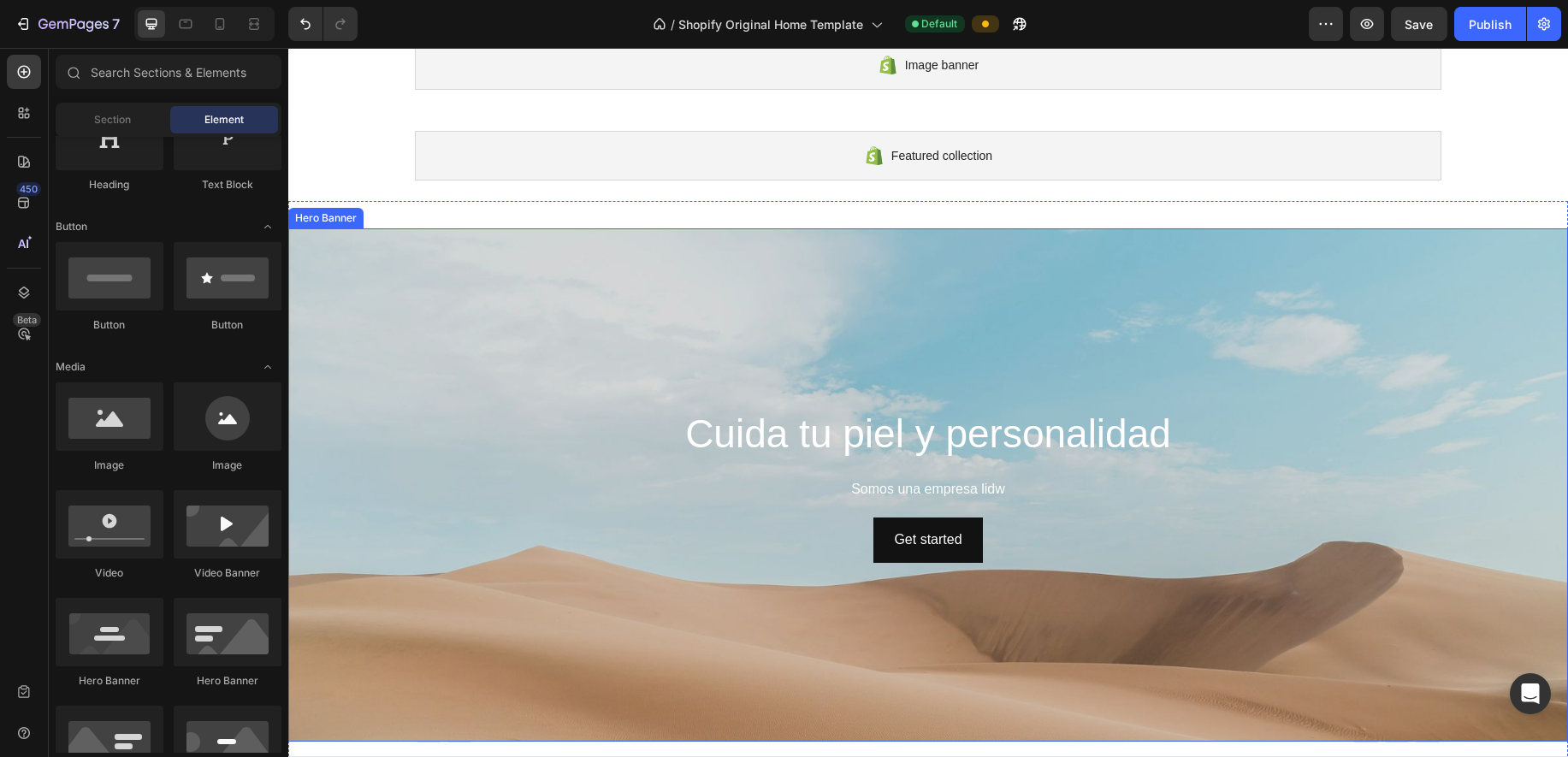 scroll, scrollTop: 0, scrollLeft: 0, axis: both 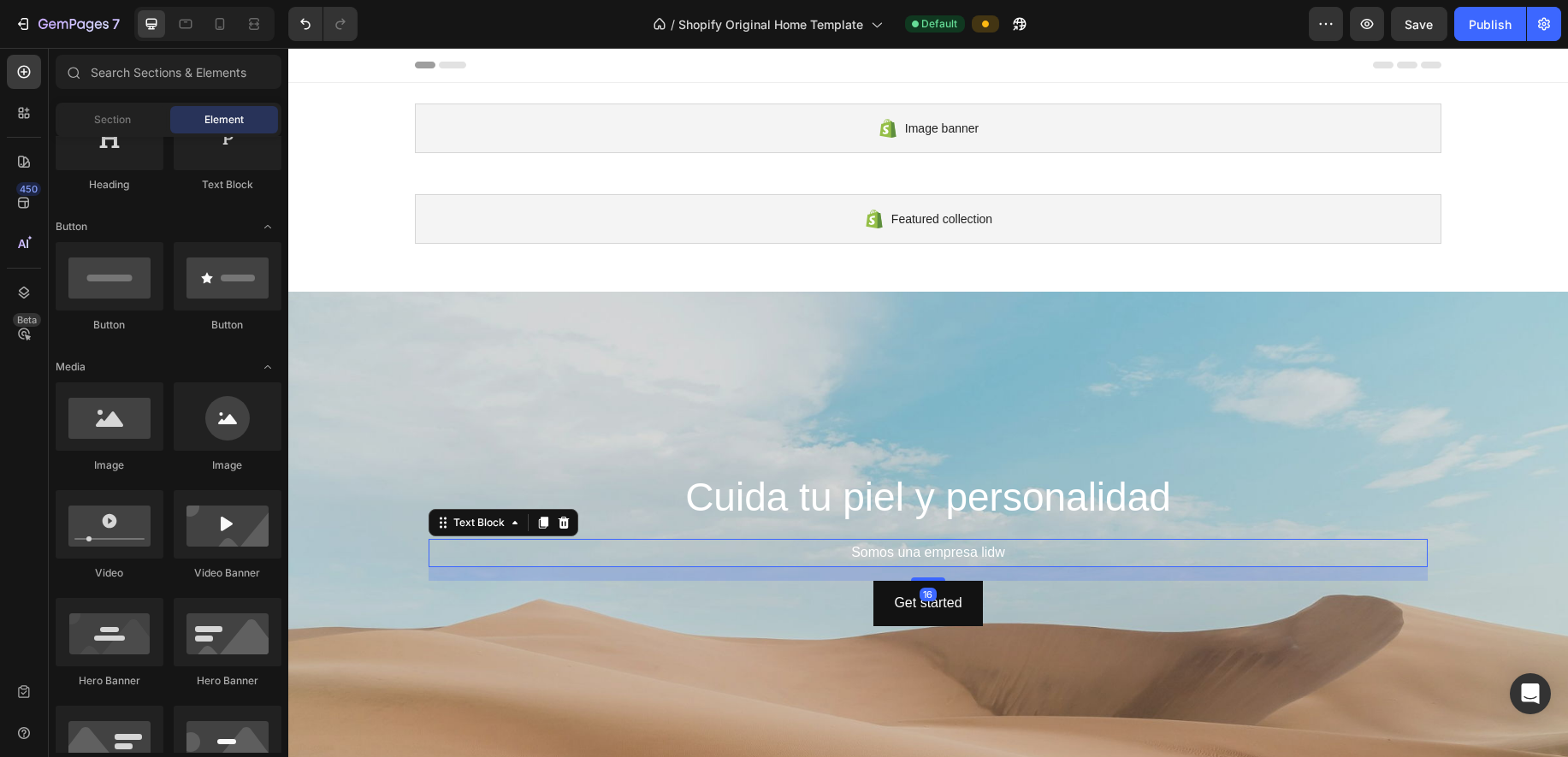 click on "Somos una empresa lidw" at bounding box center (928, 553) 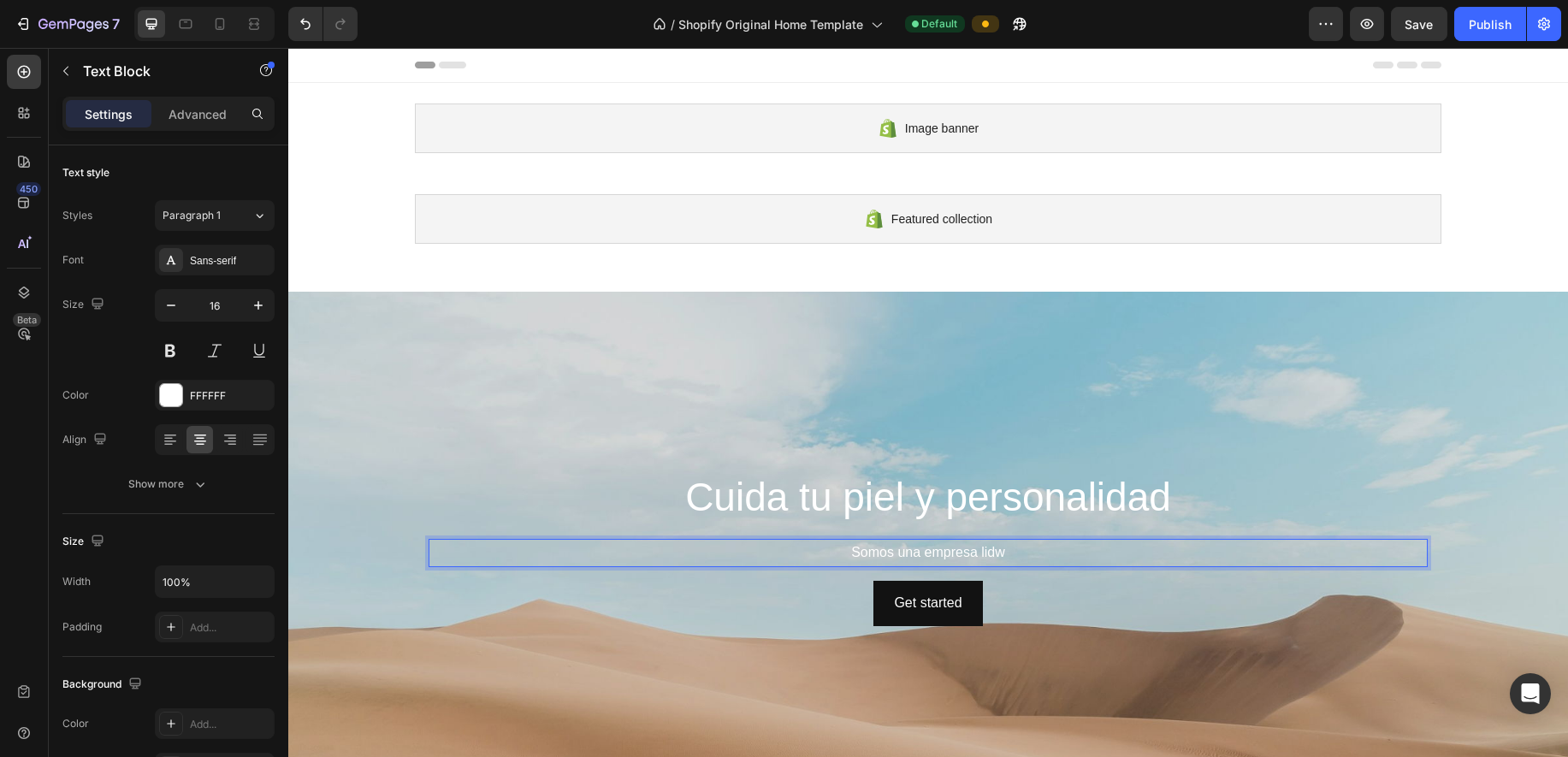 click on "Somos una empresa lidw" at bounding box center (928, 553) 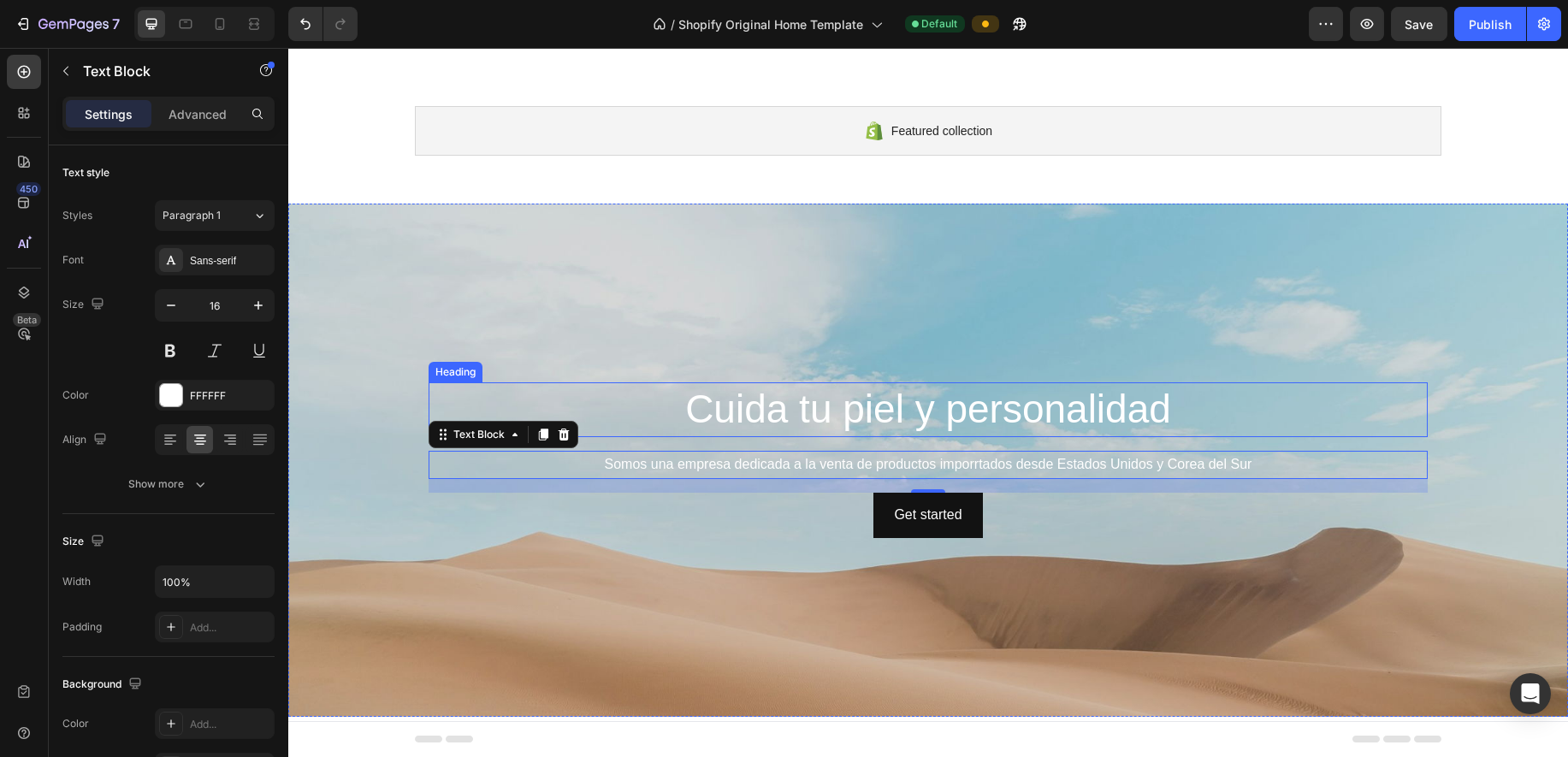 scroll, scrollTop: 214, scrollLeft: 0, axis: vertical 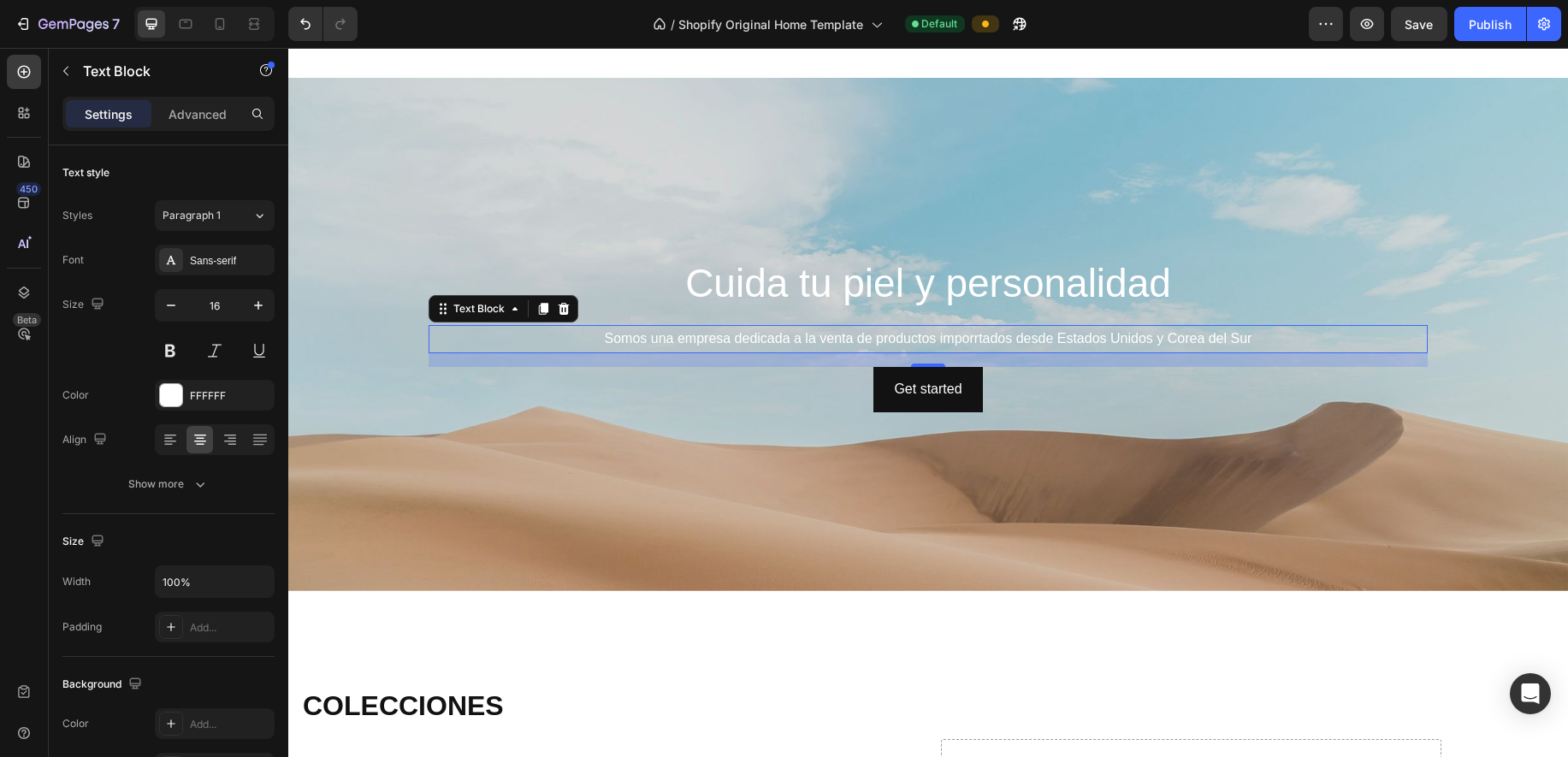 click on "Somos una empresa dedicada a la venta de productos imporrtados desde Estados Unidos y Corea del Sur" at bounding box center (928, 339) 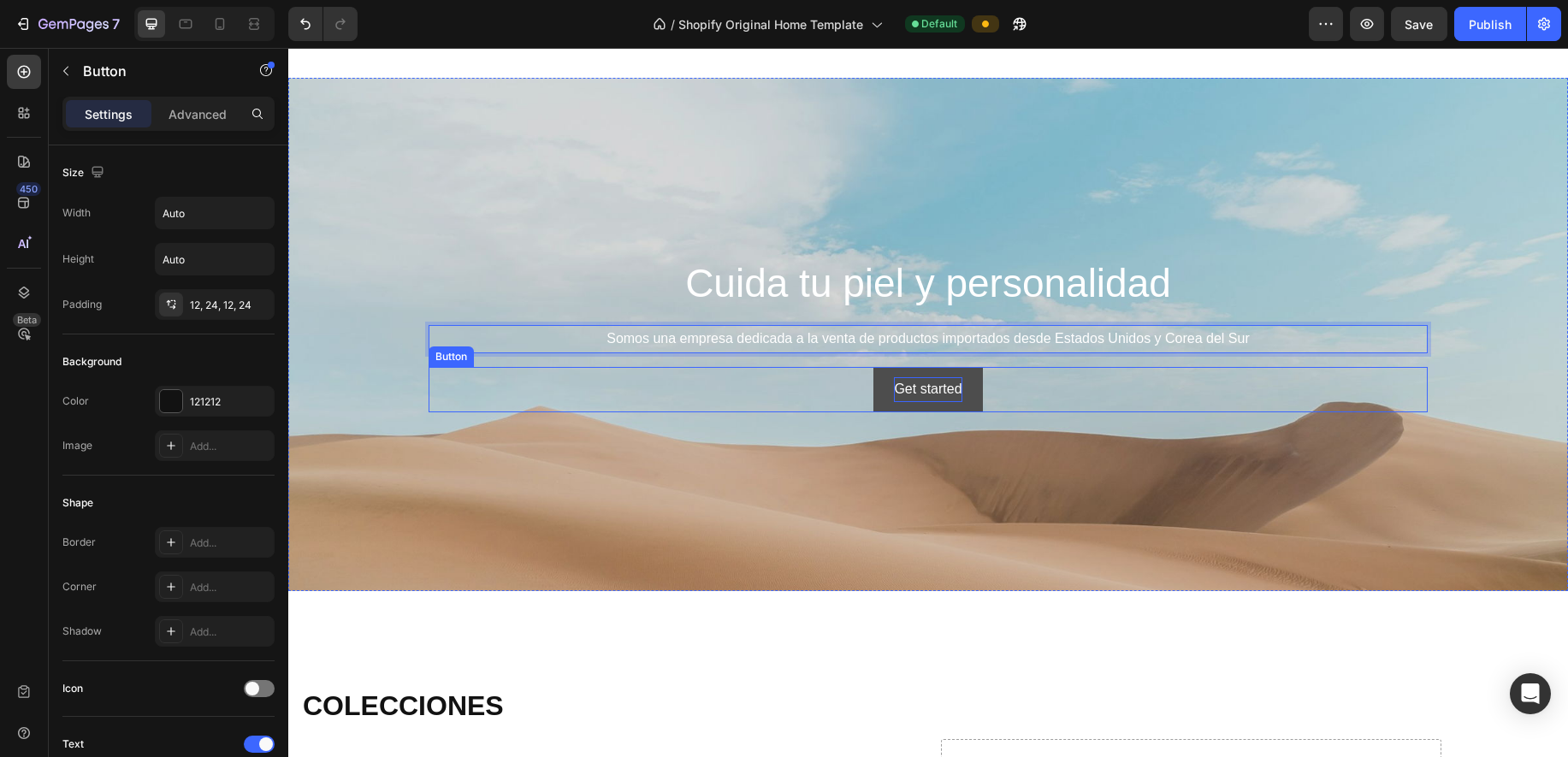 click on "Get started" at bounding box center (927, 389) 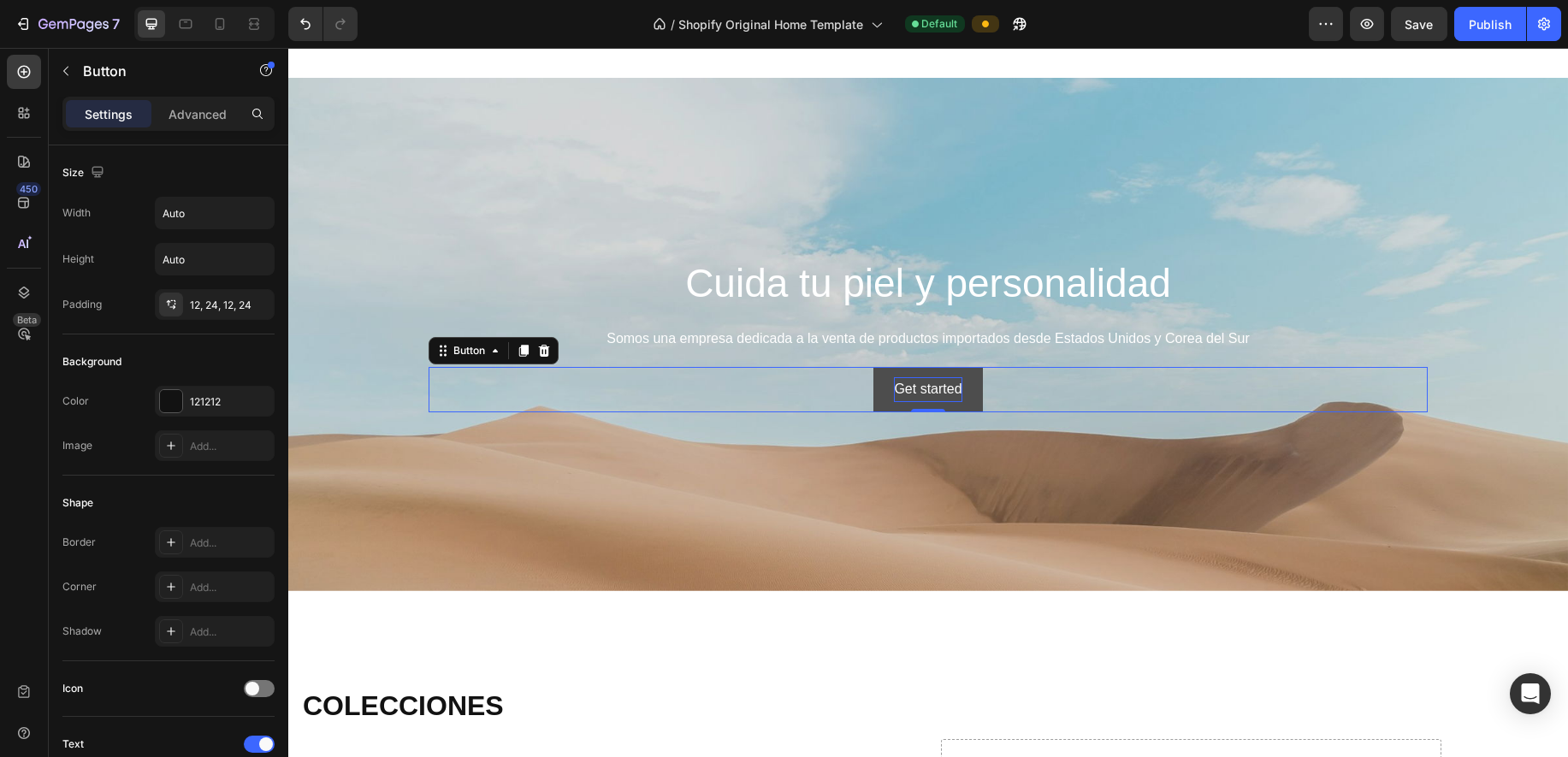 click on "Get started" at bounding box center (927, 389) 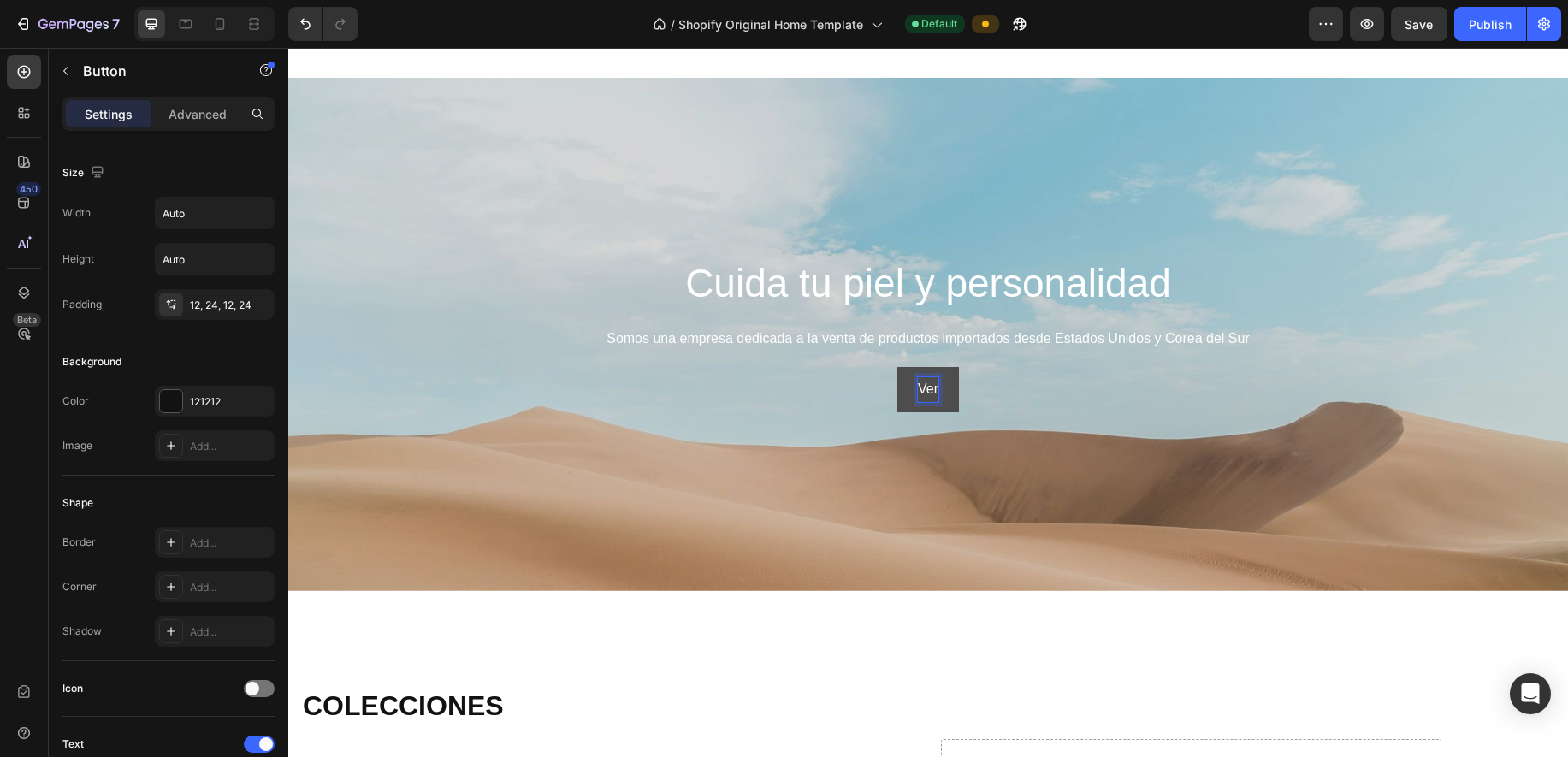 click on "Ver" at bounding box center (928, 389) 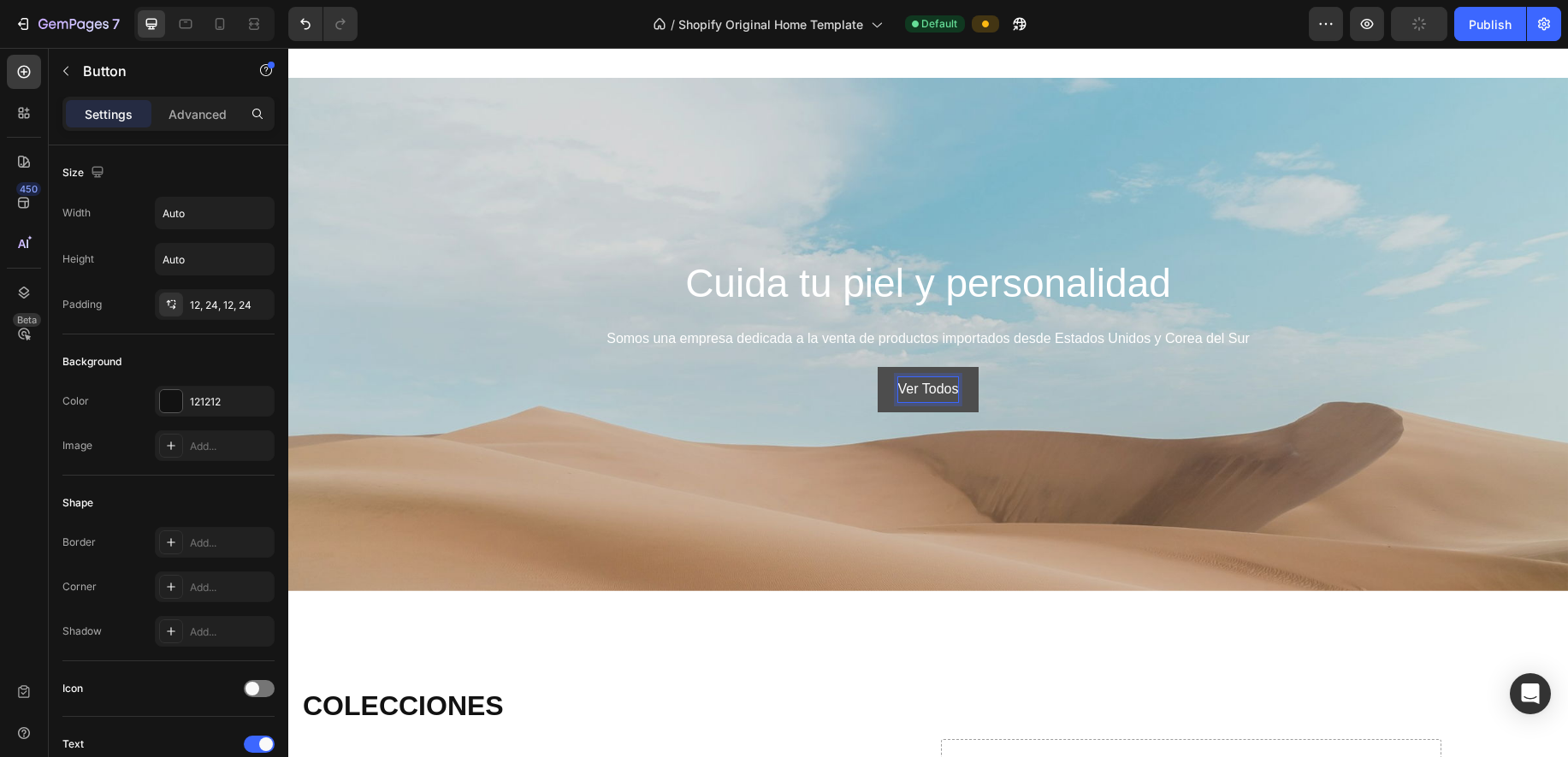 click on "Ver Todos" at bounding box center (928, 389) 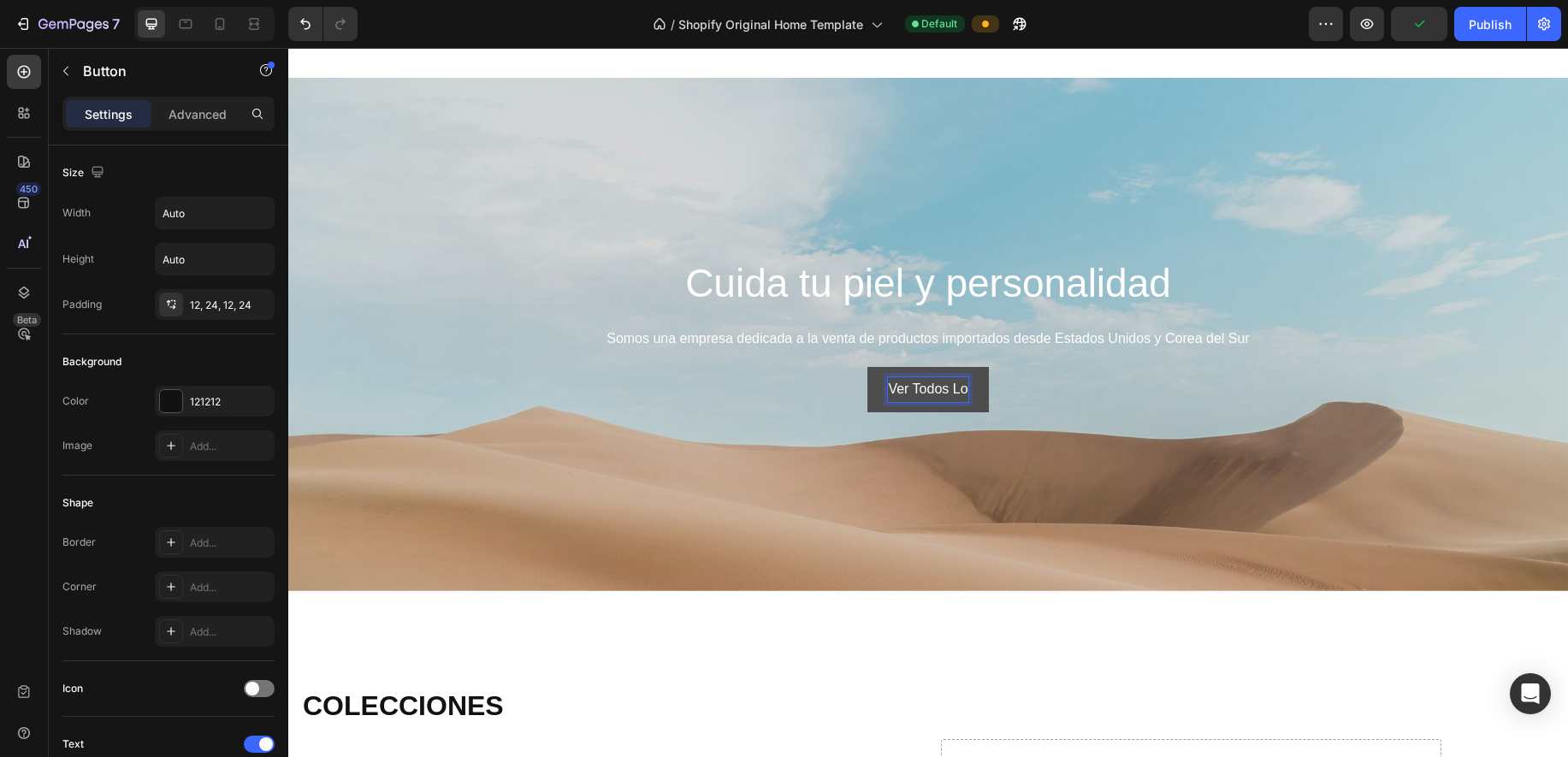 click on "Ver Todos Lo" at bounding box center (927, 389) 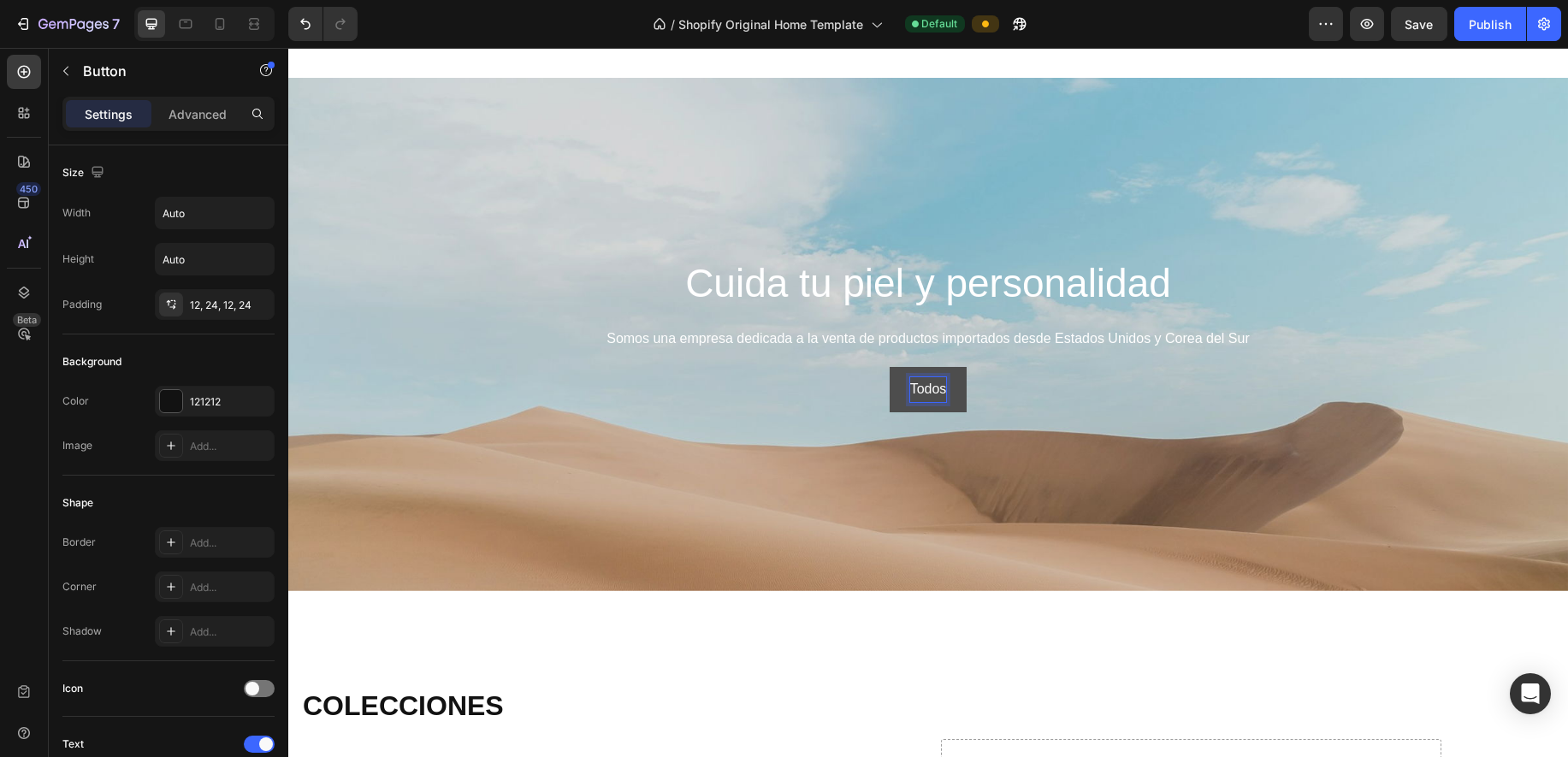 click on "Todos" at bounding box center [928, 389] 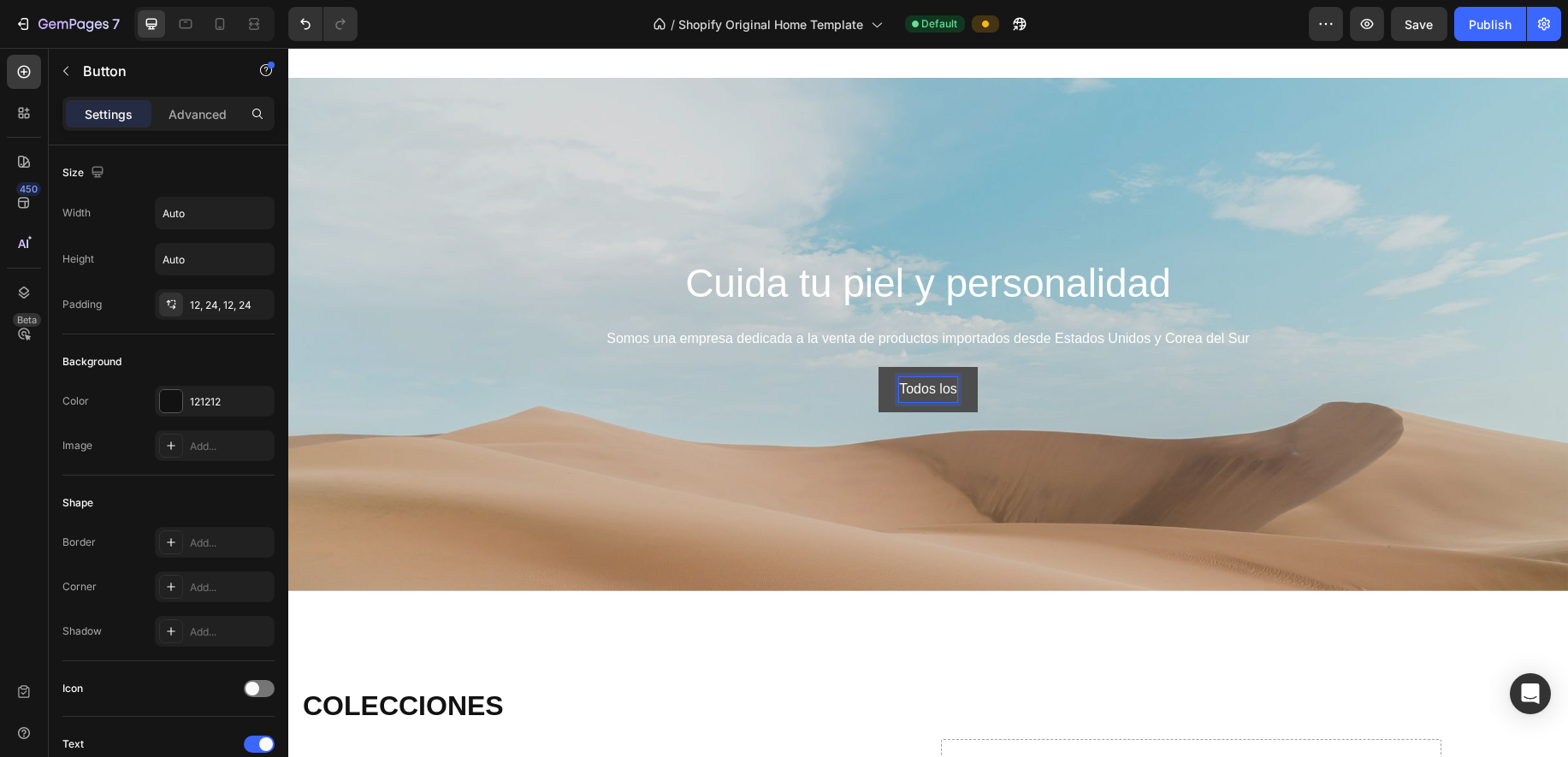 click on "Todos los" at bounding box center (928, 389) 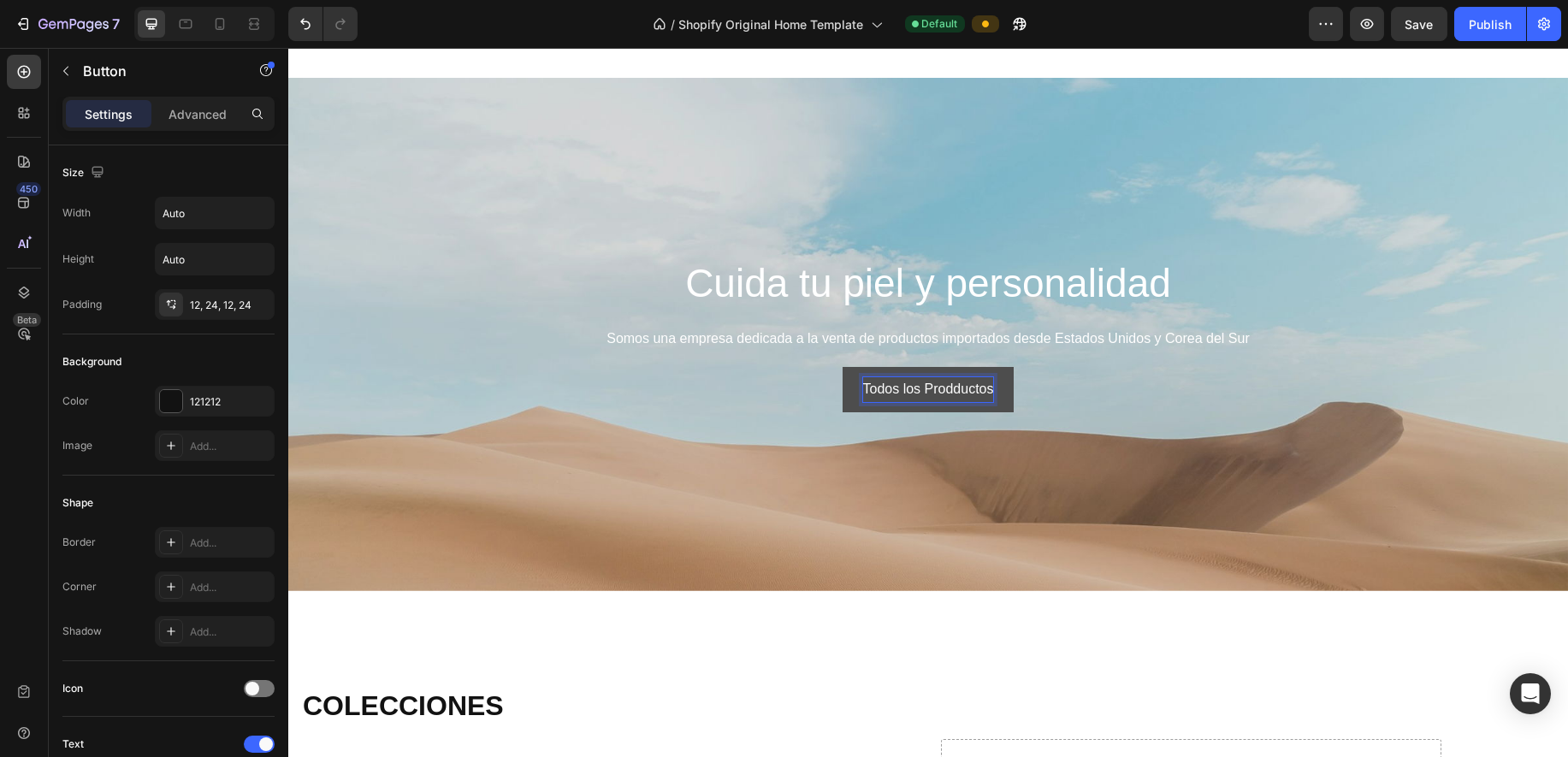 click on "Todos los Prodductos" at bounding box center [928, 389] 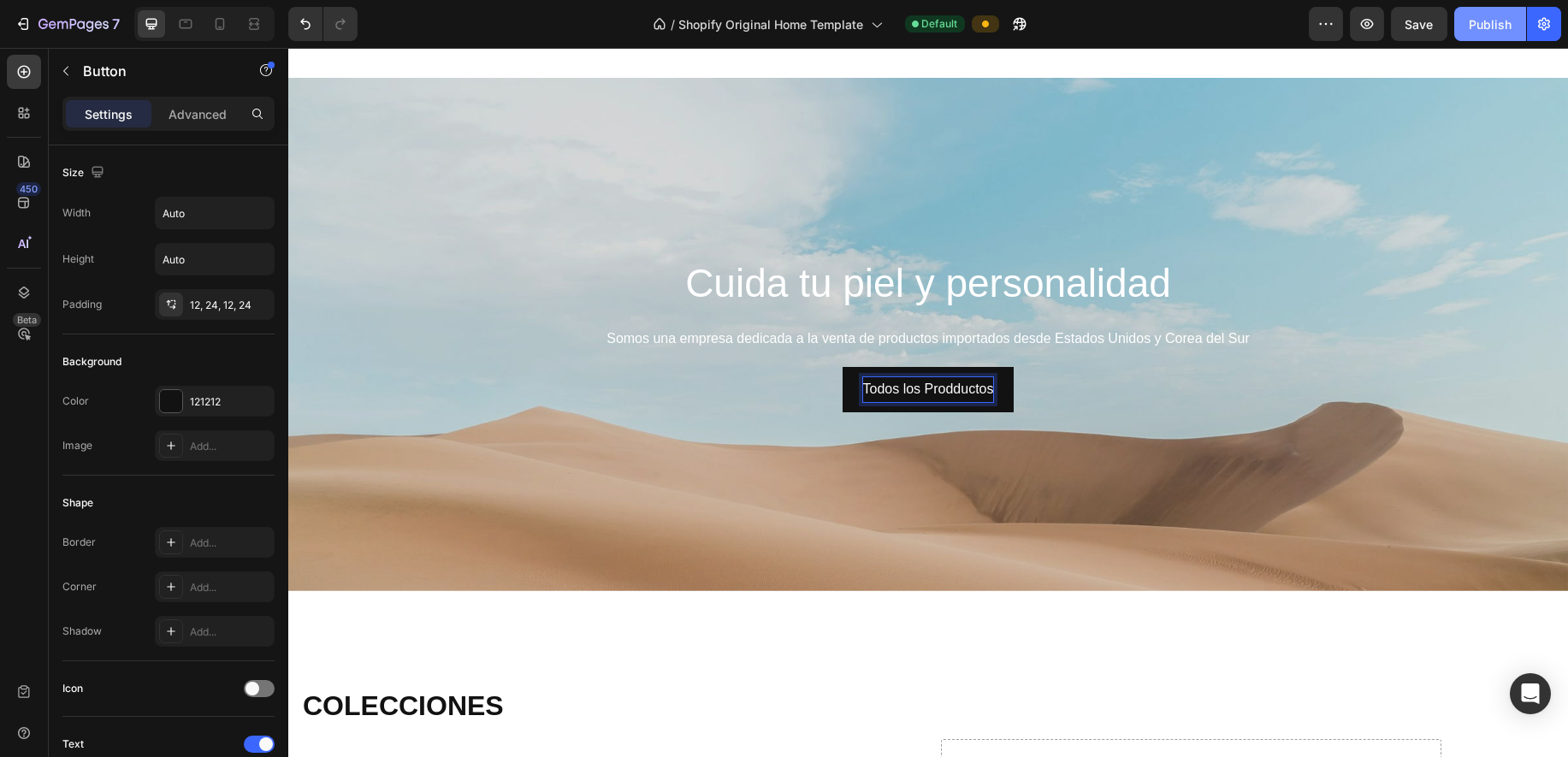 click on "Publish" at bounding box center [1490, 24] 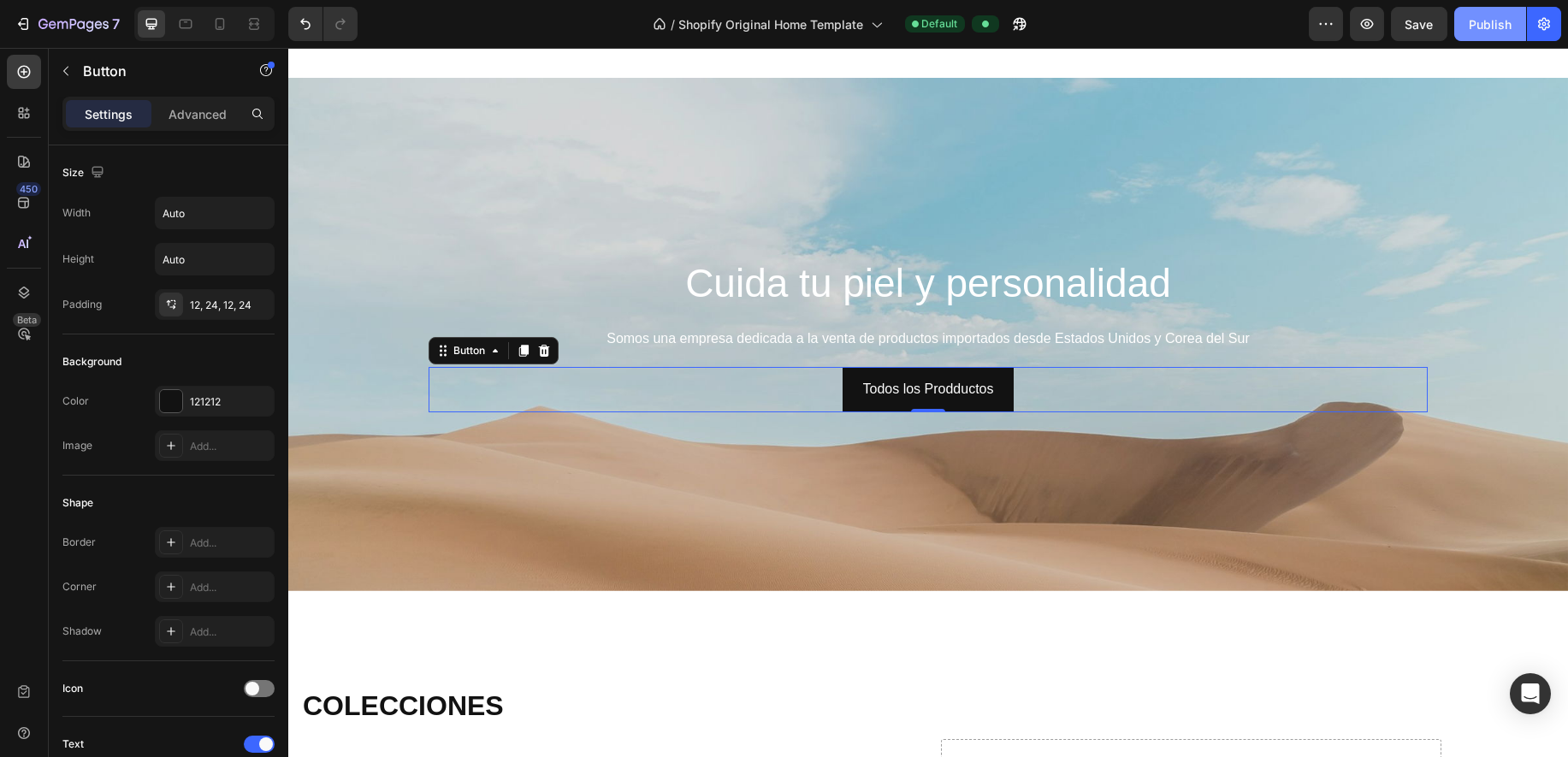 click on "Publish" at bounding box center (1490, 24) 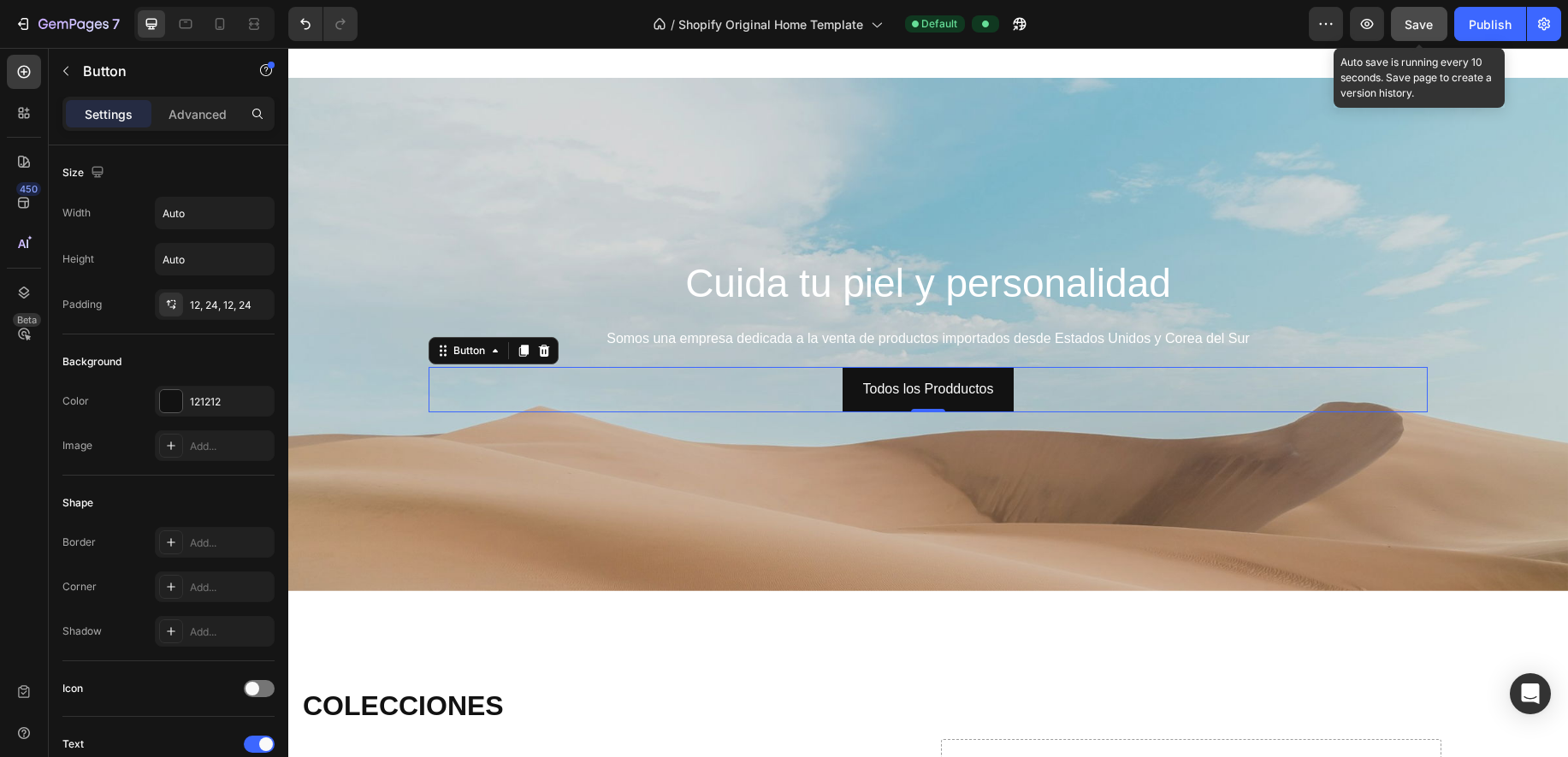 click on "Save" at bounding box center (1419, 24) 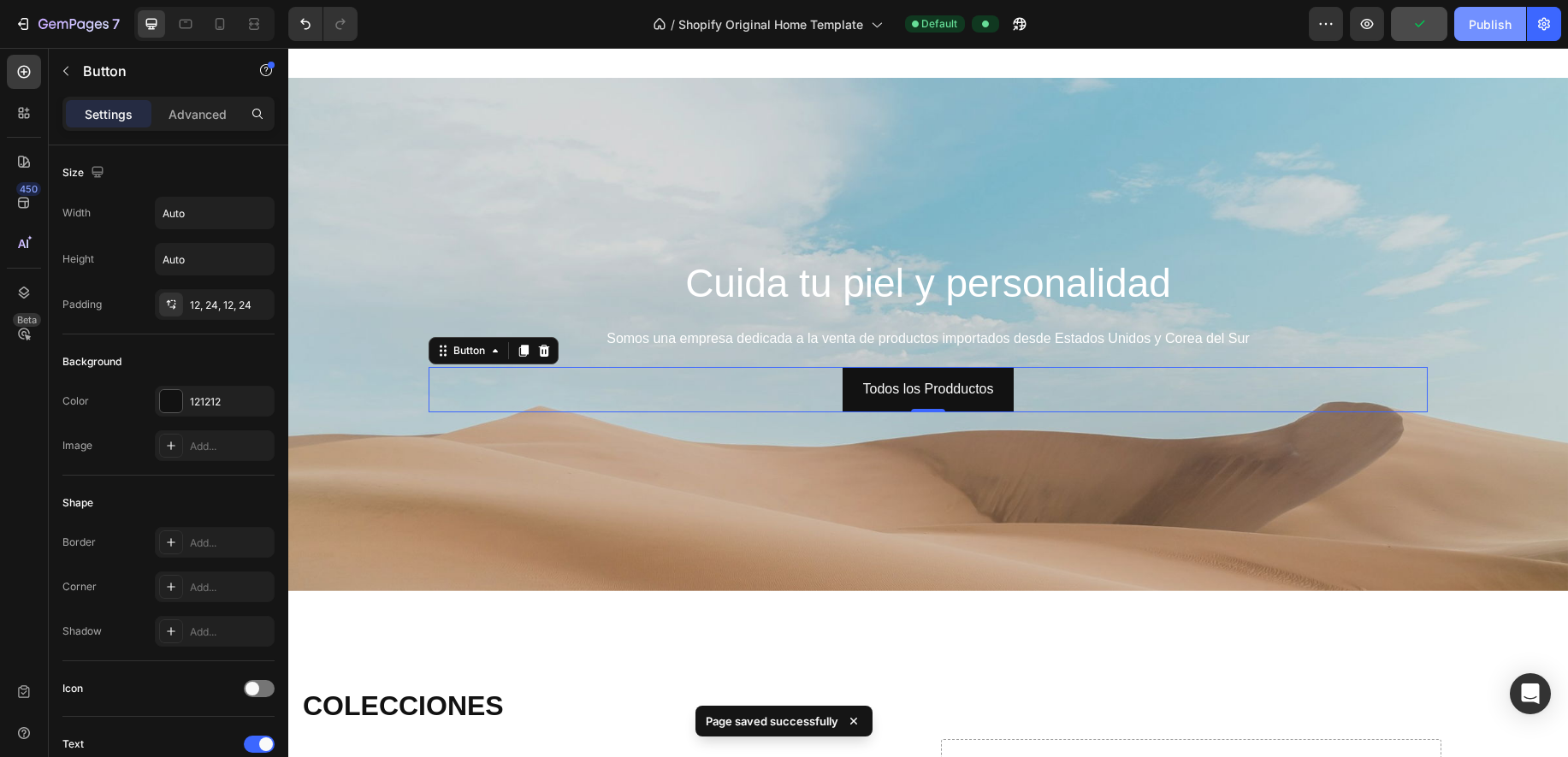 click on "Publish" at bounding box center [1490, 24] 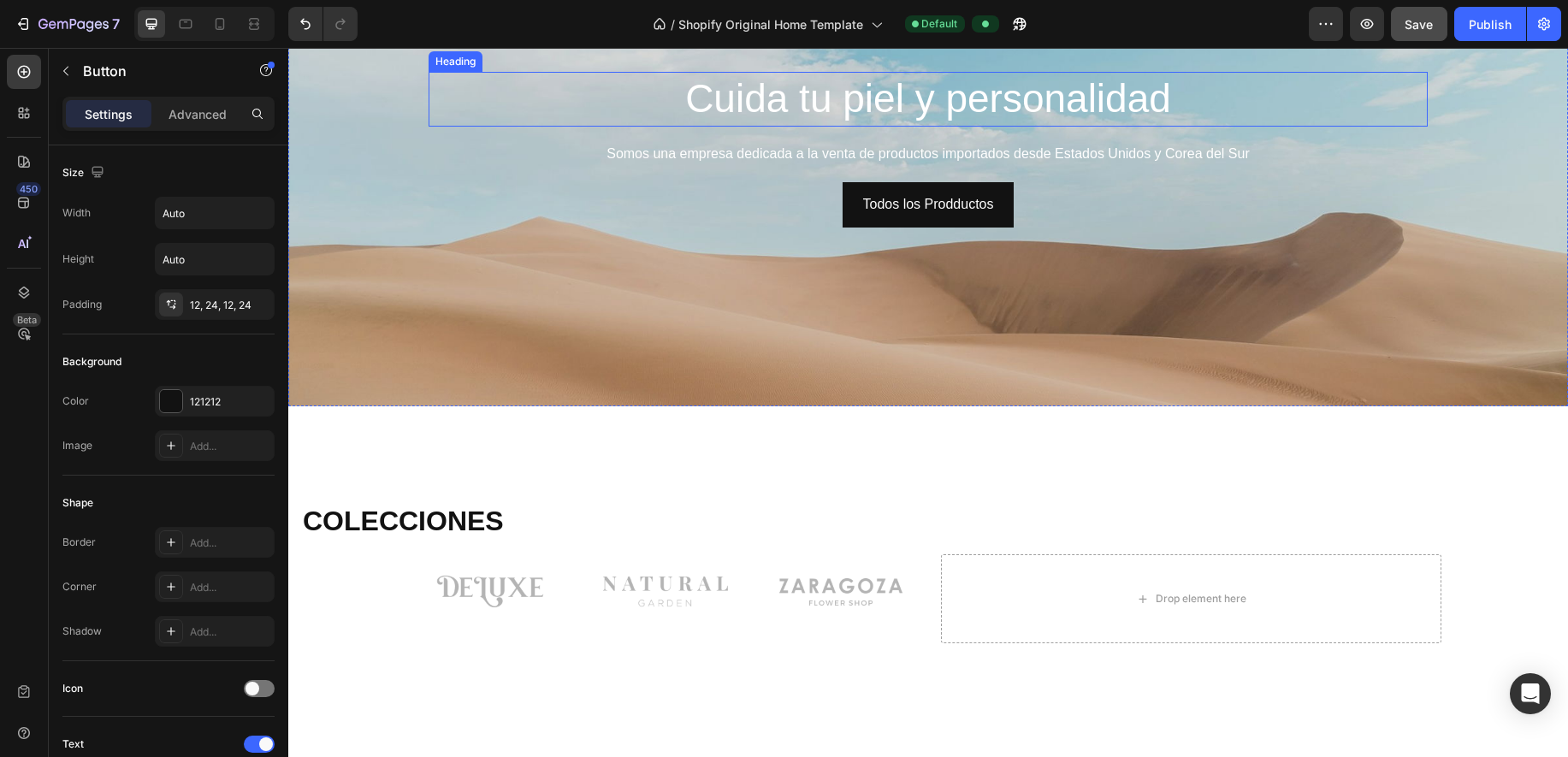 scroll, scrollTop: 107, scrollLeft: 0, axis: vertical 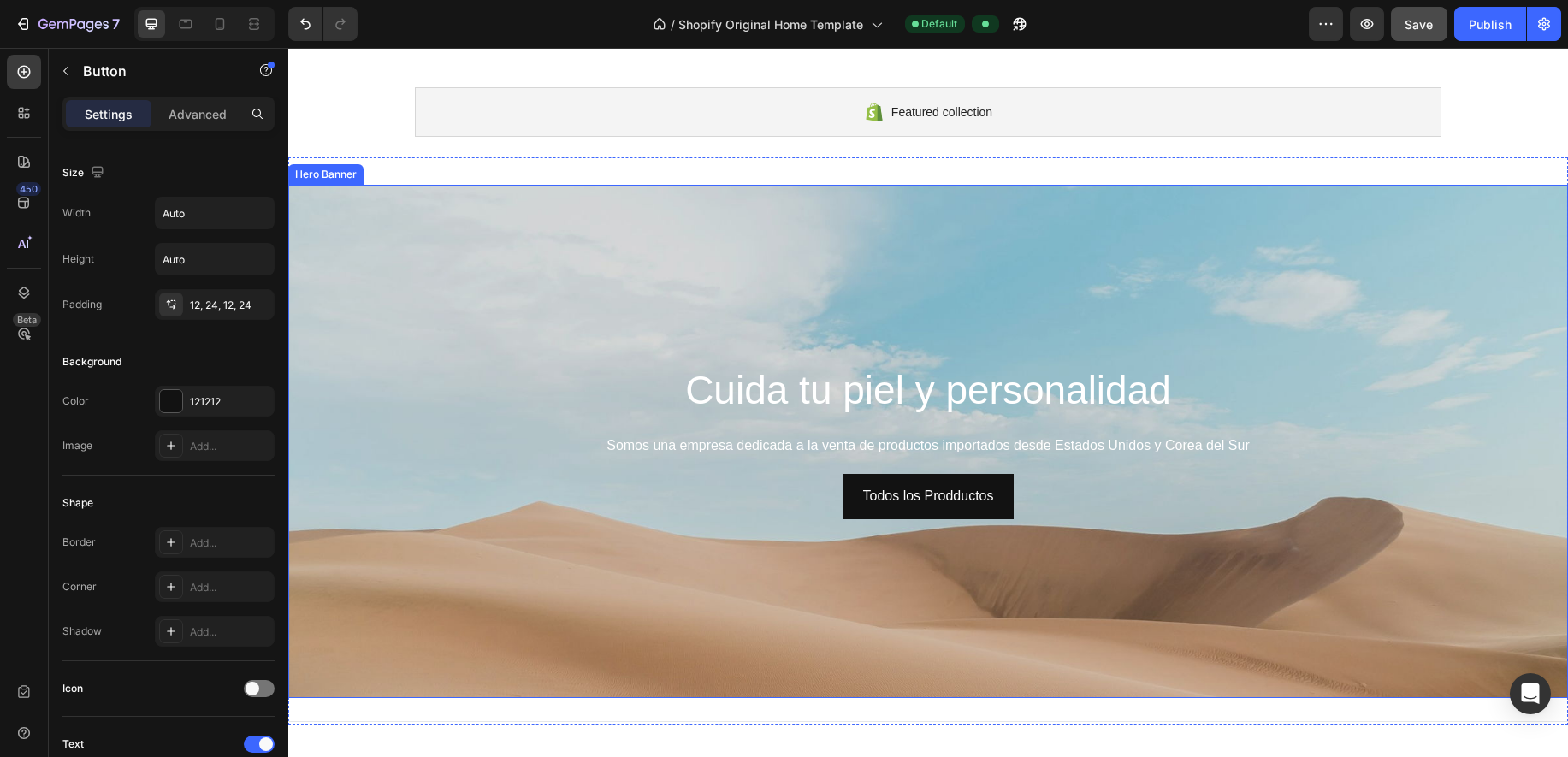 click at bounding box center (928, 553) 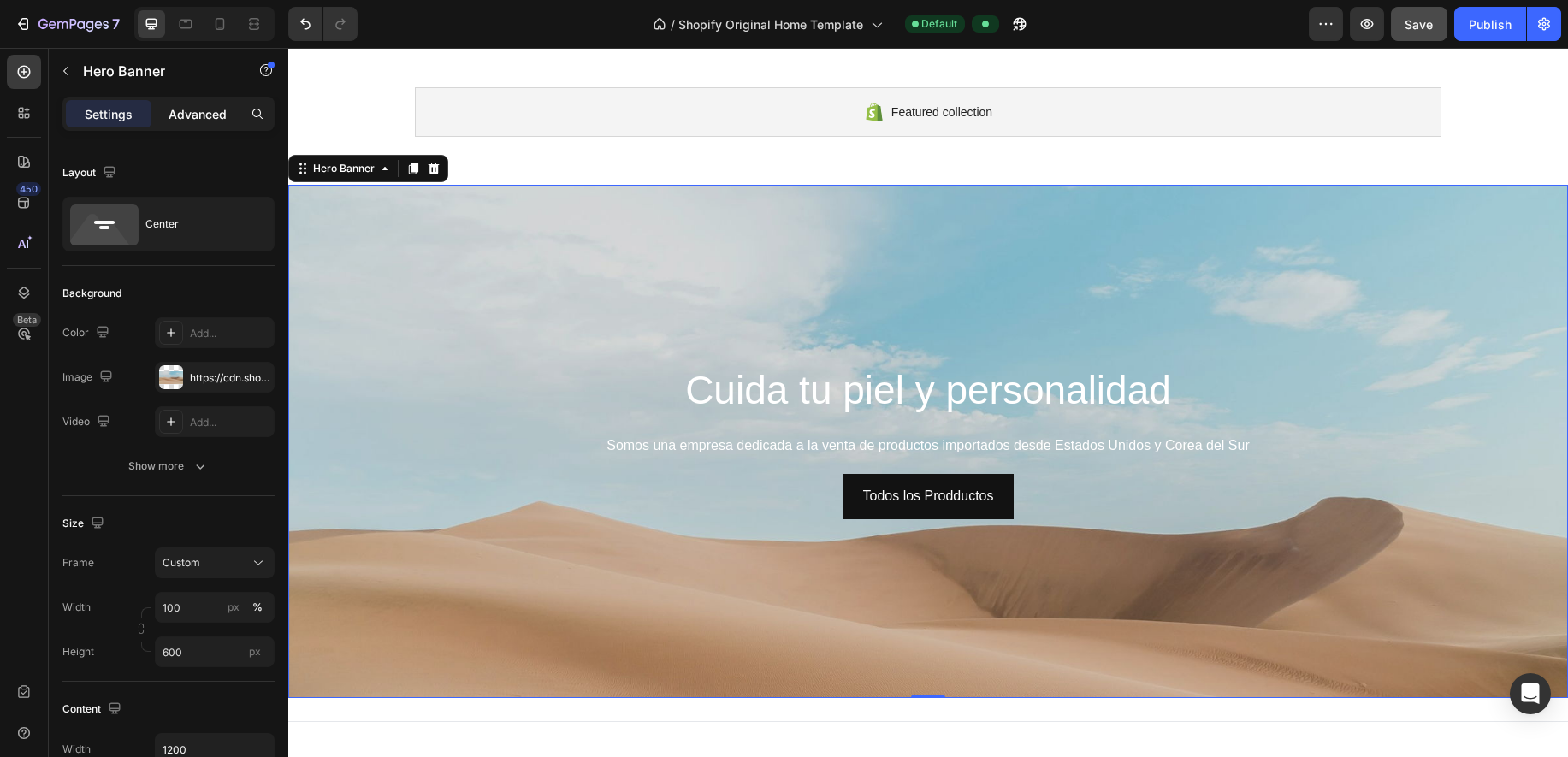 click on "Advanced" at bounding box center [198, 114] 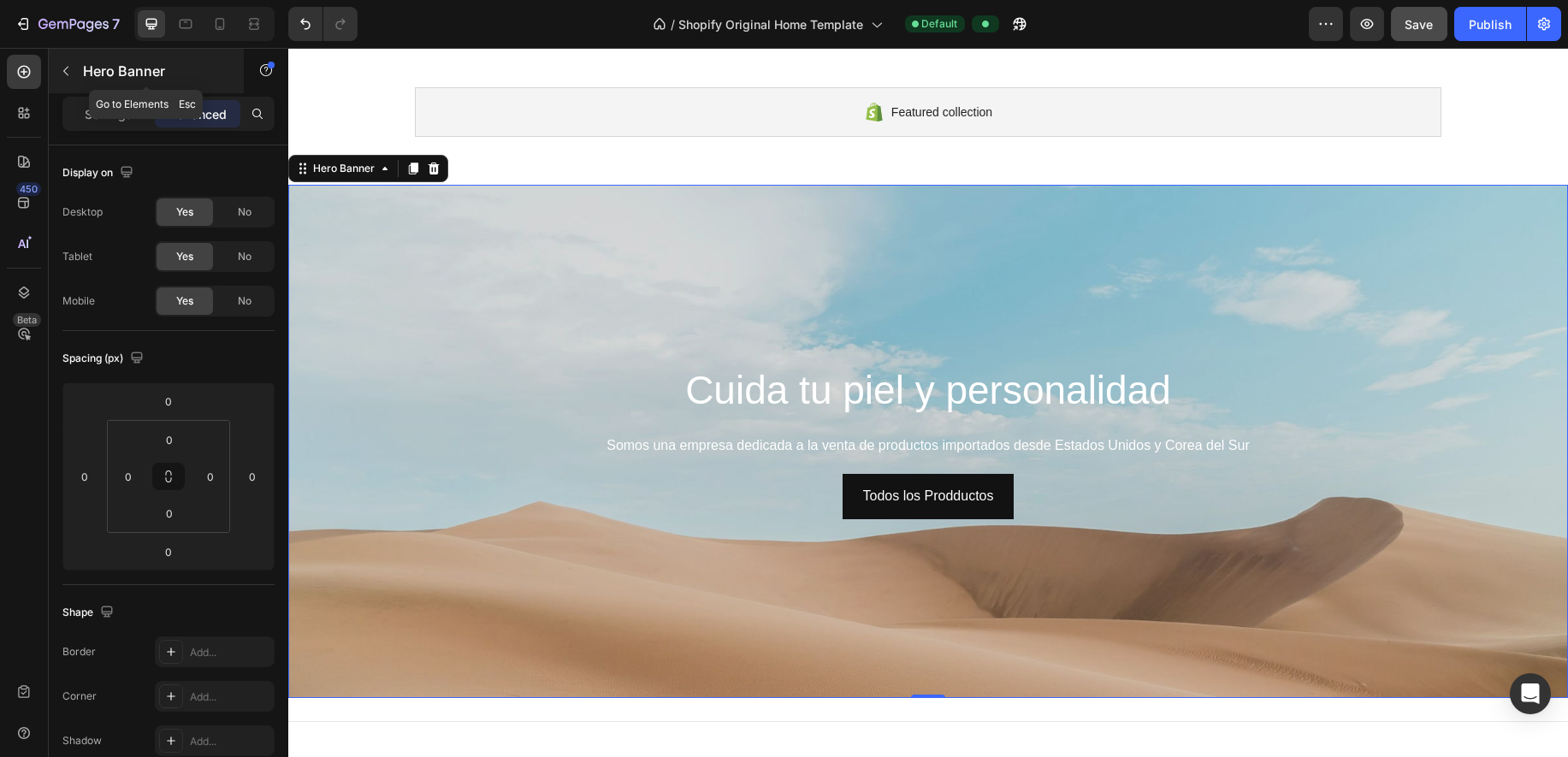 click at bounding box center (66, 71) 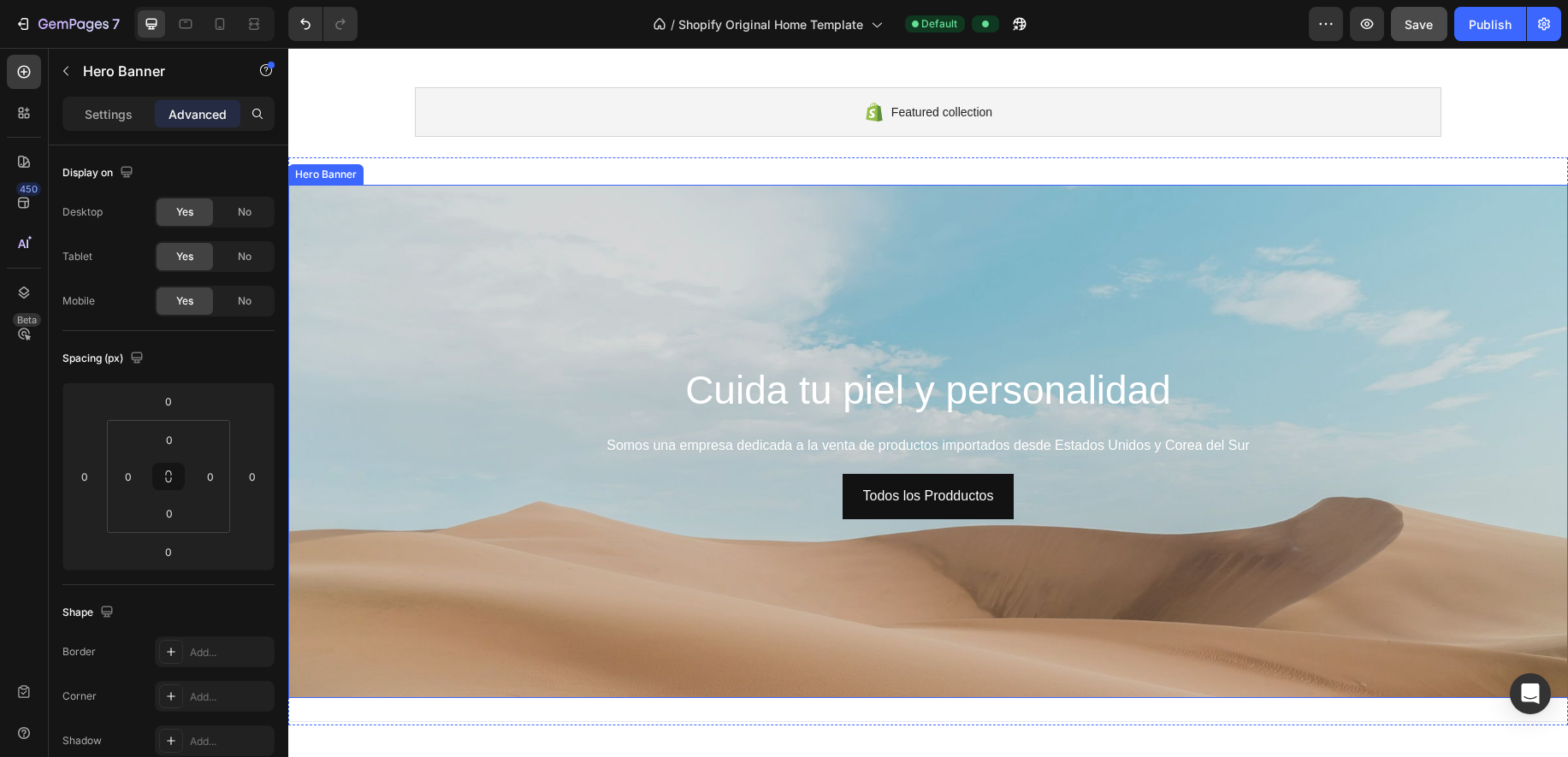 click at bounding box center [928, 553] 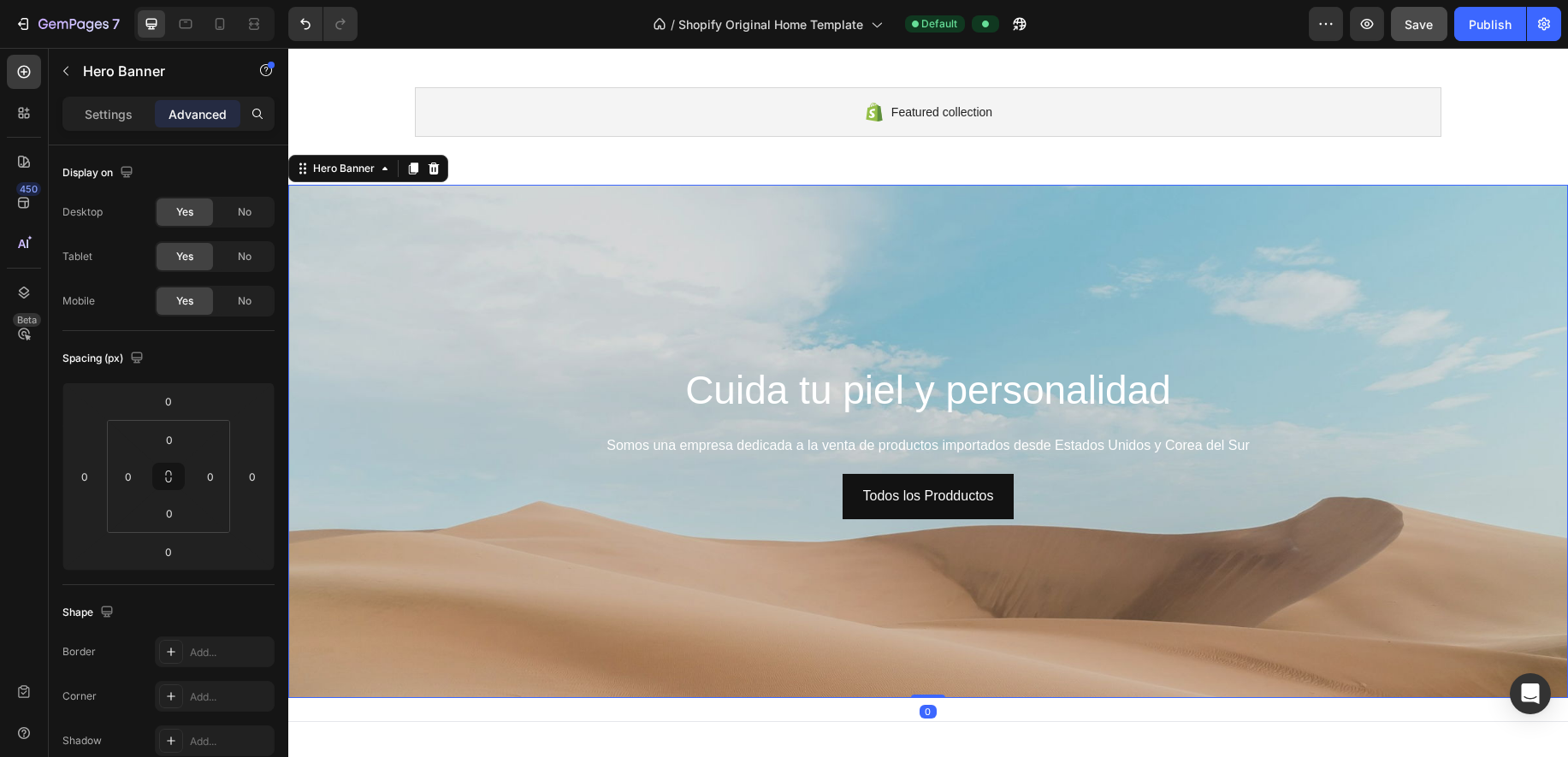 click at bounding box center (928, 553) 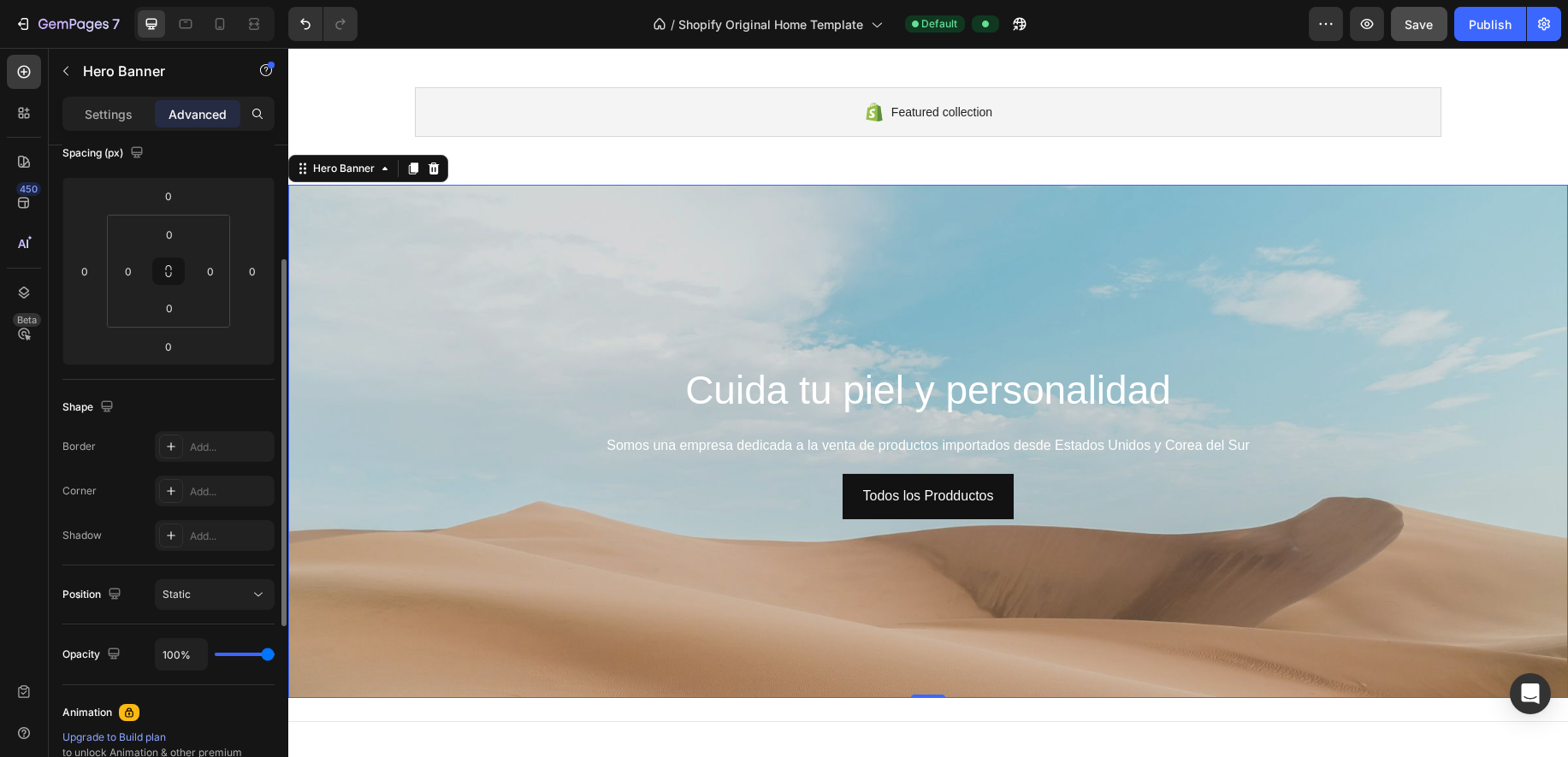 scroll, scrollTop: 0, scrollLeft: 0, axis: both 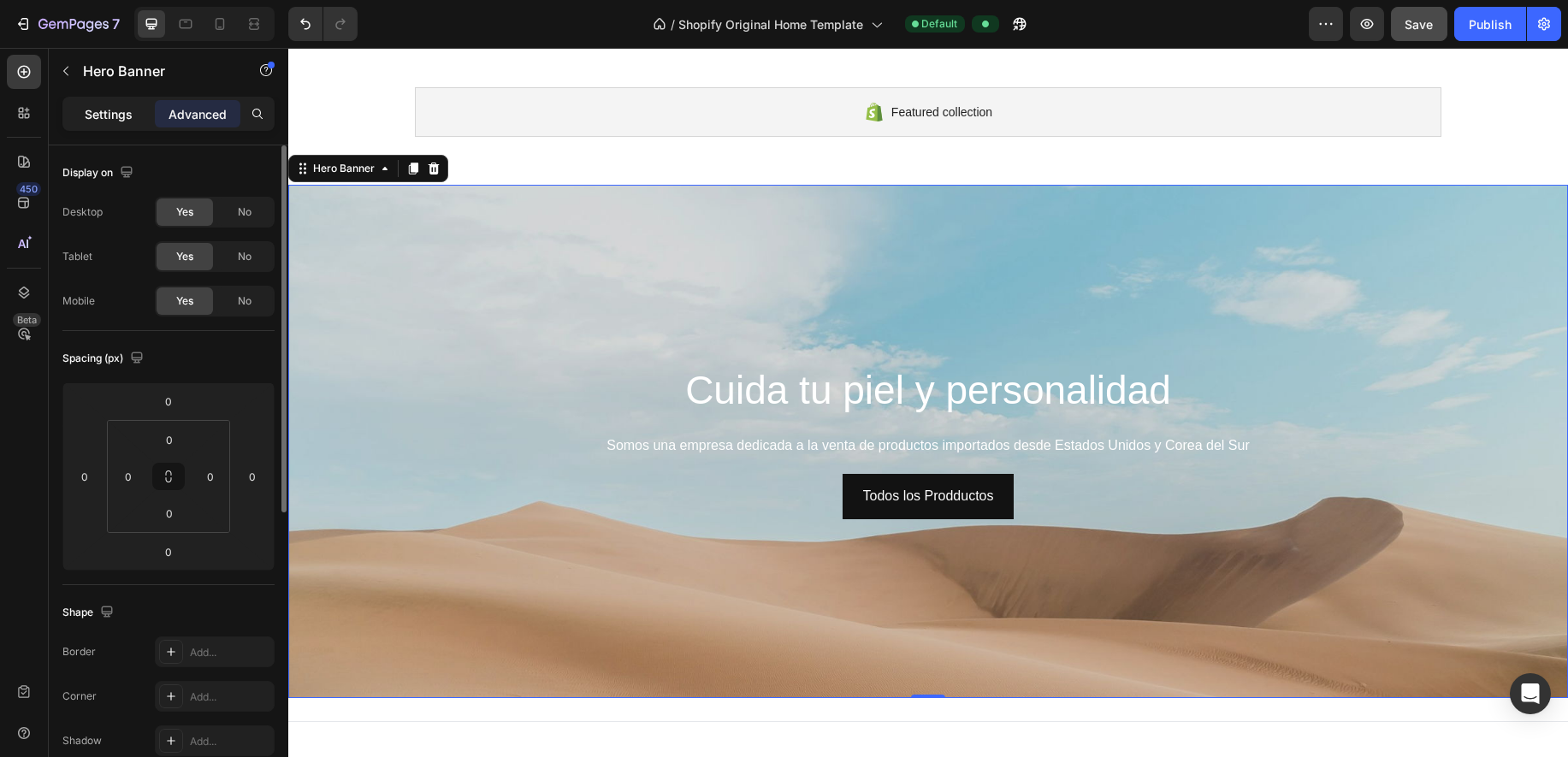 click on "Settings" at bounding box center (109, 114) 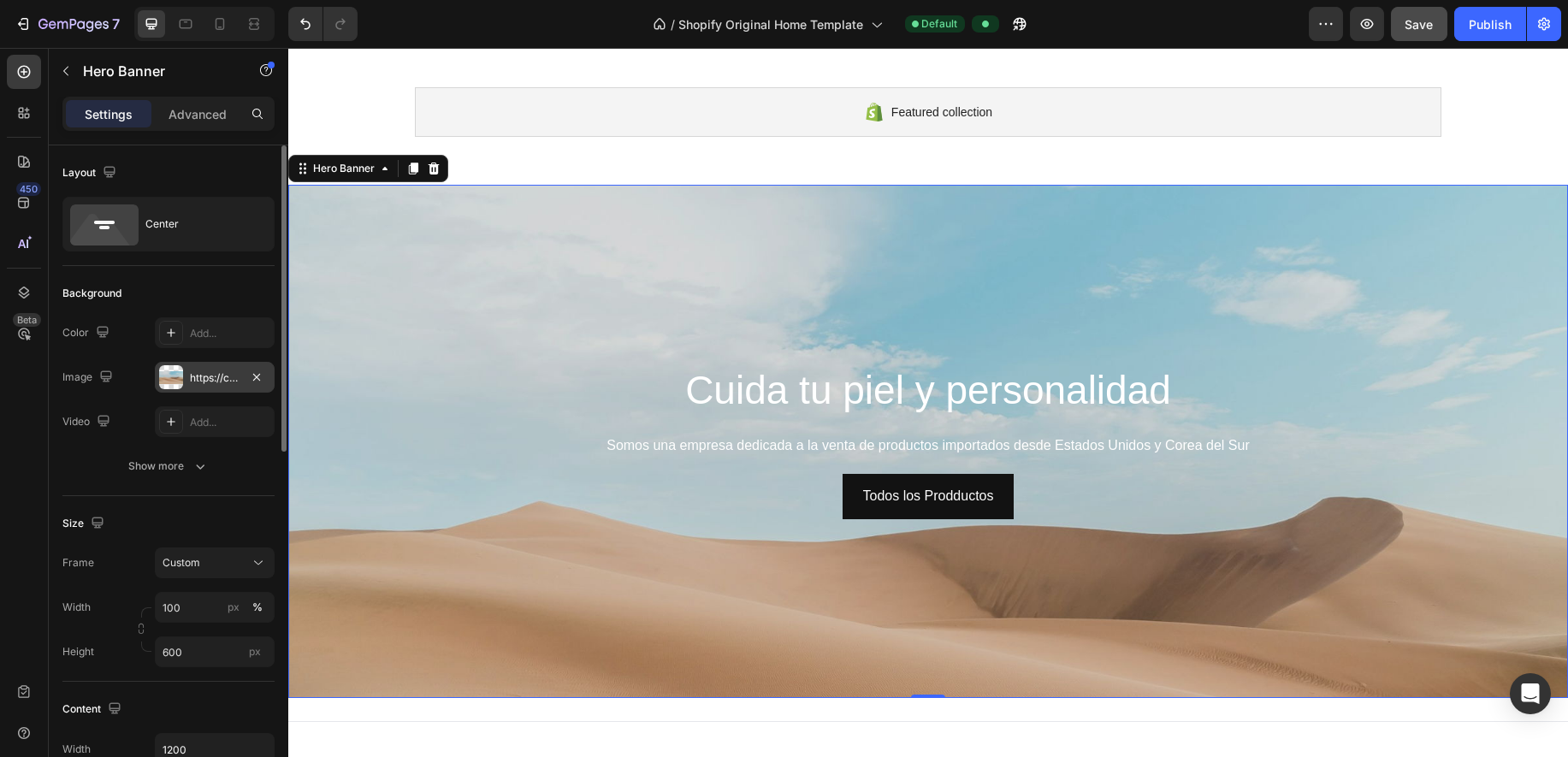 click on "https://cdn.shopify.com/s/files/1/2005/9307/files/background_settings.jpg" at bounding box center [215, 378] 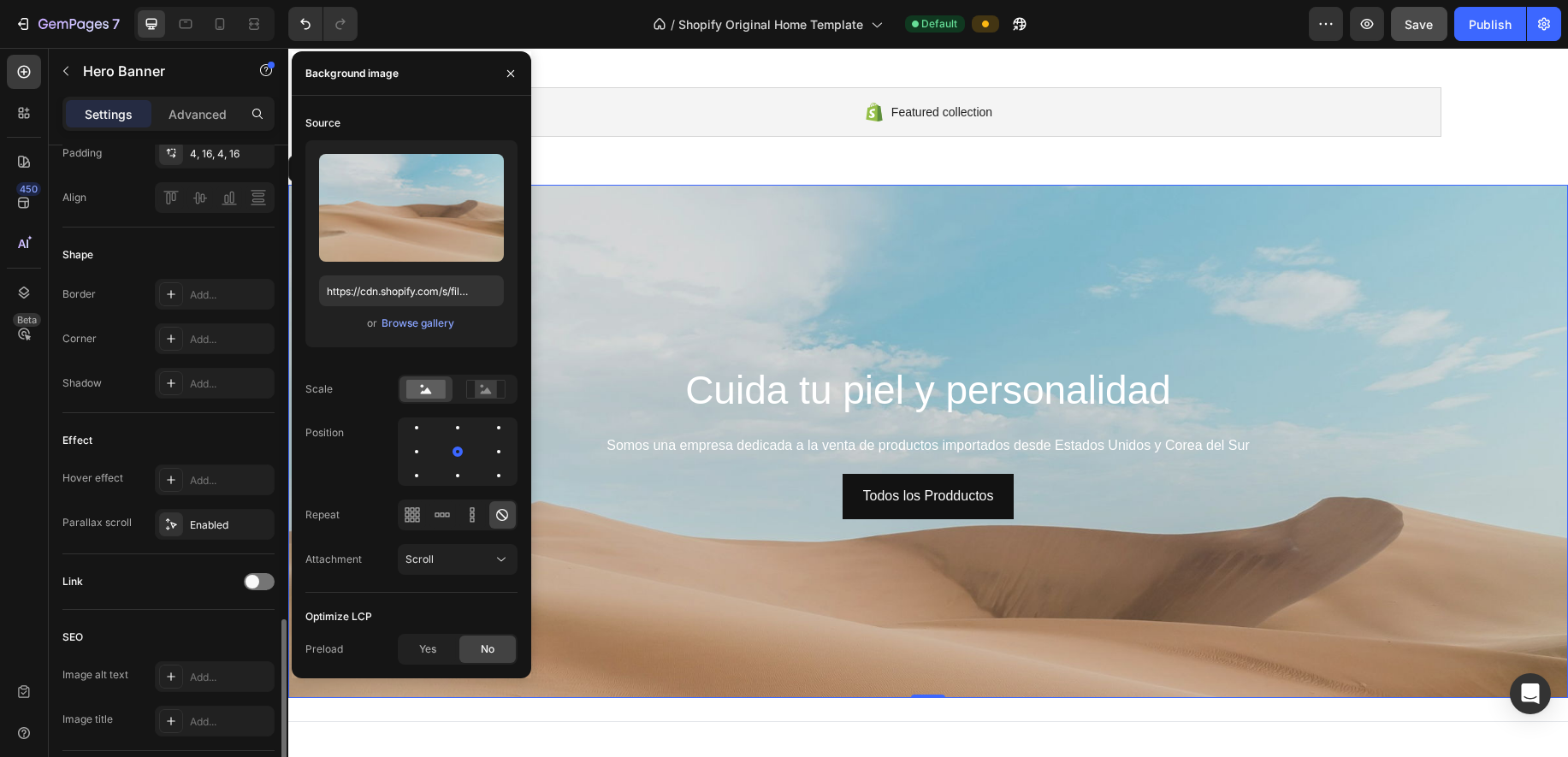 scroll, scrollTop: 761, scrollLeft: 0, axis: vertical 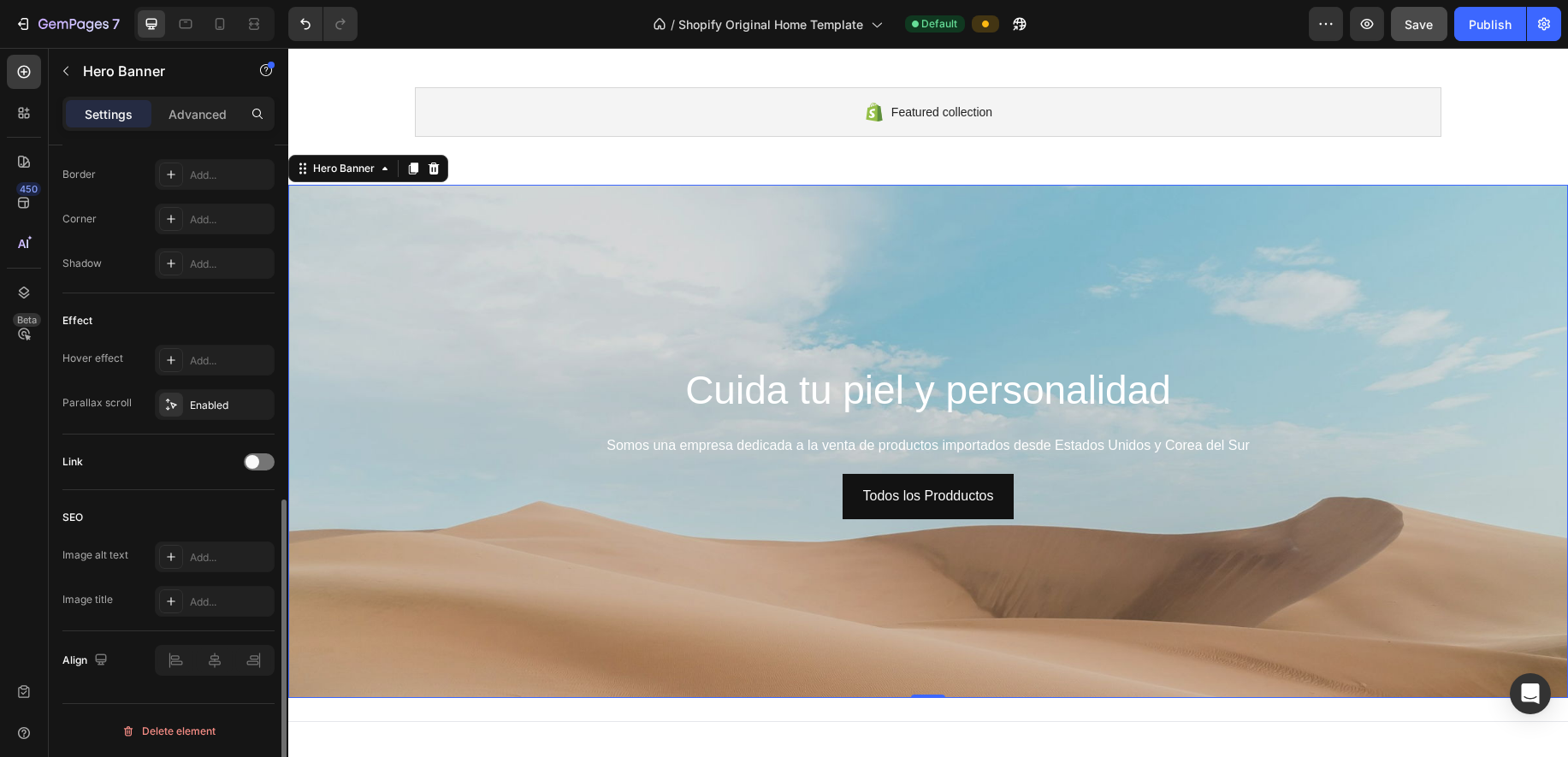 click on "SEO Image alt text Add... Image title Add..." 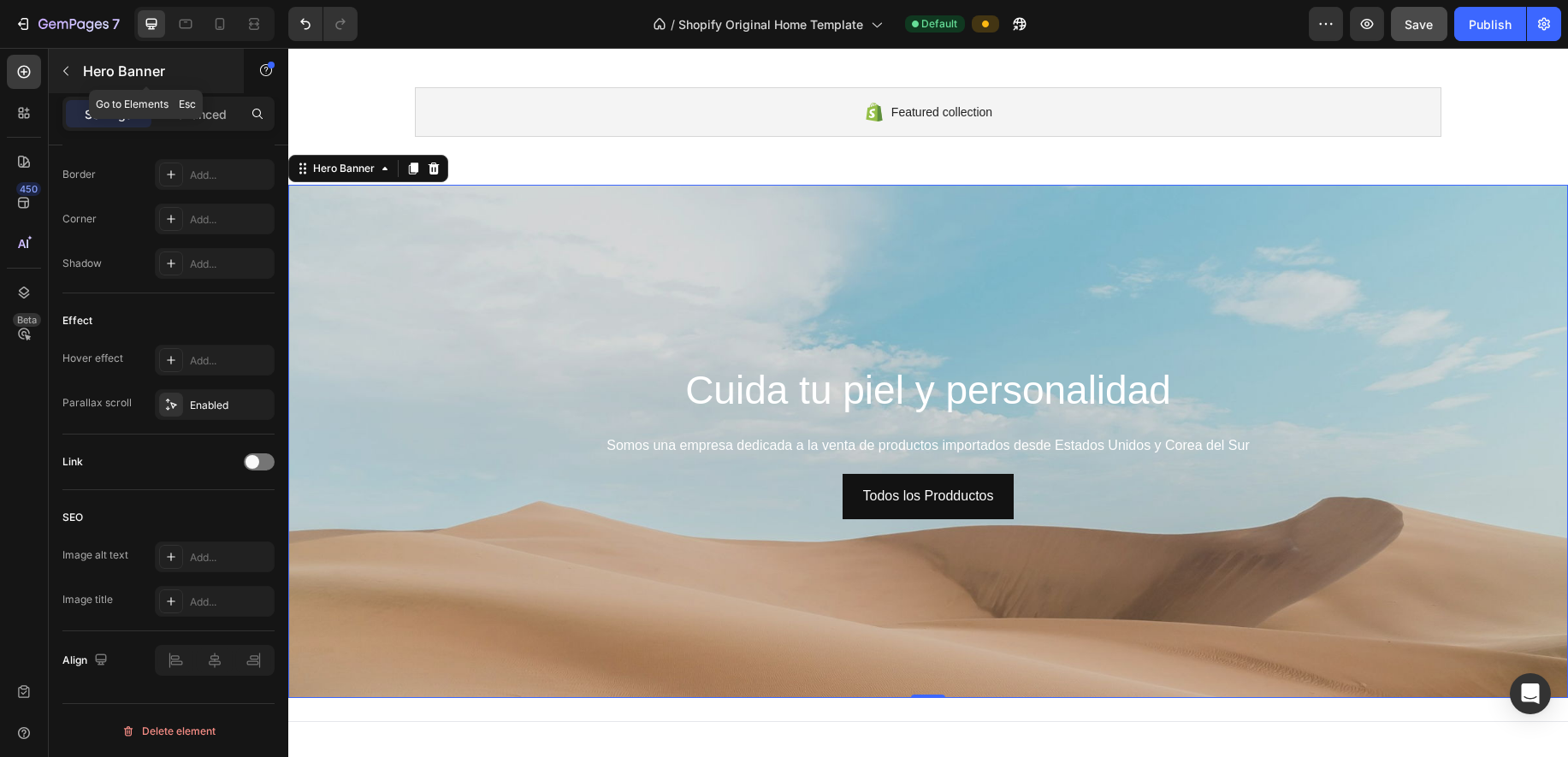 click on "Hero Banner" at bounding box center (146, 71) 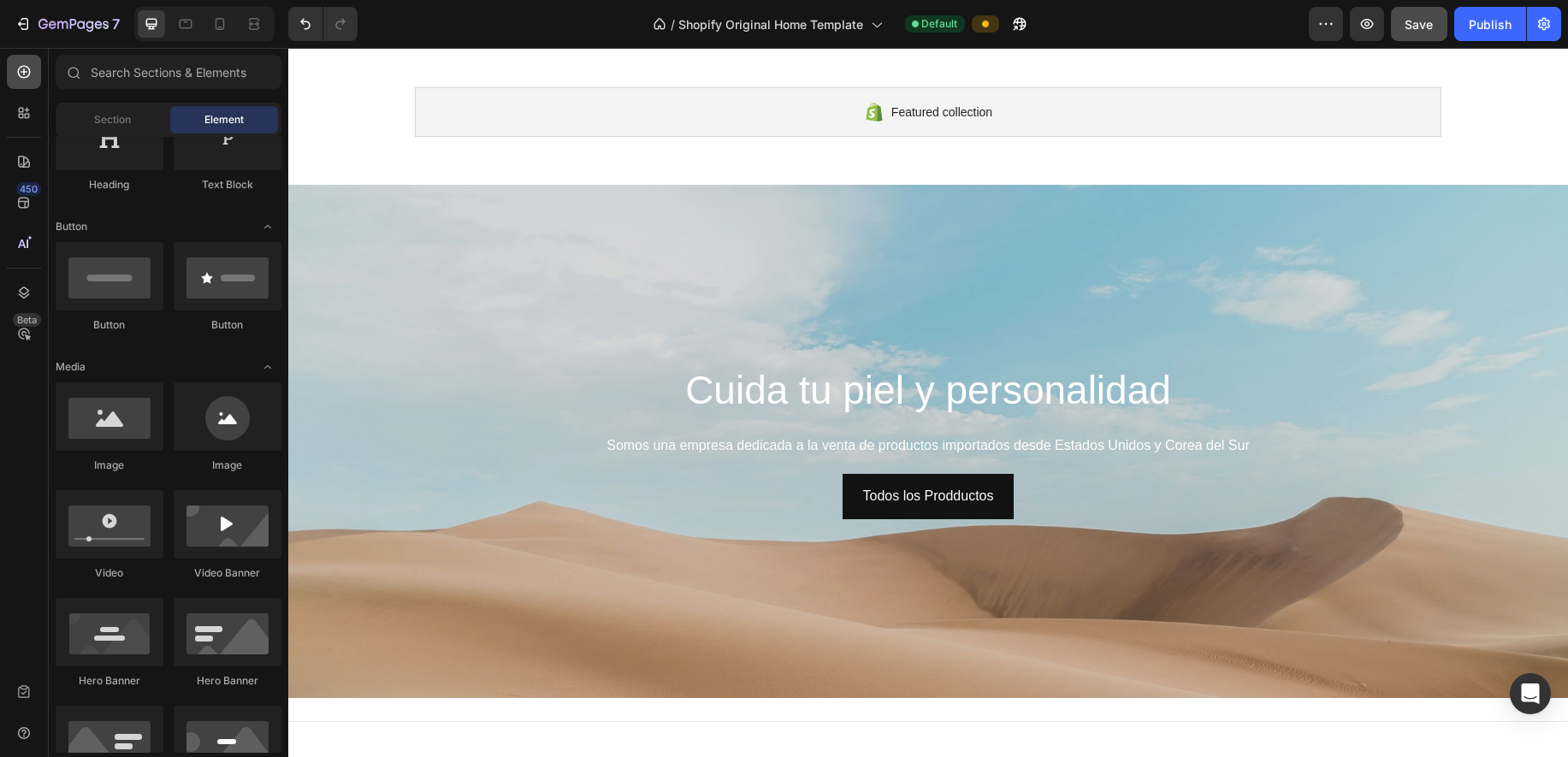 click 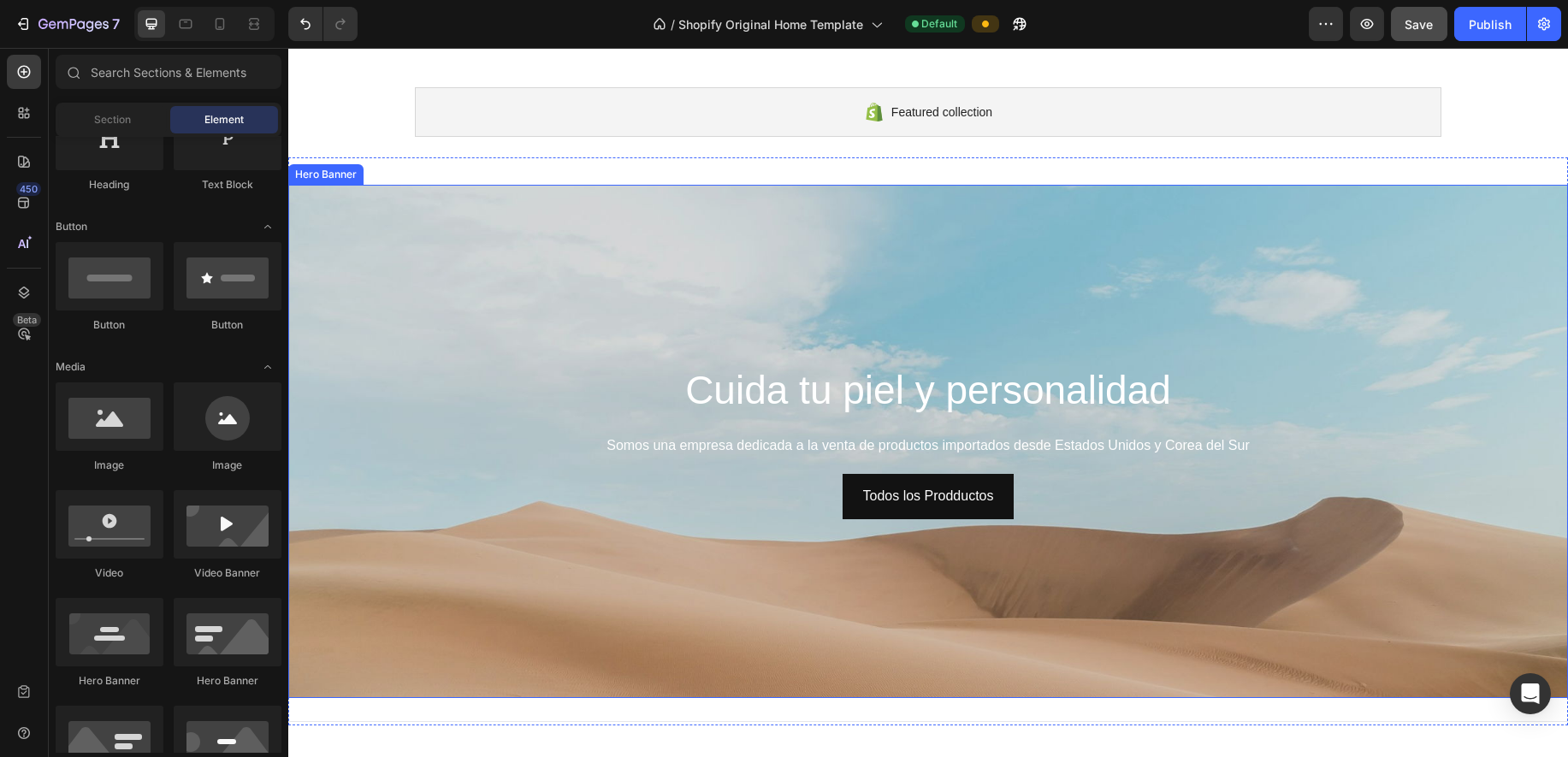 click at bounding box center [928, 553] 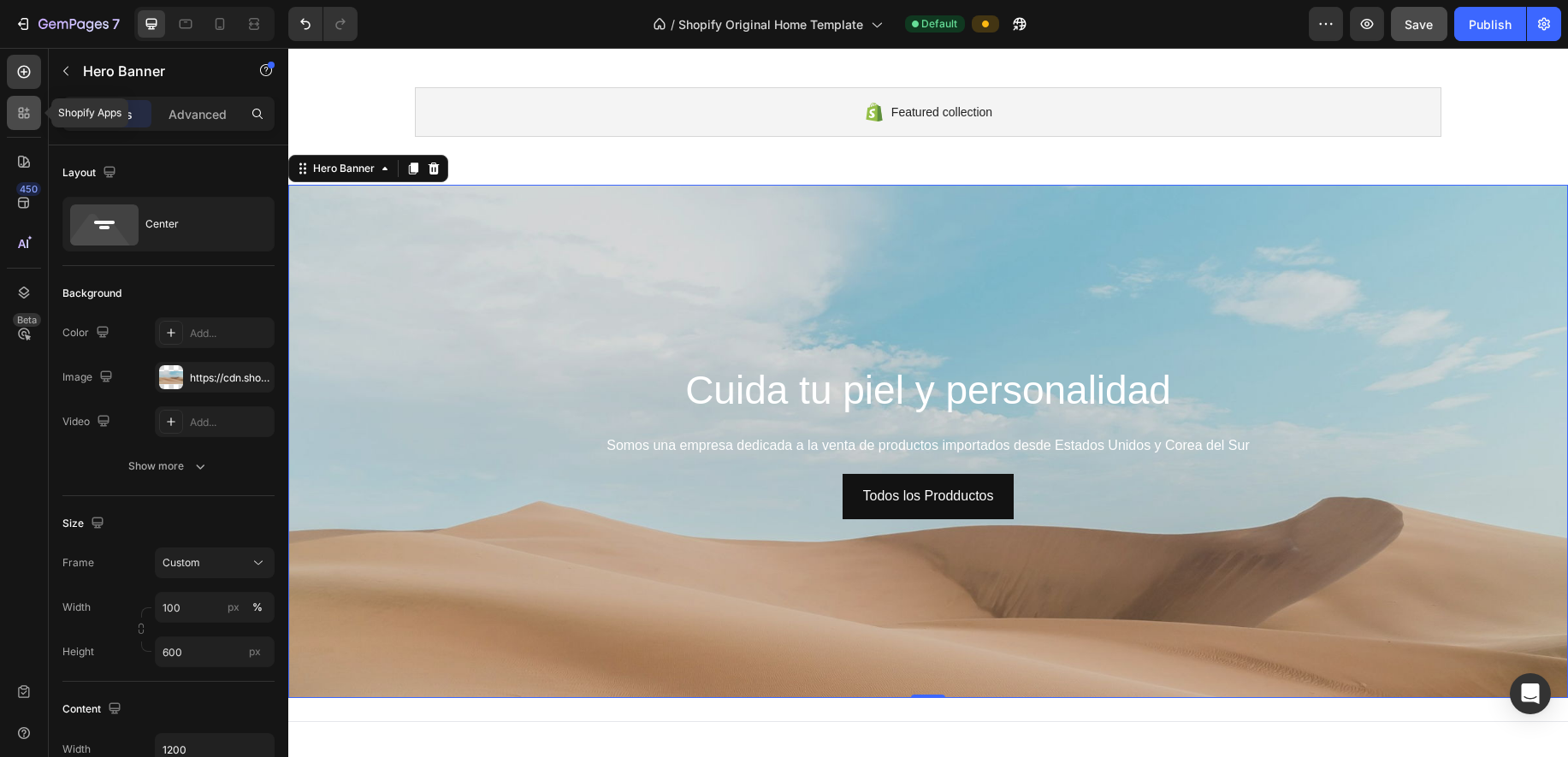 click 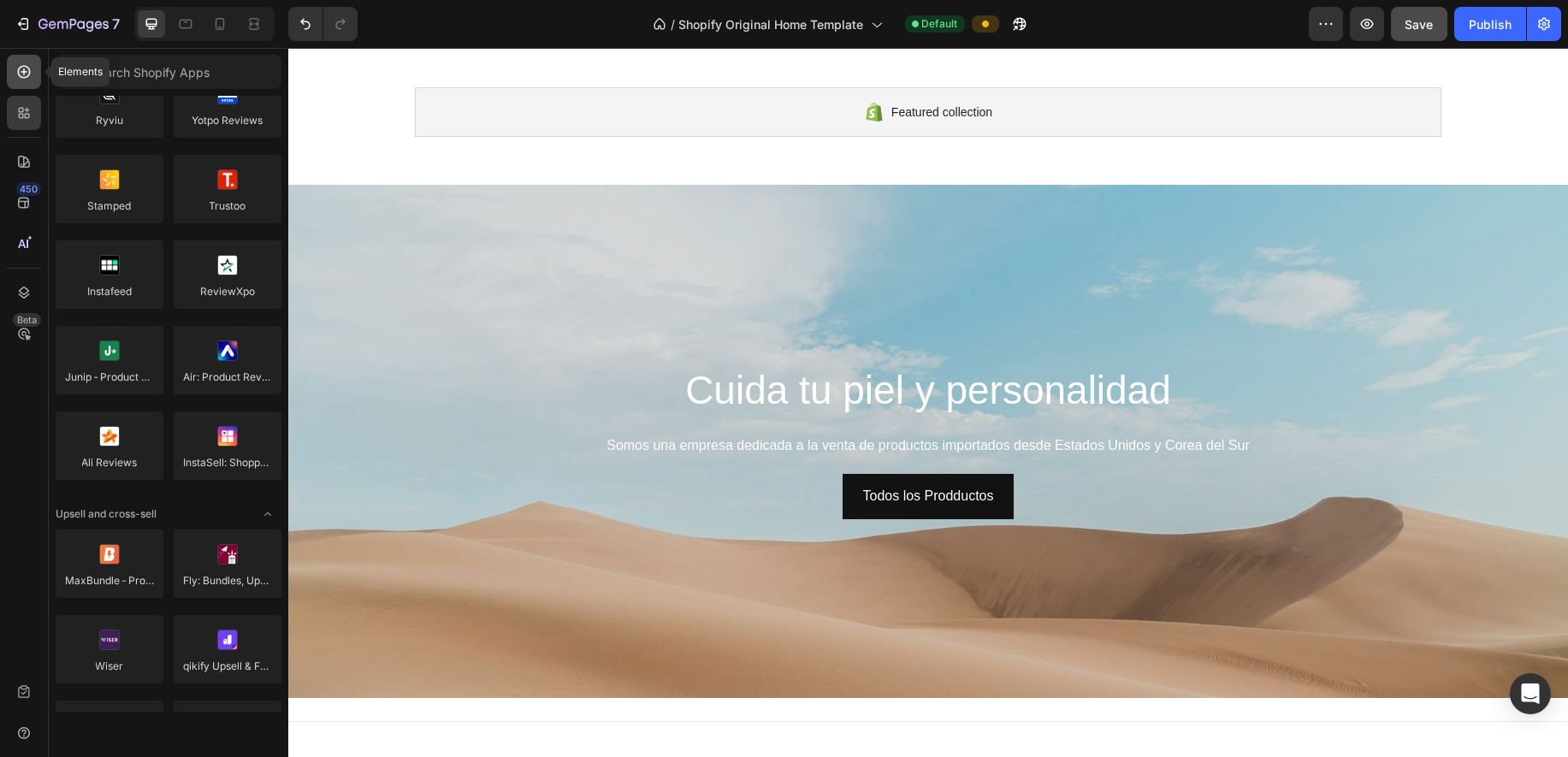 click 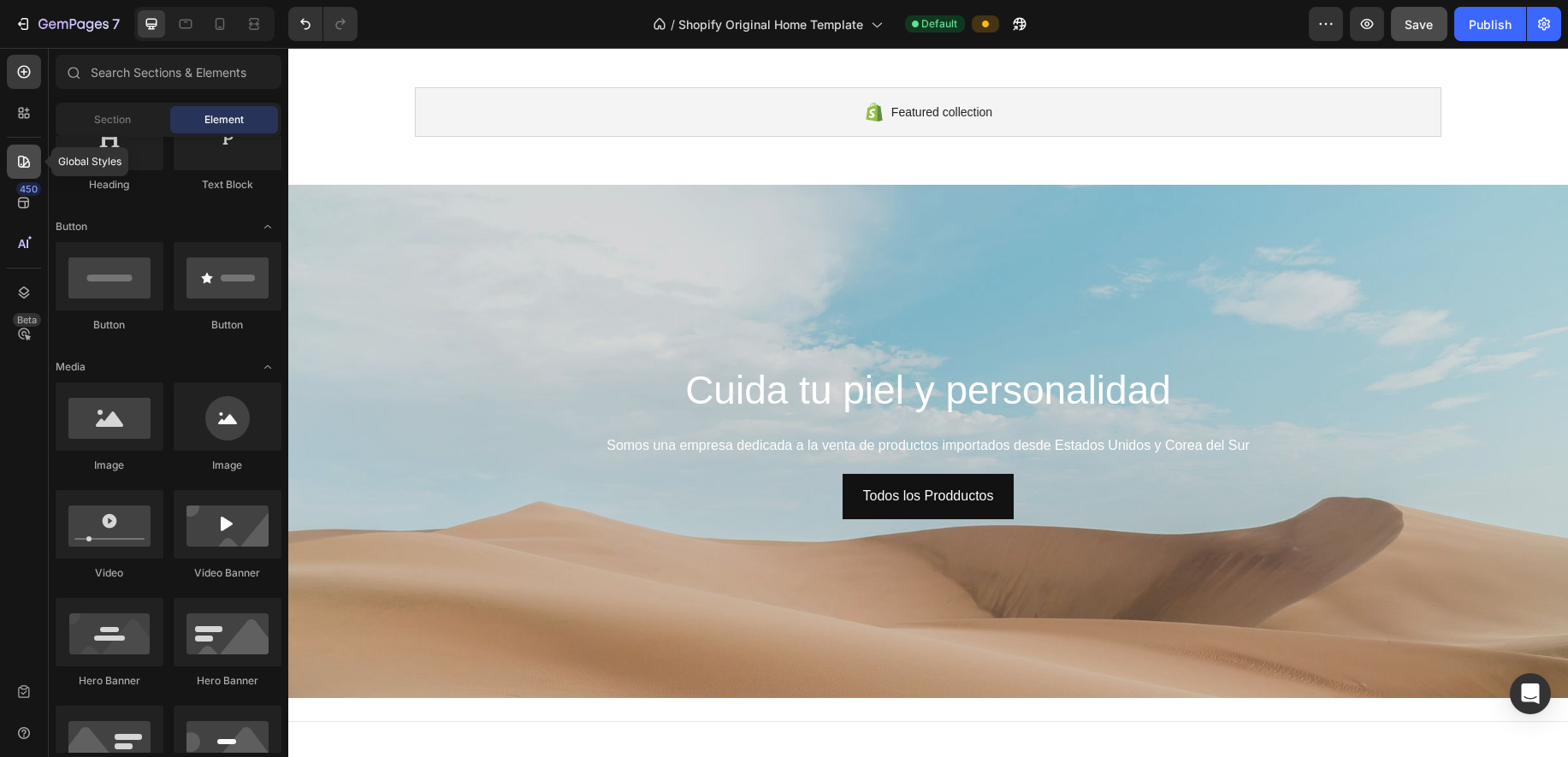 click 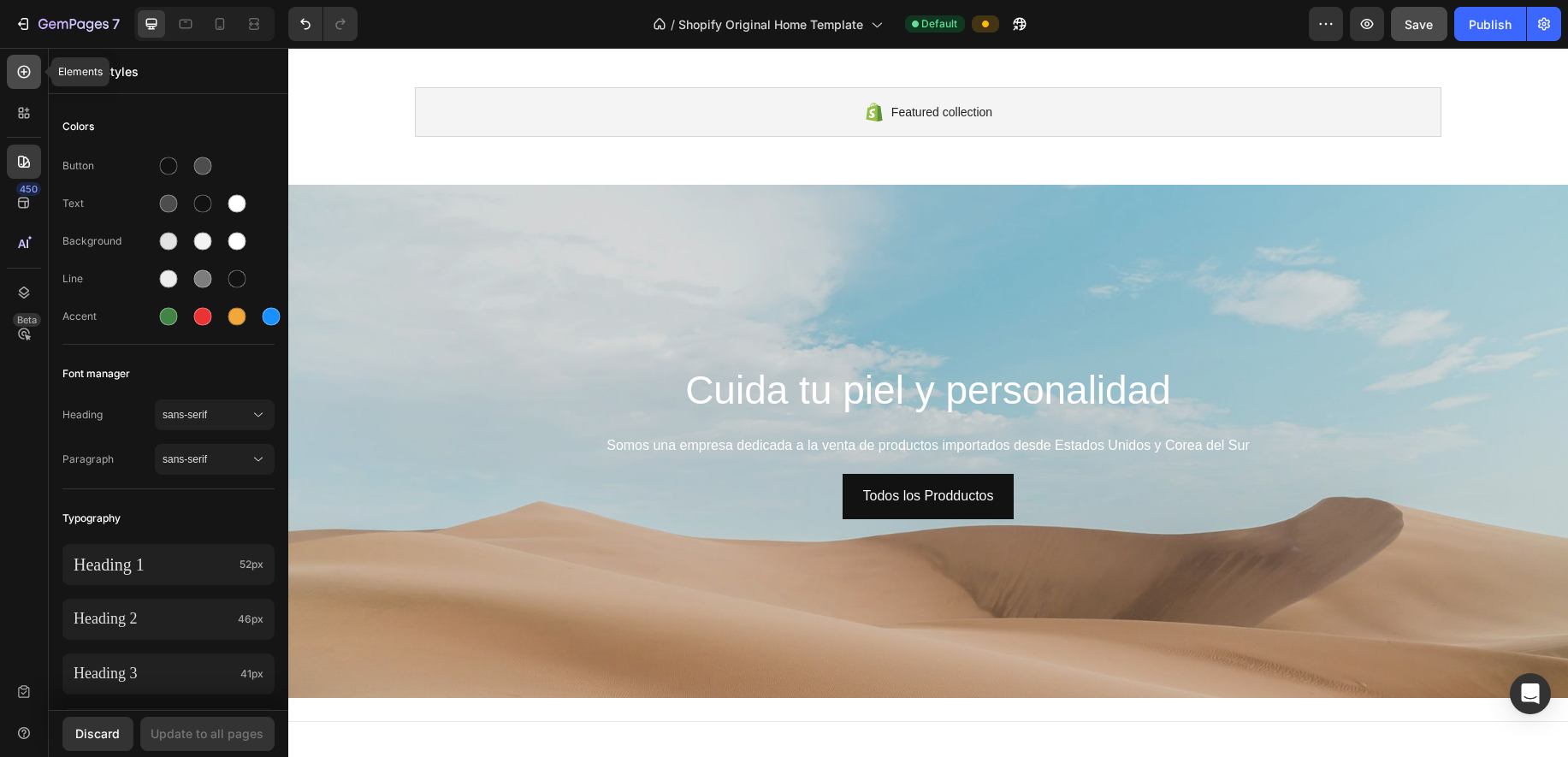click 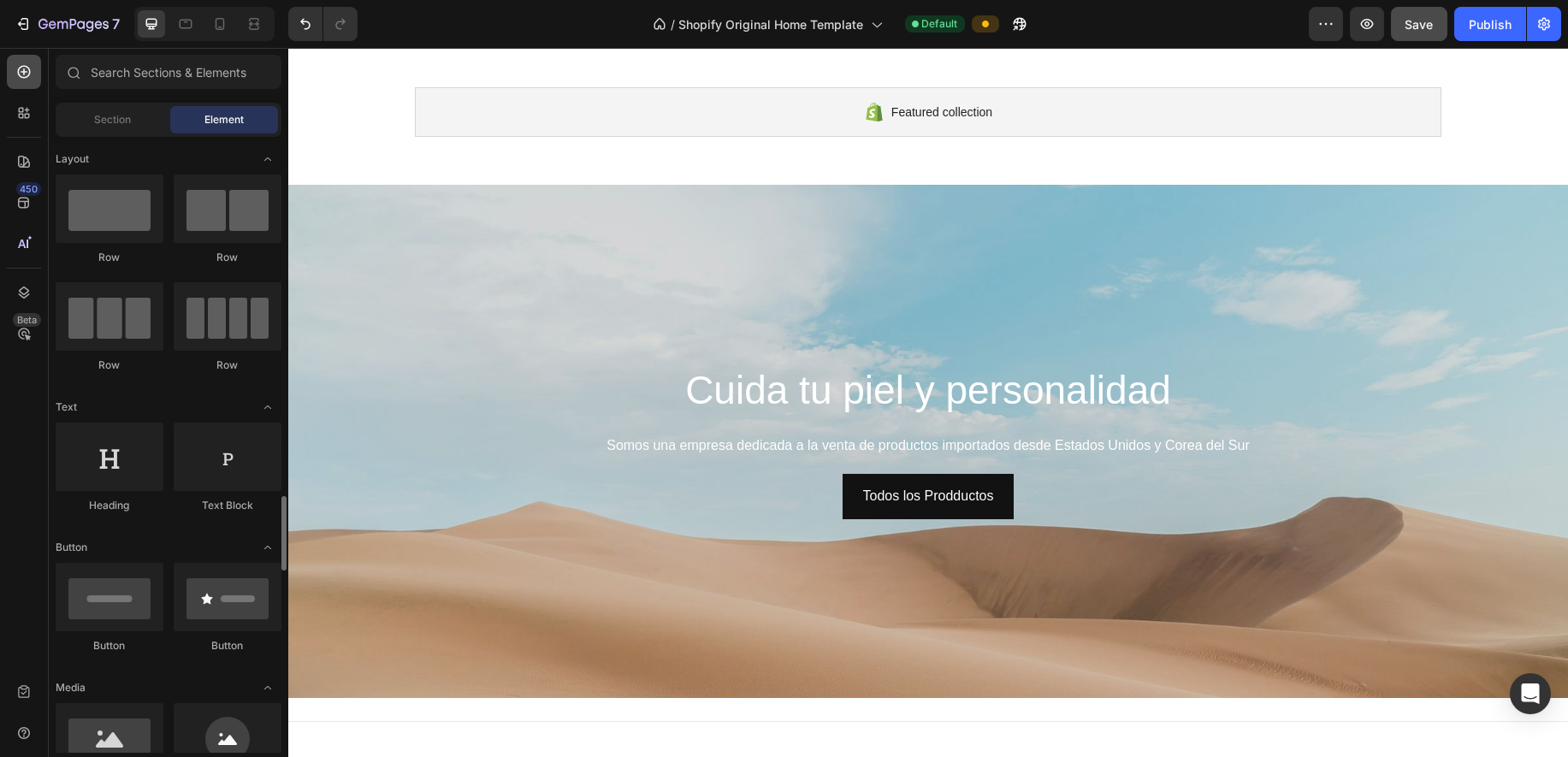 scroll, scrollTop: 321, scrollLeft: 0, axis: vertical 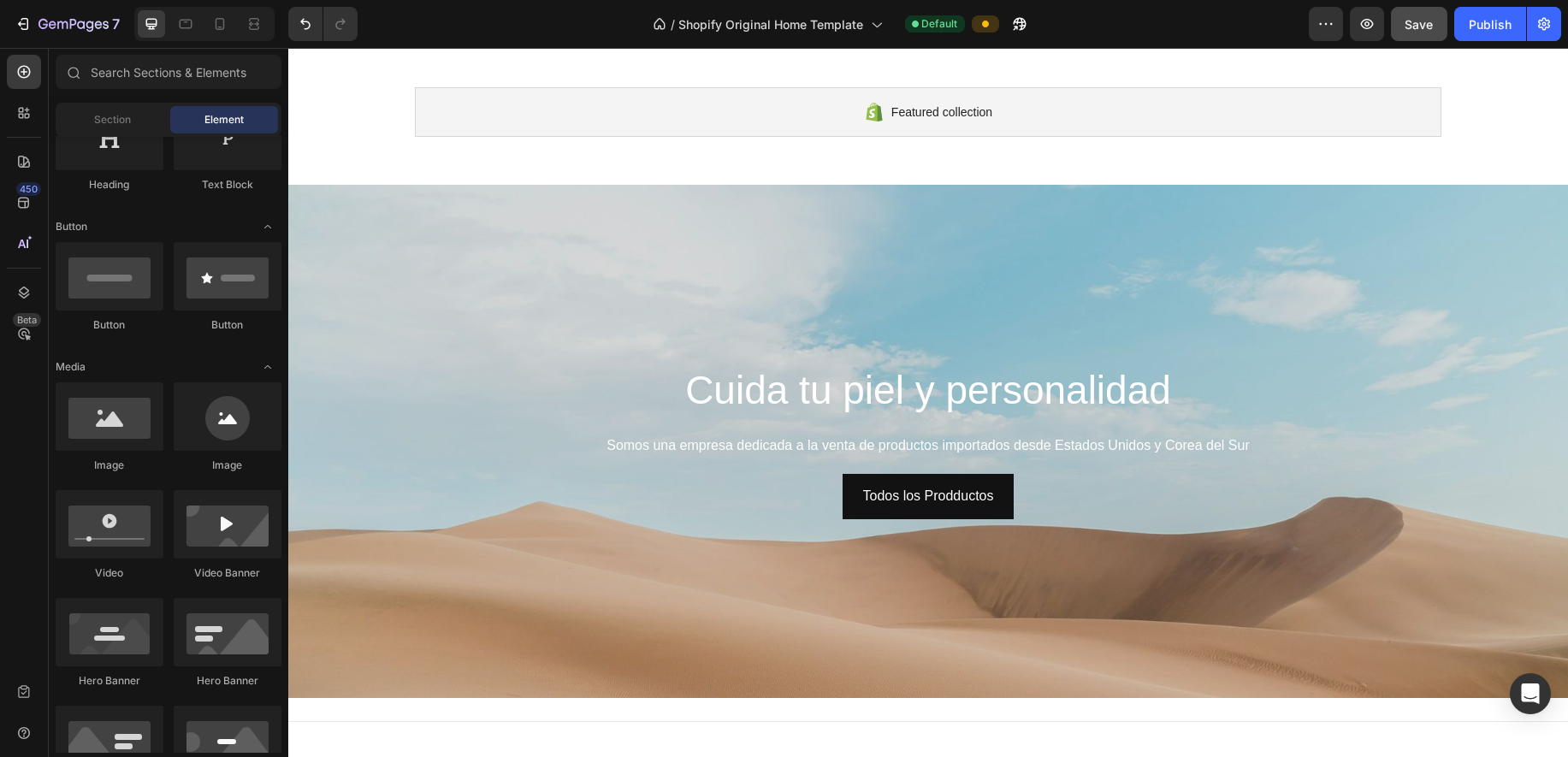 click on "Image banner Shopify section: Image banner Featured collection Shopify section: Featured collection Cuida tu piel y personalidad Heading Somos una empresa dedicada a la venta de productos importados desde Estados Unidos y Corea del Sur  Text Block Todos los Prodductos Button Hero Banner Section 3 COLECCIONES Heading Image Image Image Row
Drop element here Row Section 4 Root" at bounding box center [928, 1186] 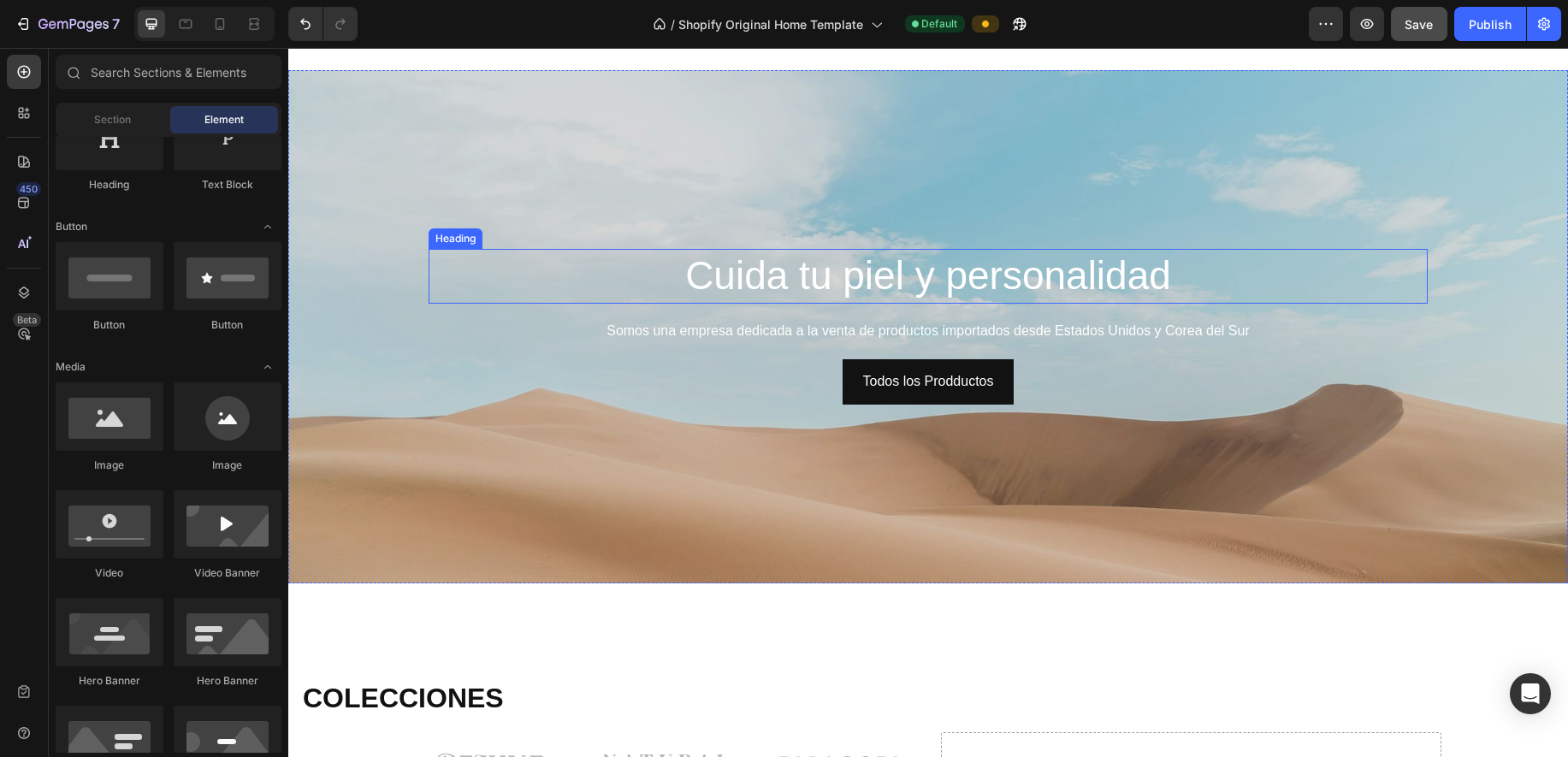 scroll, scrollTop: 535, scrollLeft: 0, axis: vertical 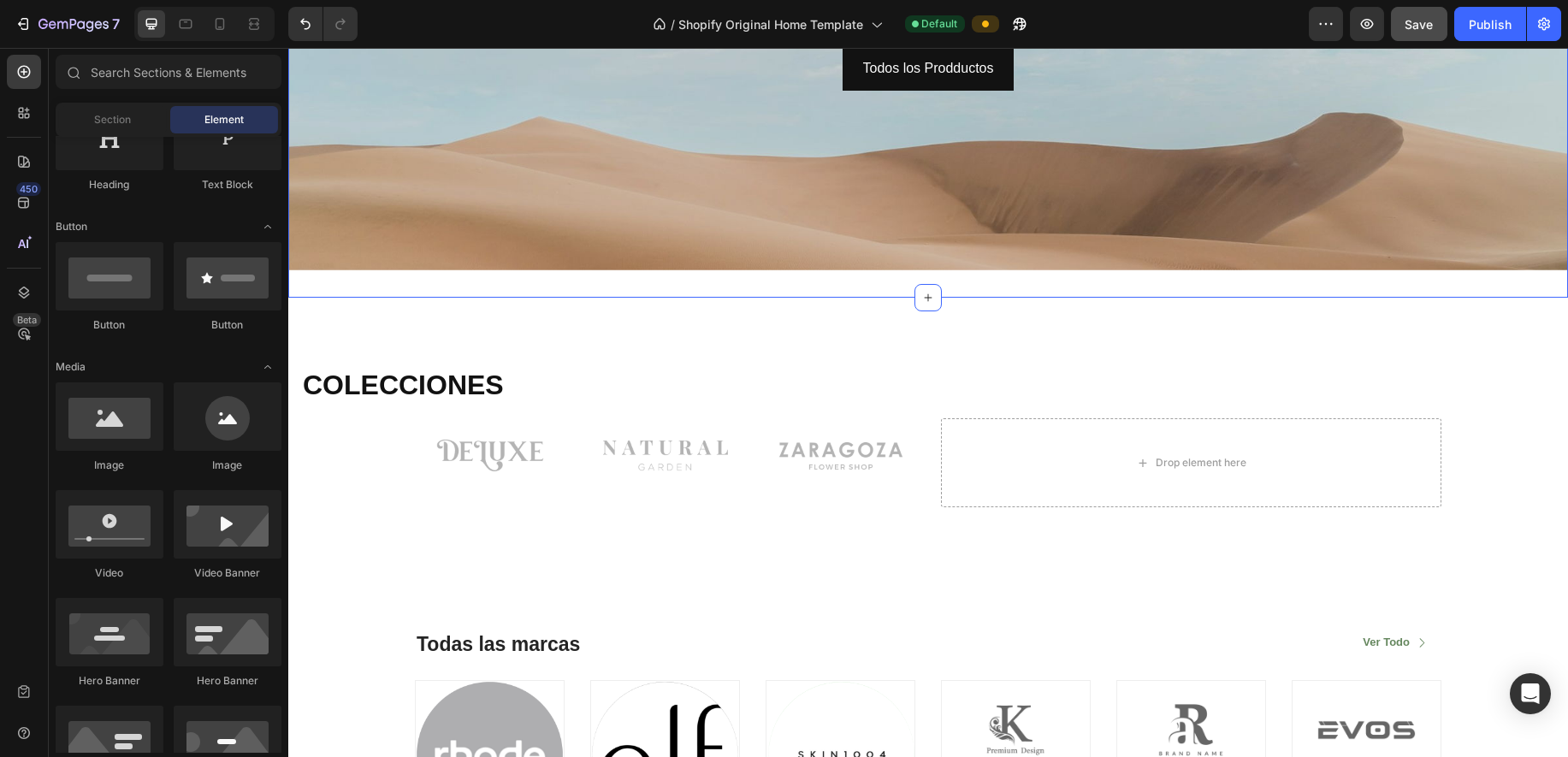 click at bounding box center (928, 168) 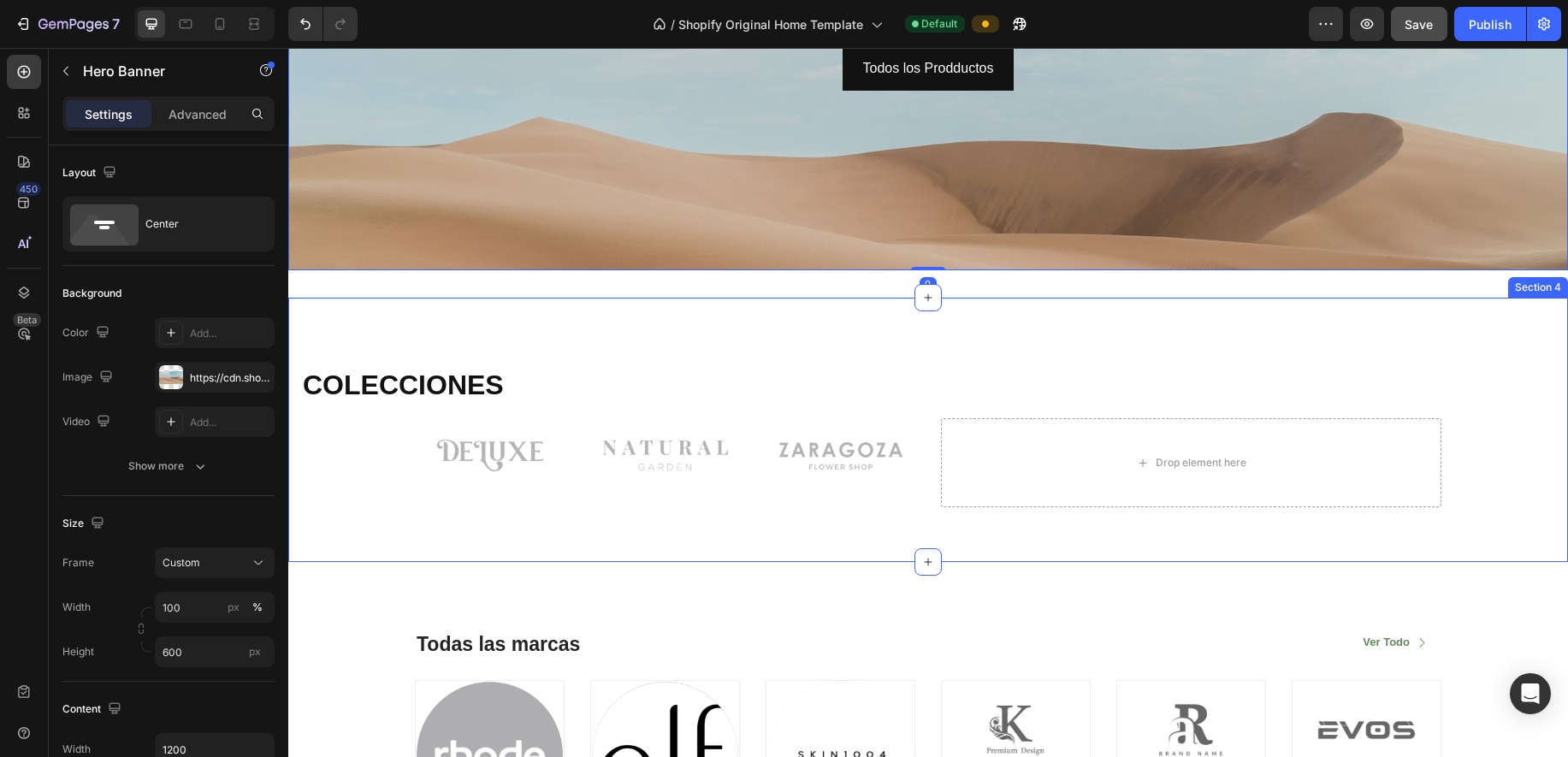 click on "COLECCIONES Heading Image Image Image Row
Drop element here Row Section 4" at bounding box center (928, 430) 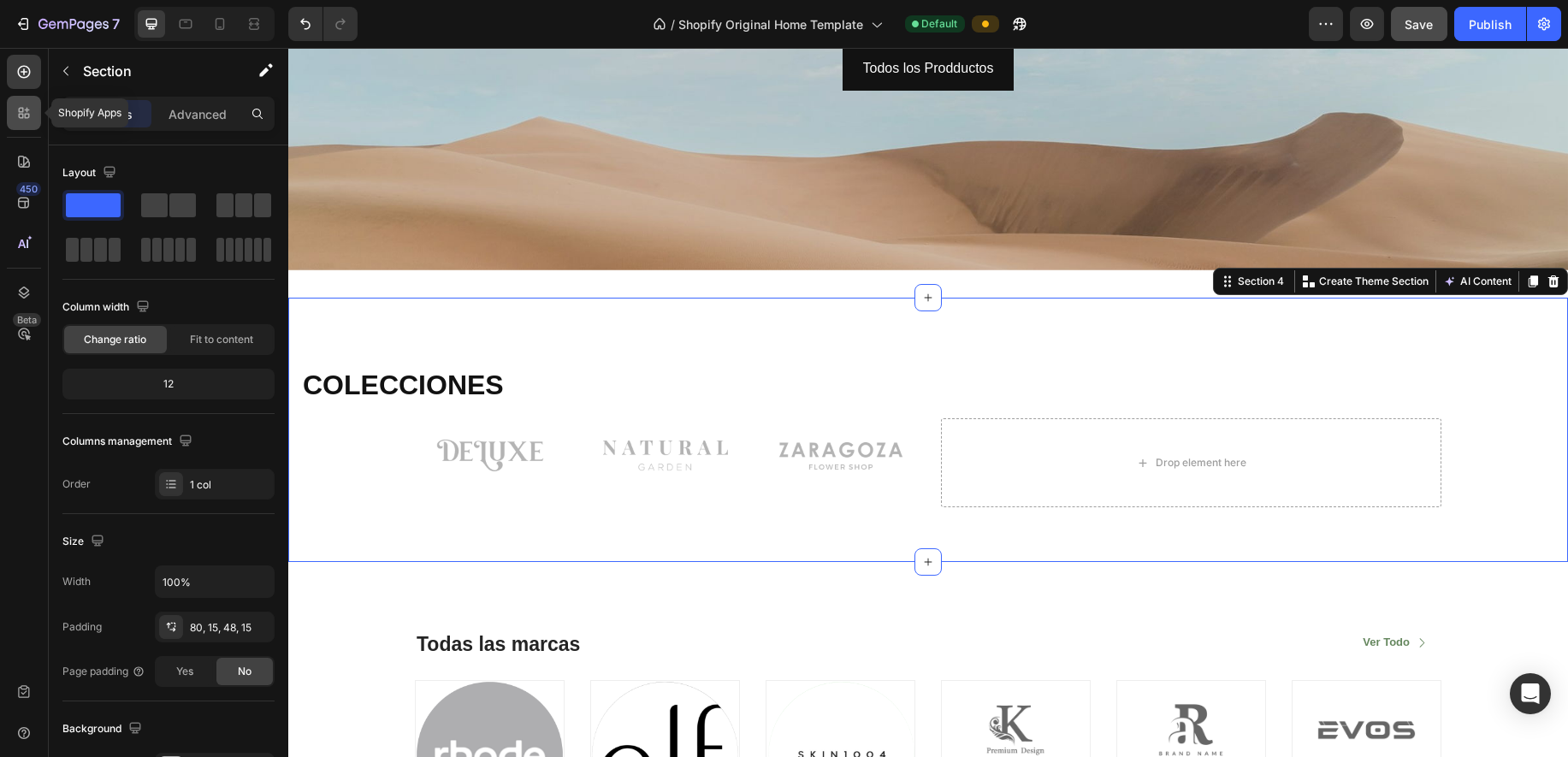 click 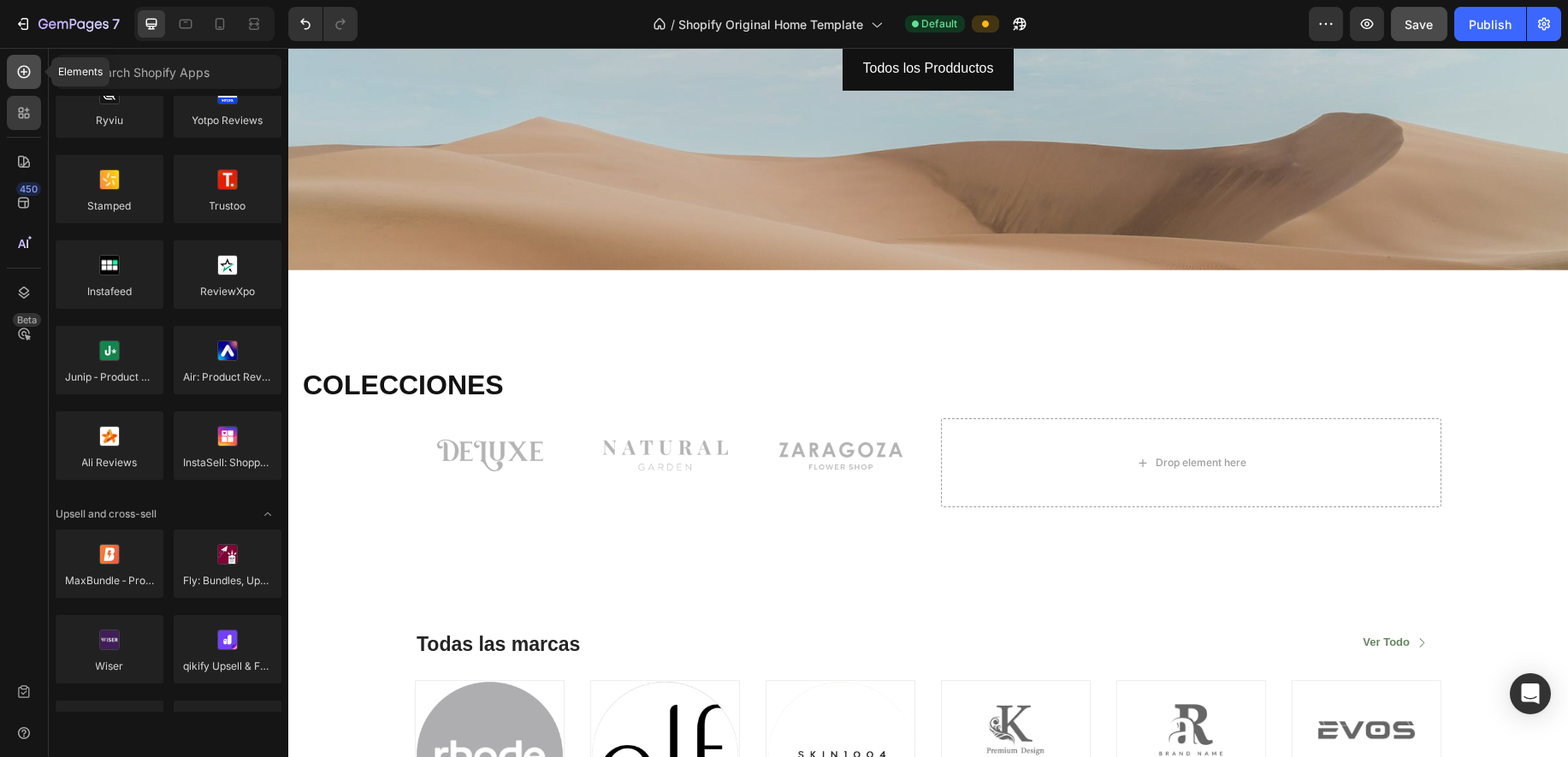 click 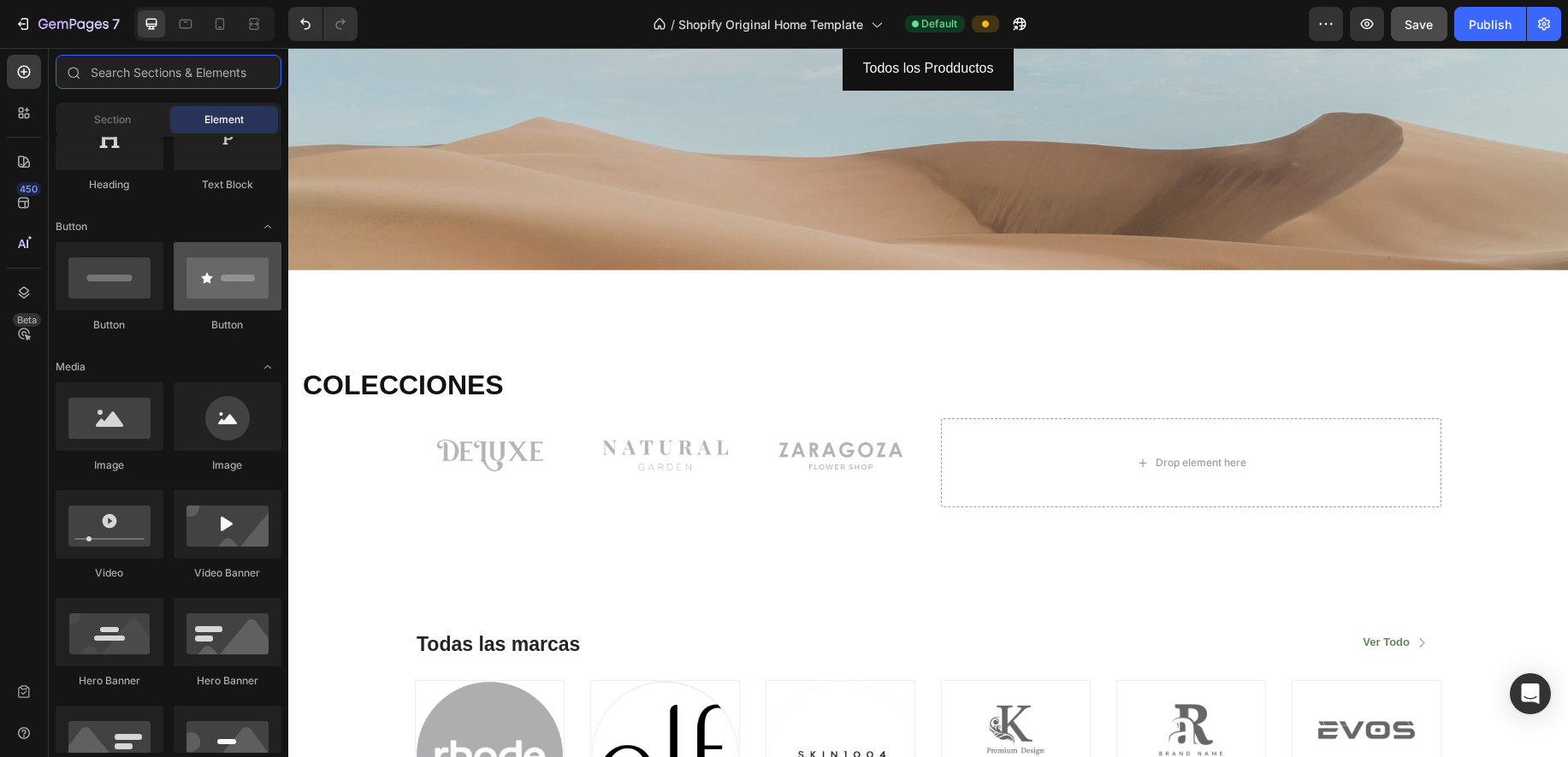 scroll, scrollTop: 0, scrollLeft: 0, axis: both 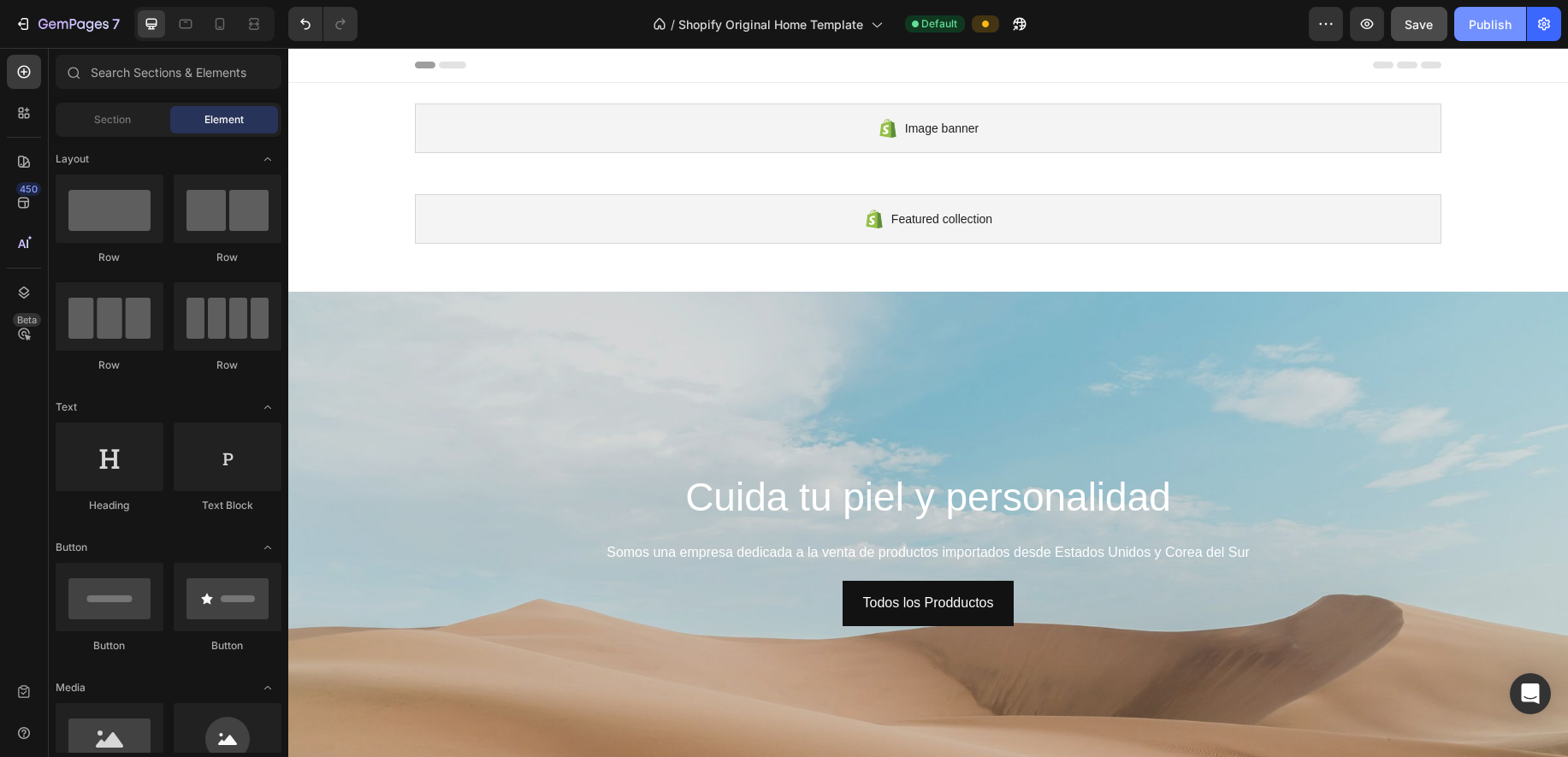 click on "Publish" at bounding box center [1490, 24] 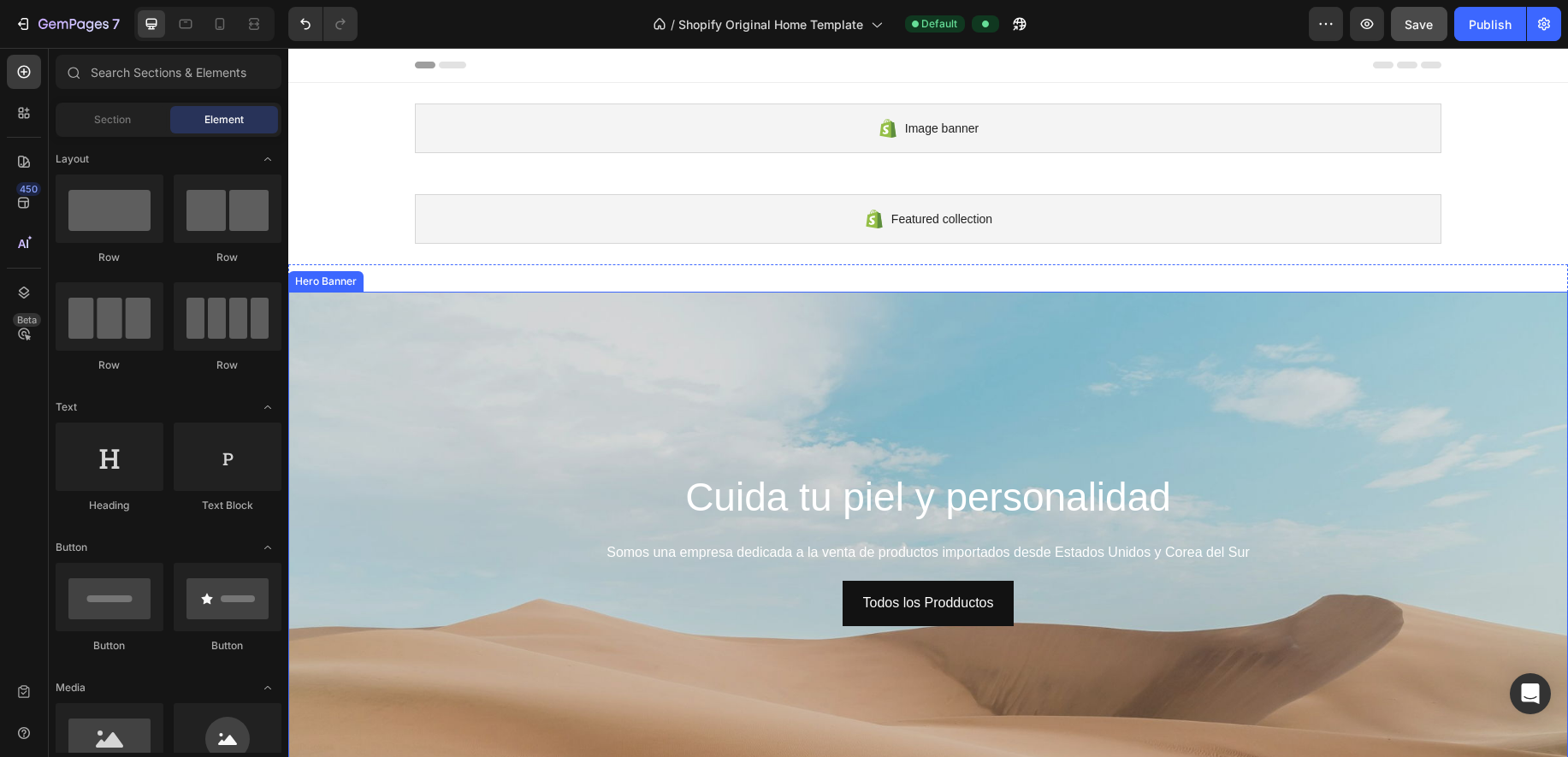 click at bounding box center (928, 650) 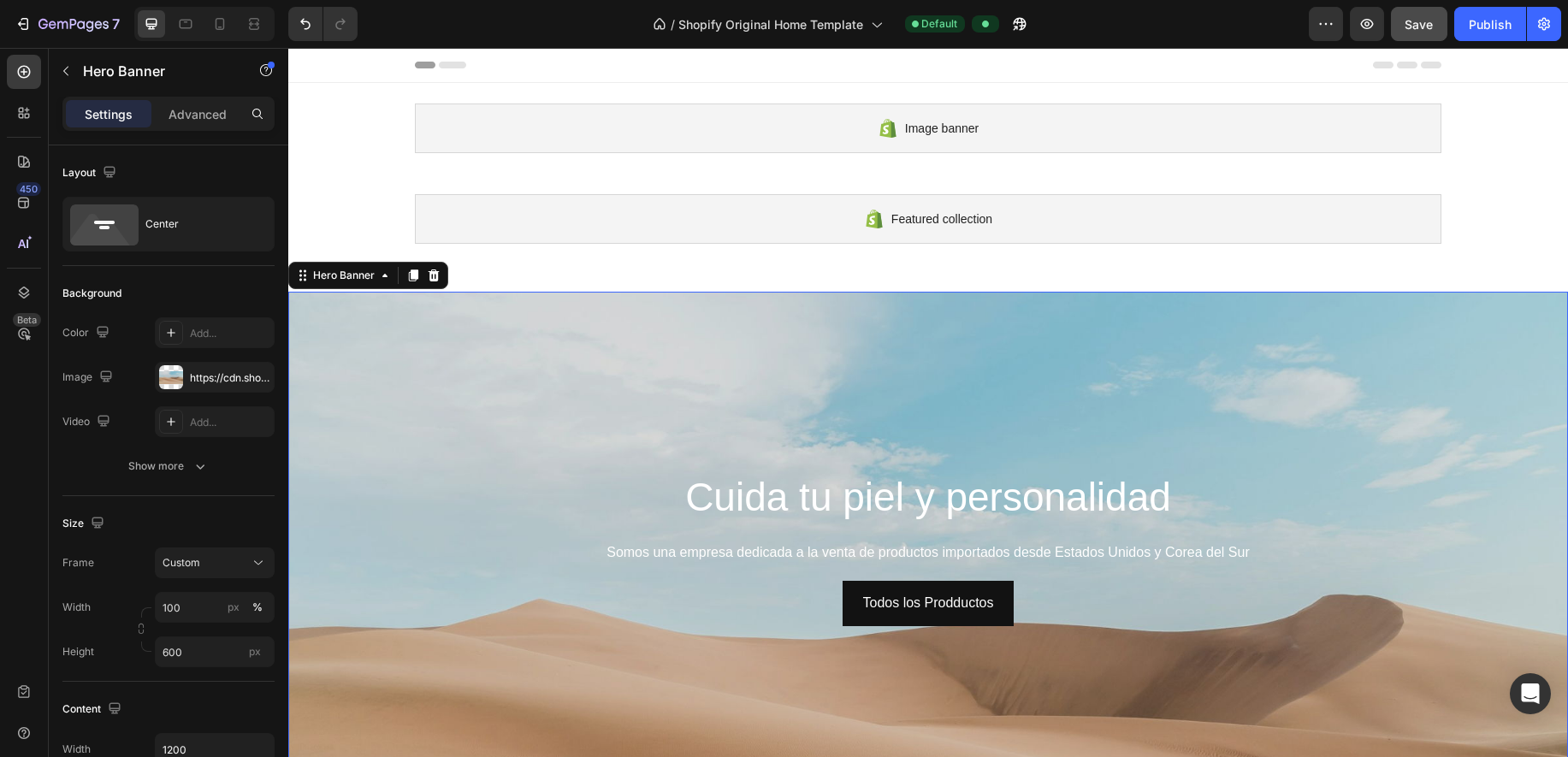 click on "7   /  Shopify Original Home Template Default Preview  Save   Publish" 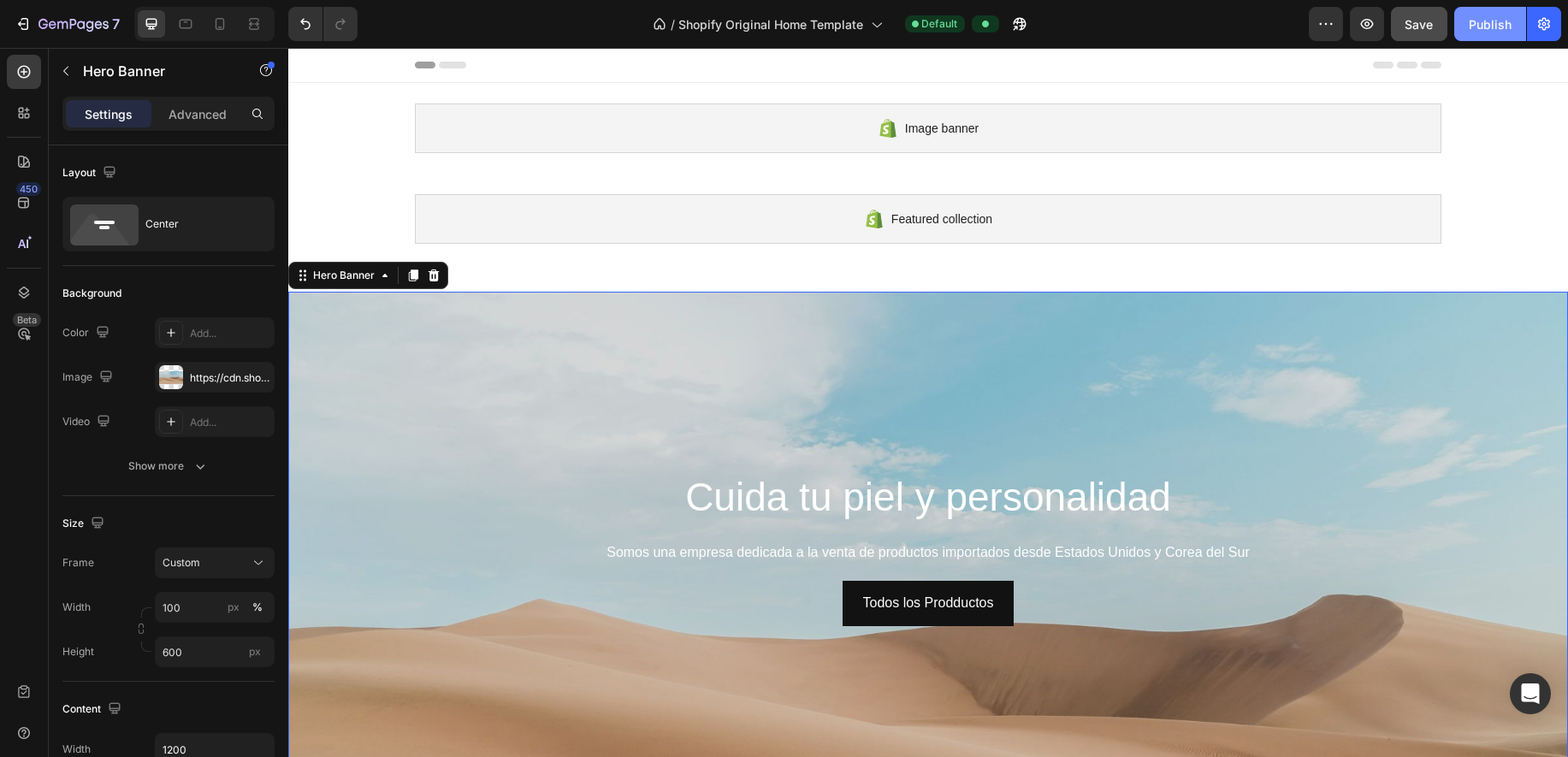 click on "Publish" at bounding box center [1490, 24] 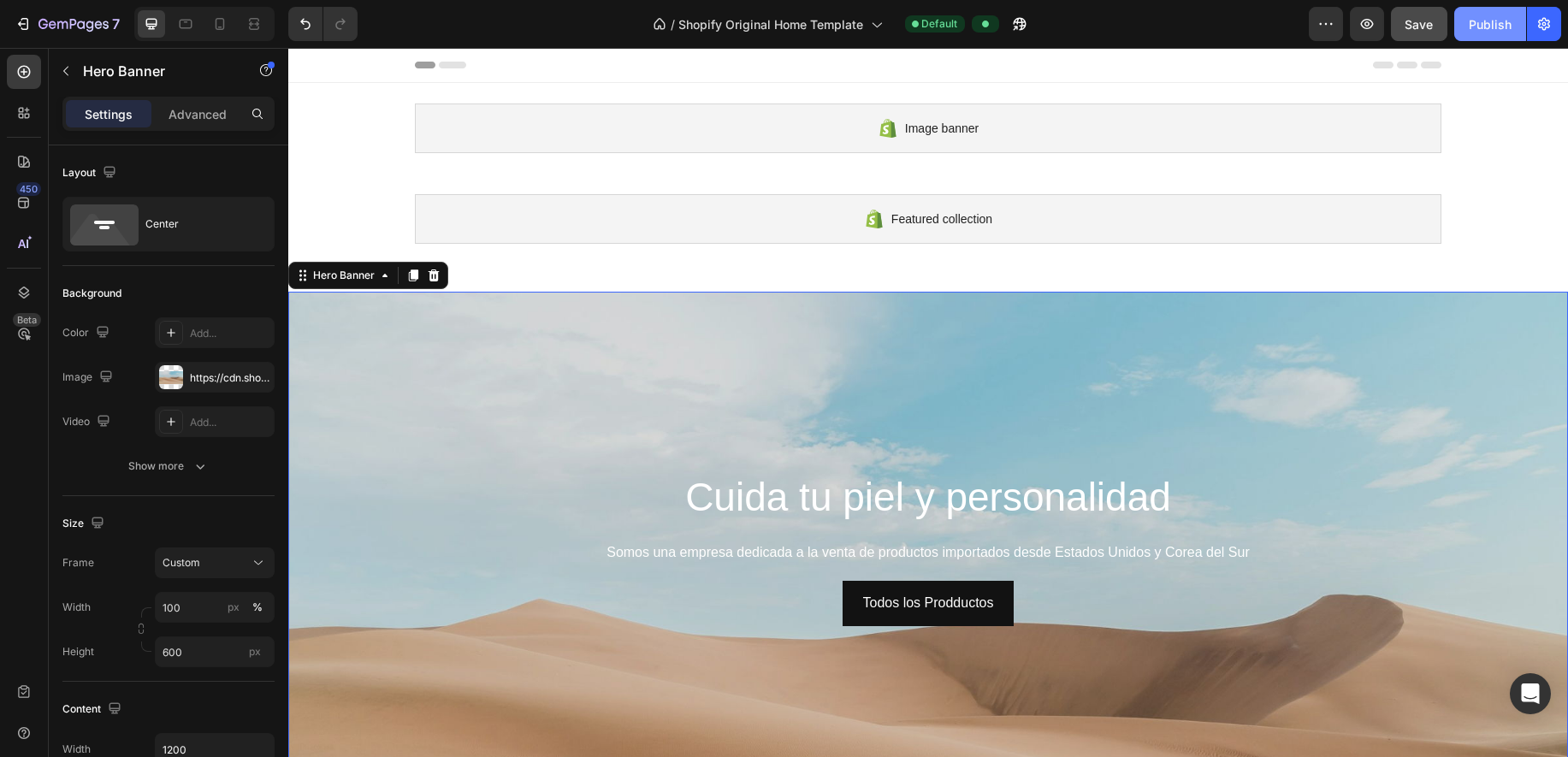 click on "Publish" at bounding box center (1490, 24) 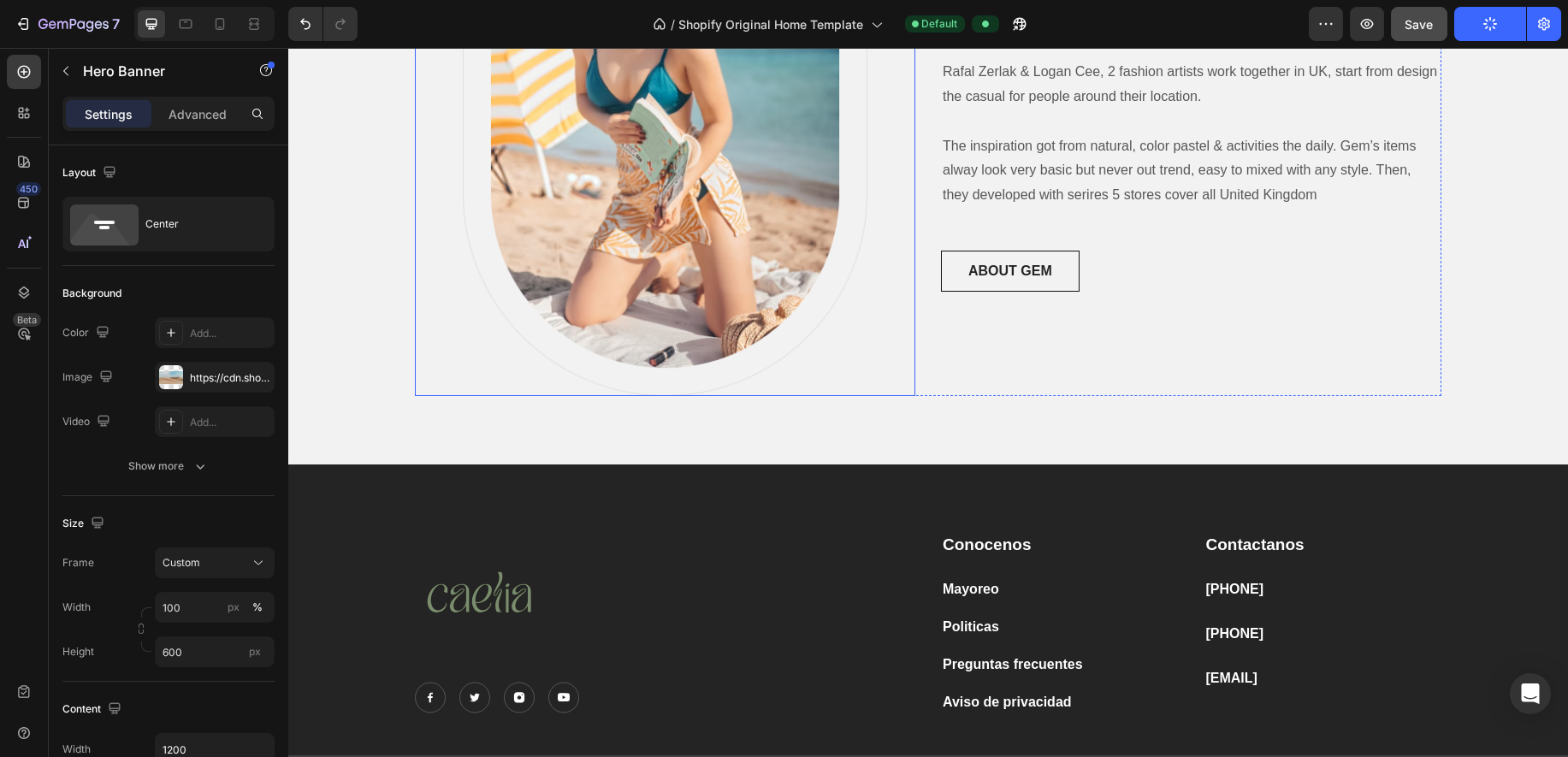 scroll, scrollTop: 1914, scrollLeft: 0, axis: vertical 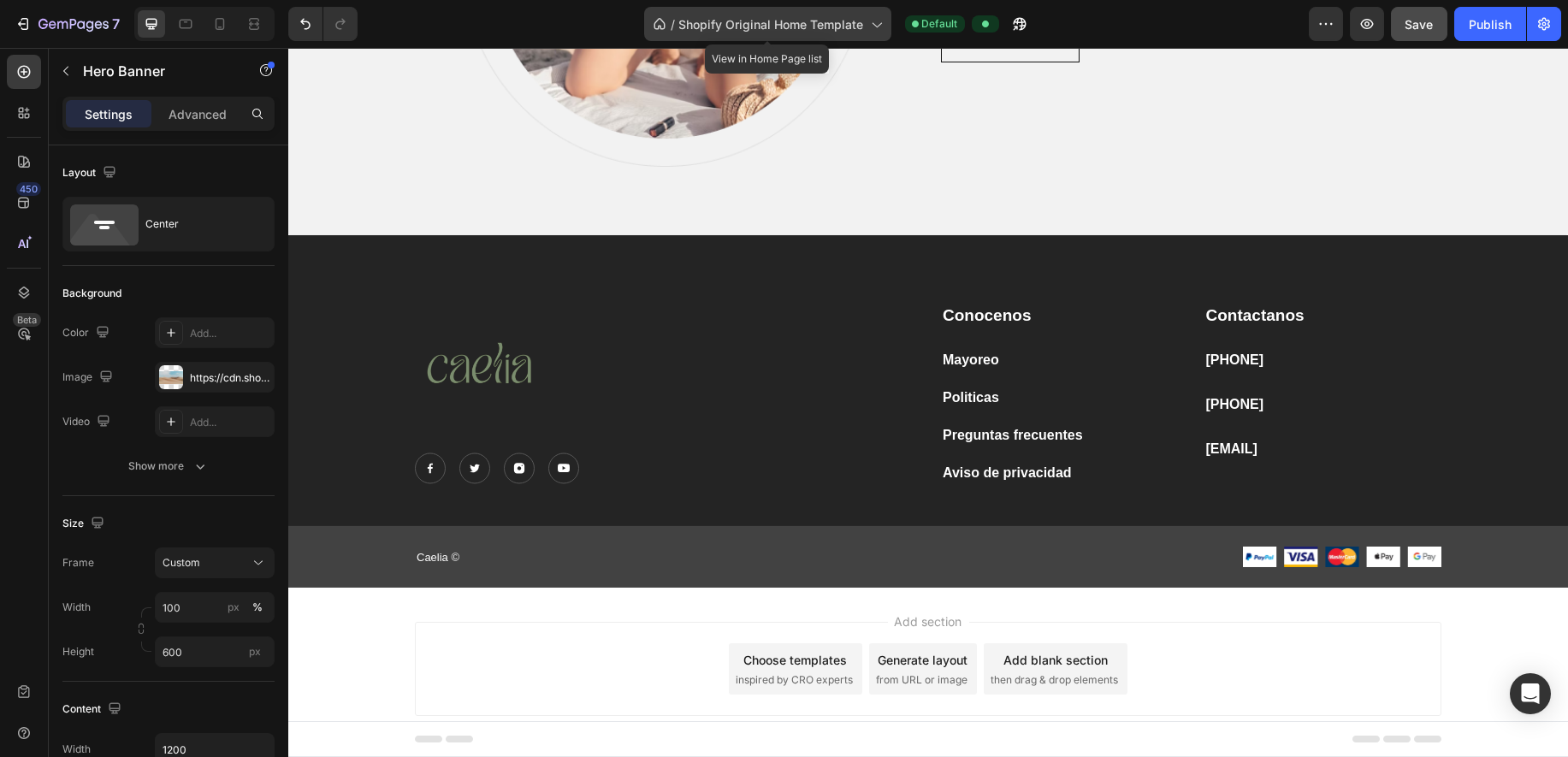 click on "Shopify Original Home Template" at bounding box center (772, 24) 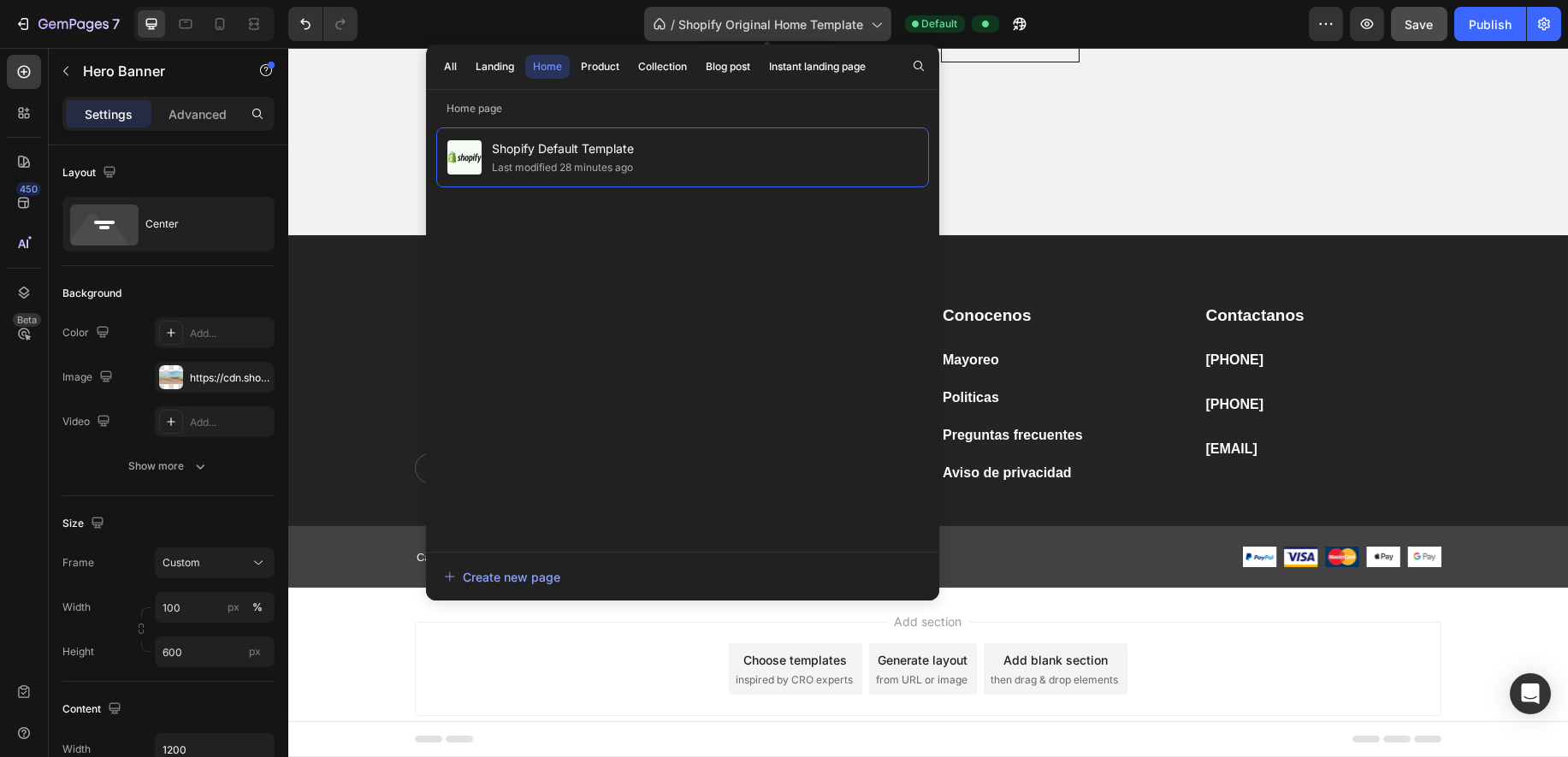 click on "Shopify Original Home Template" at bounding box center [772, 24] 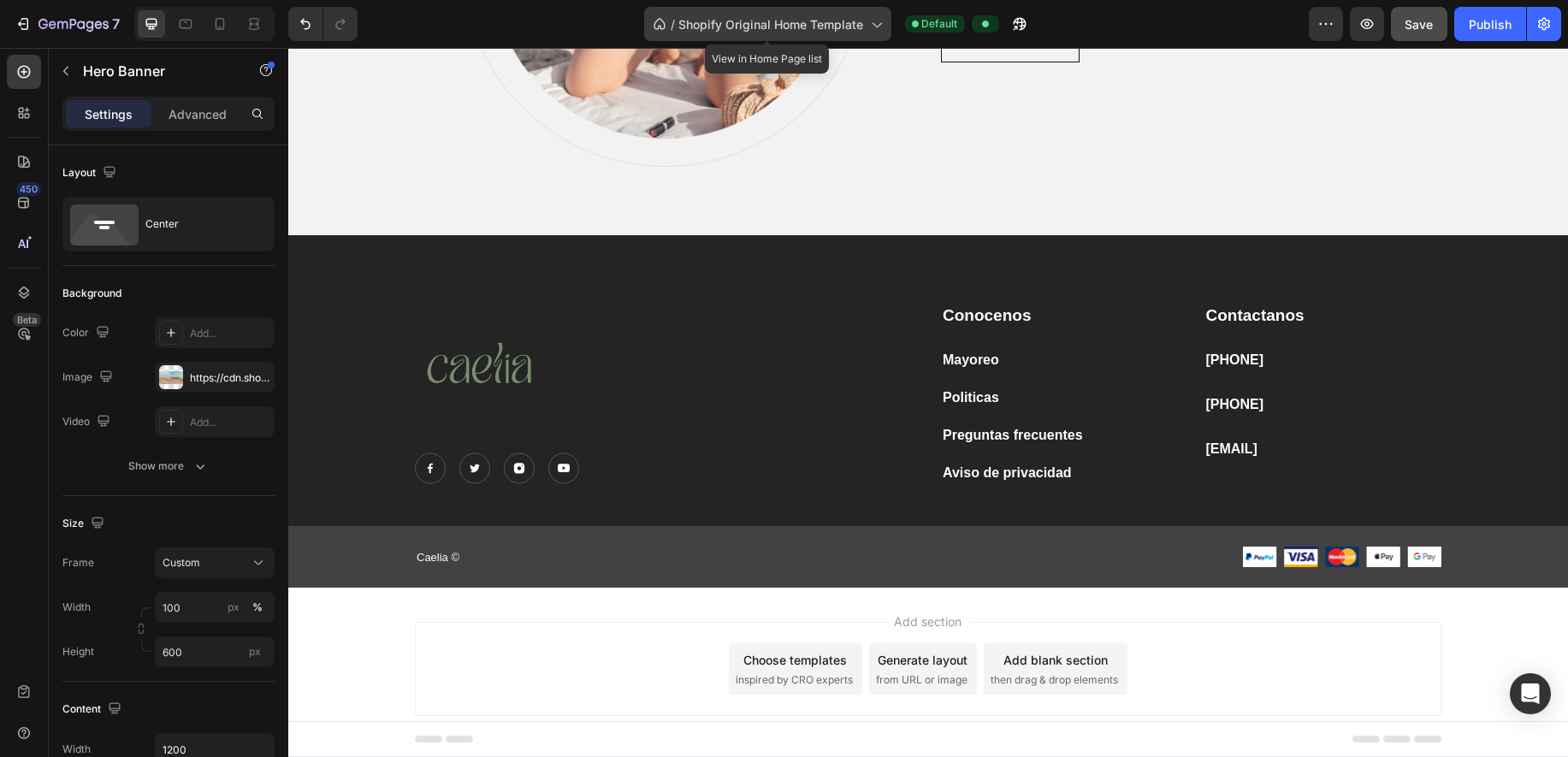 click 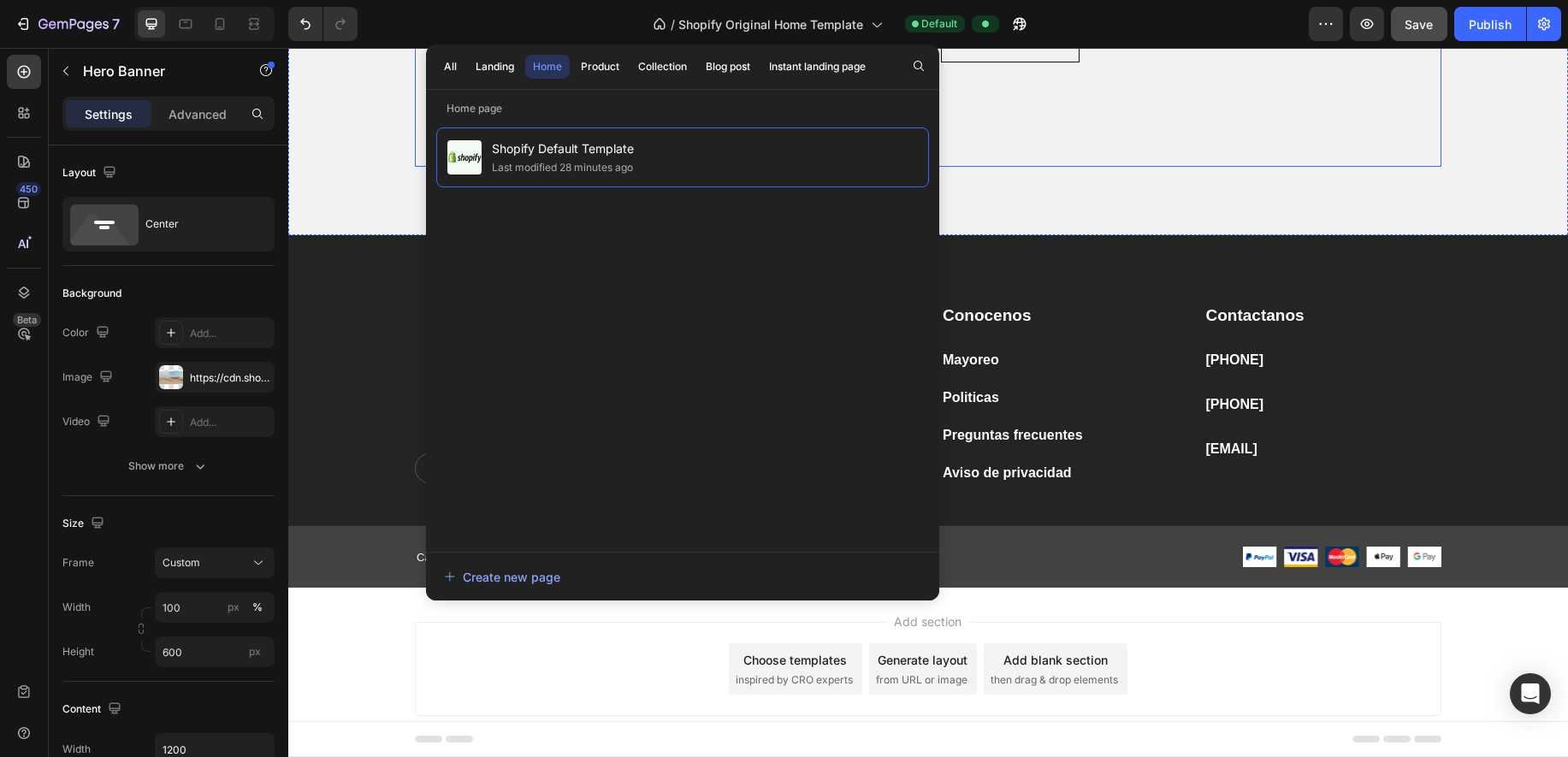 click on "ESTABLISHED 1986 Text block [FIRST] [LAST] Heading “Good desin meant good business” Heading Rafal Zerlak & Logan Cee, 2 fashion artists work together in UK, start from design the casual for people around their location. The inspiration got from natural, color pastel & activities the daily. Gem’s items alway look very basic but never out trend, easy to mixed with any style. Then, they developed with serires 5 stores cover all United Kingdom Text block ABOUT GEM Button Row" at bounding box center [1191, -123] 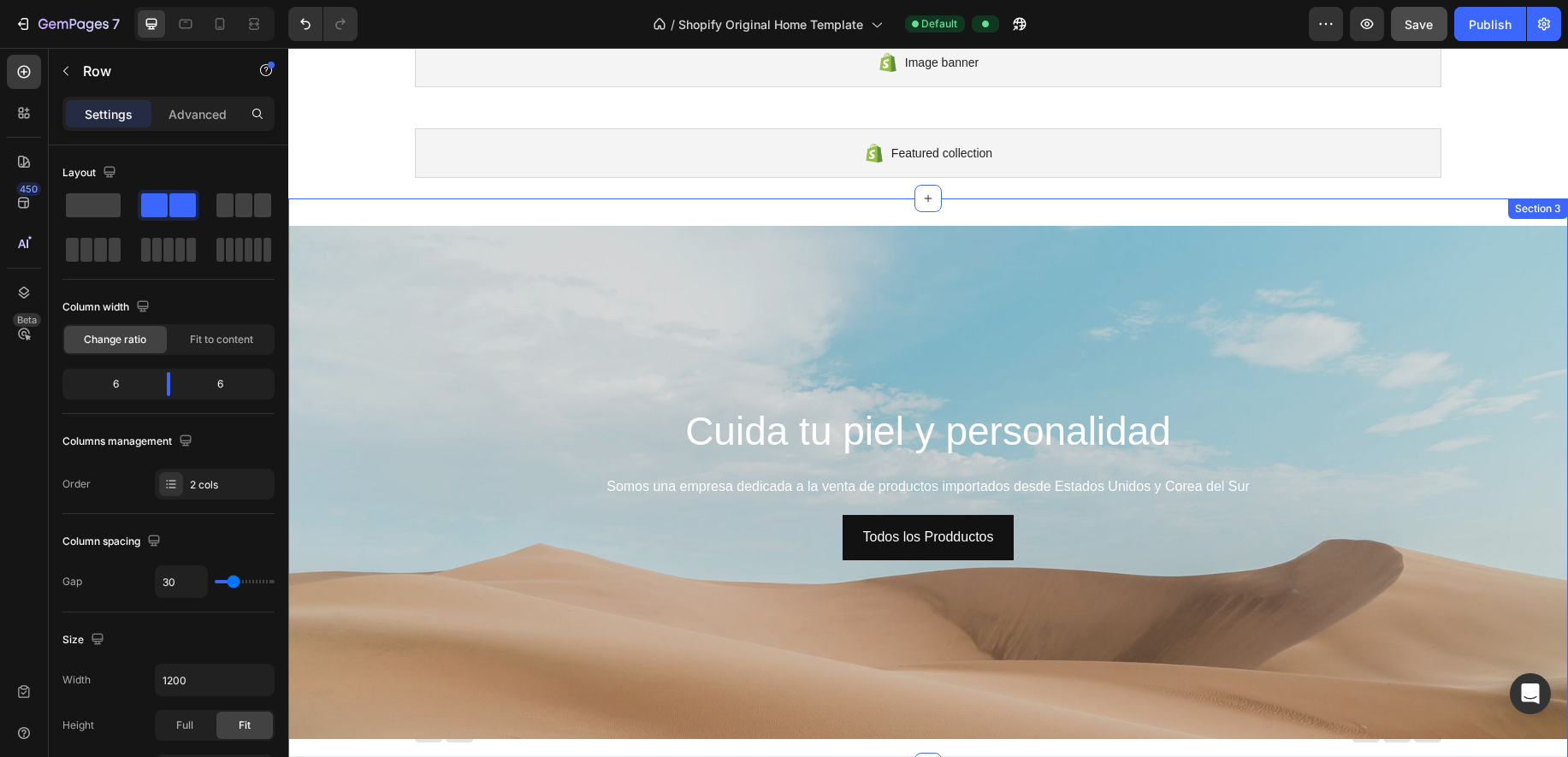scroll, scrollTop: 0, scrollLeft: 0, axis: both 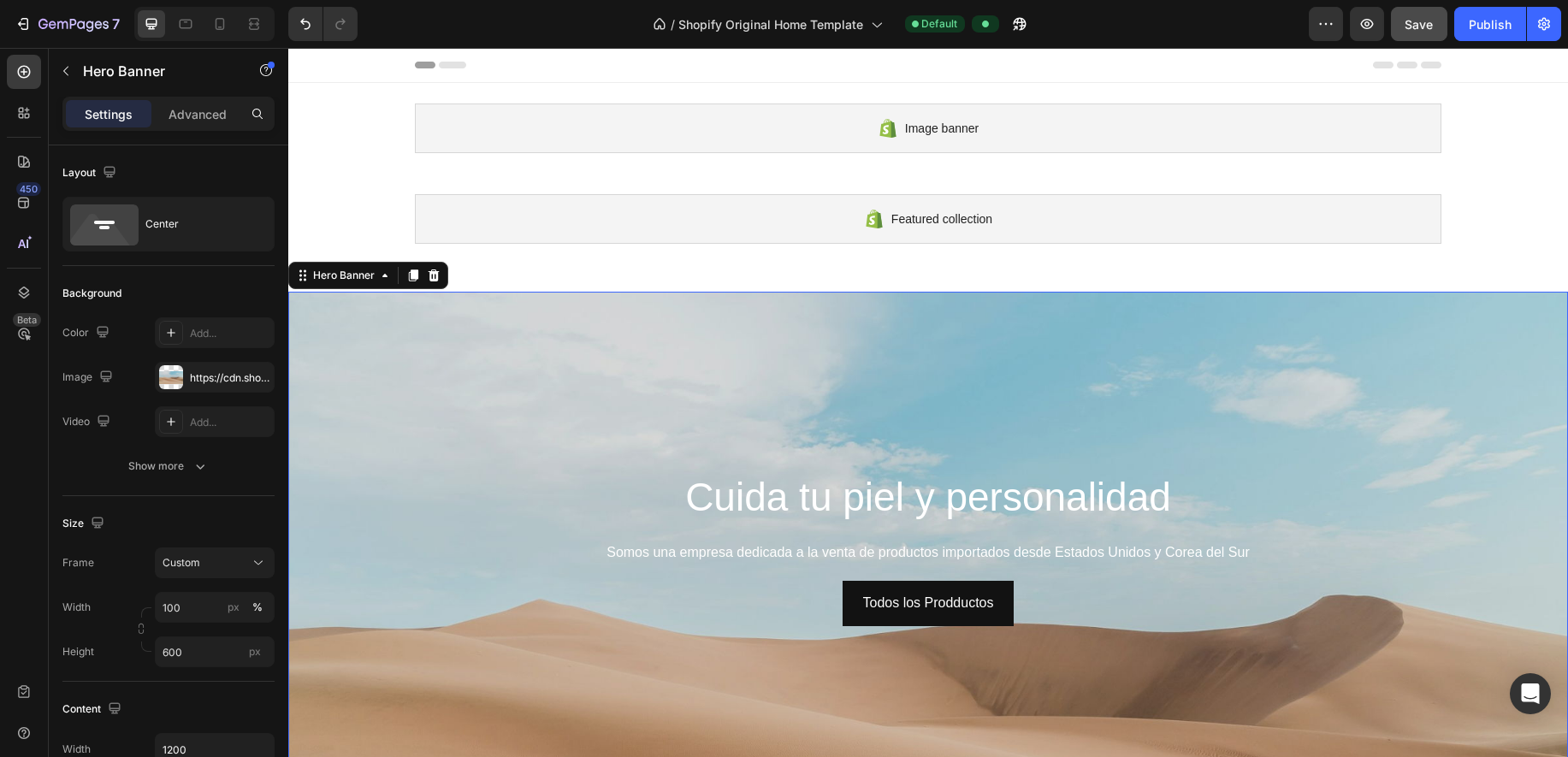 click at bounding box center (928, 651) 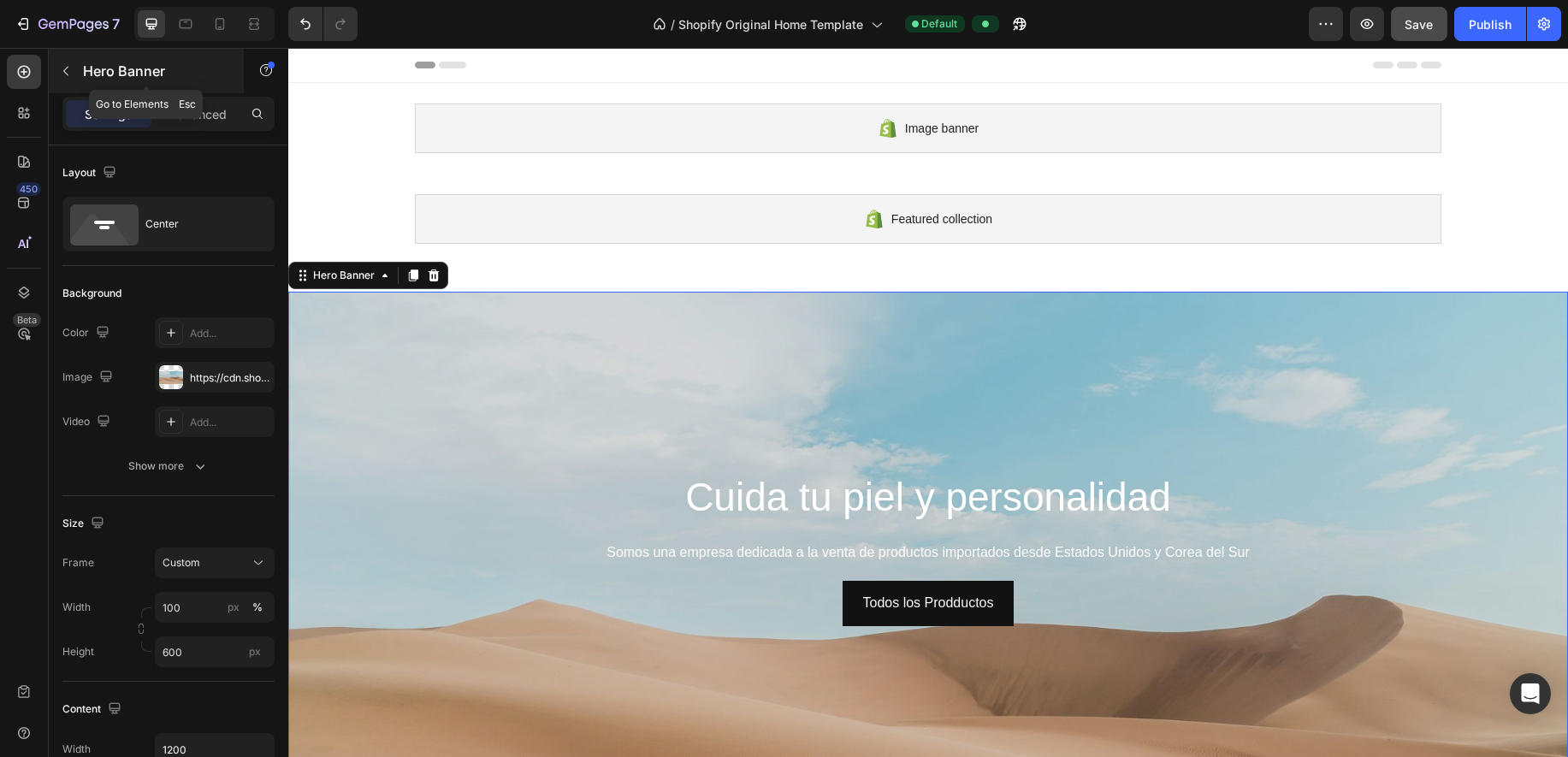 click 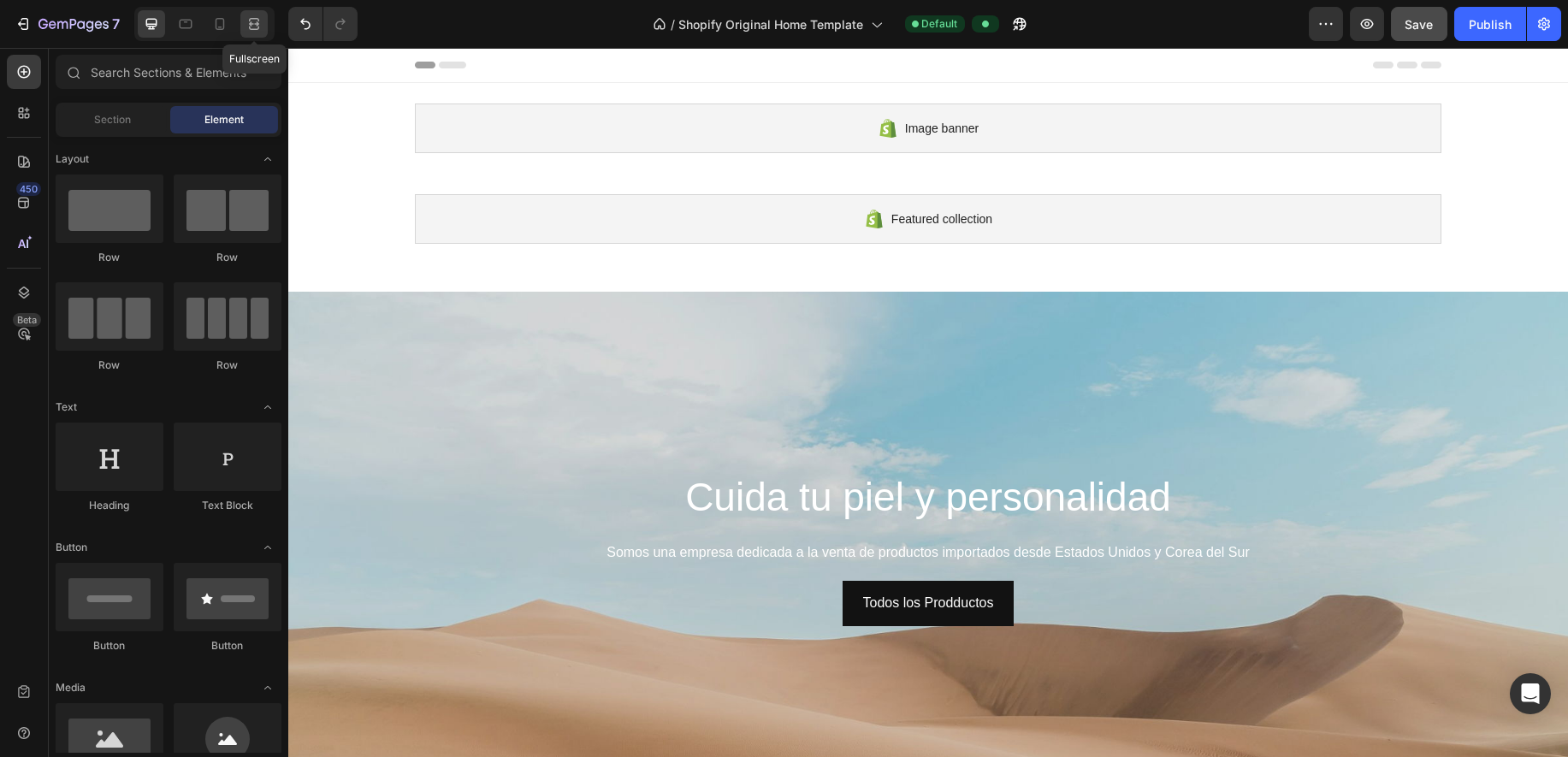 click 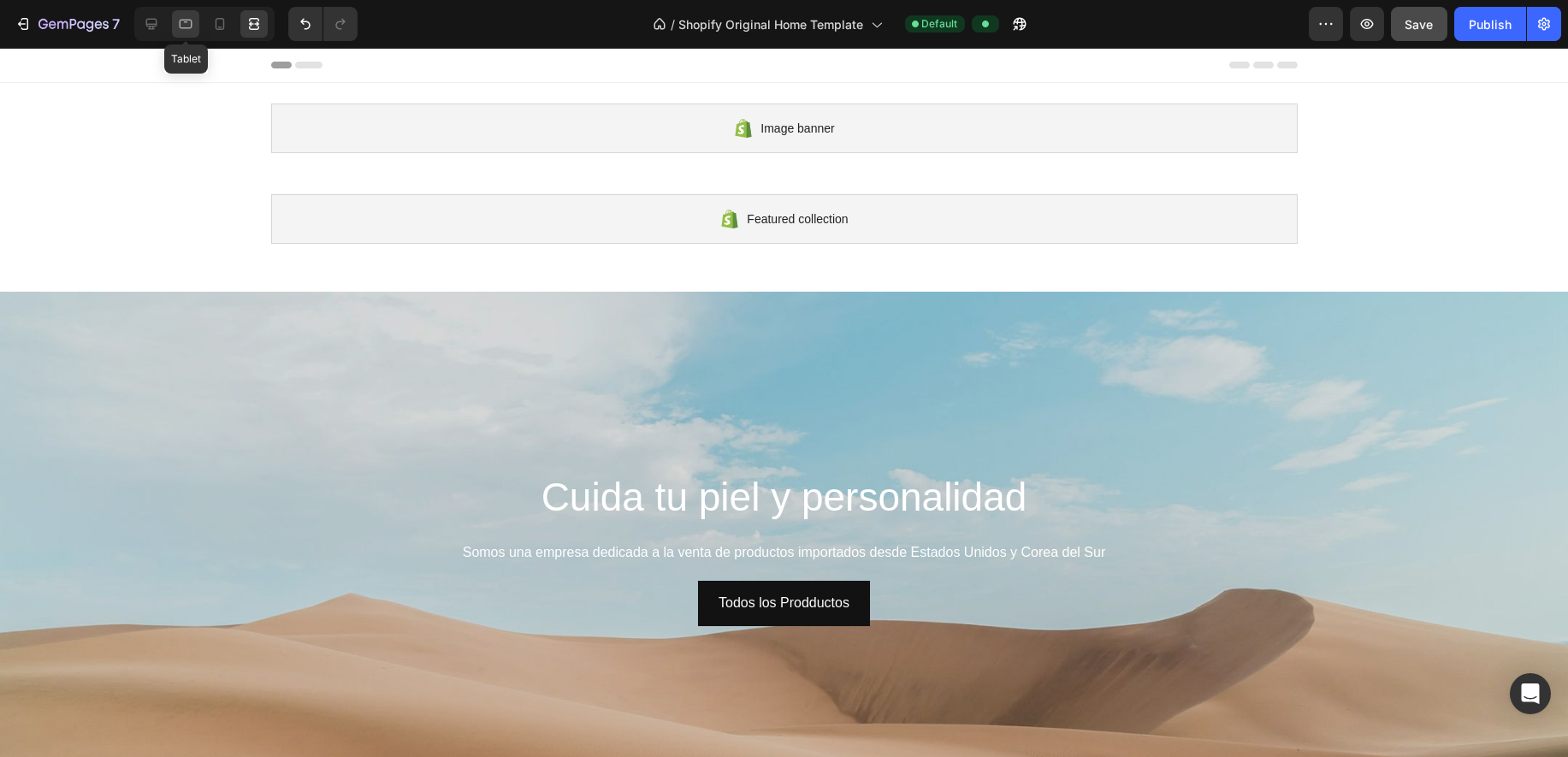 click 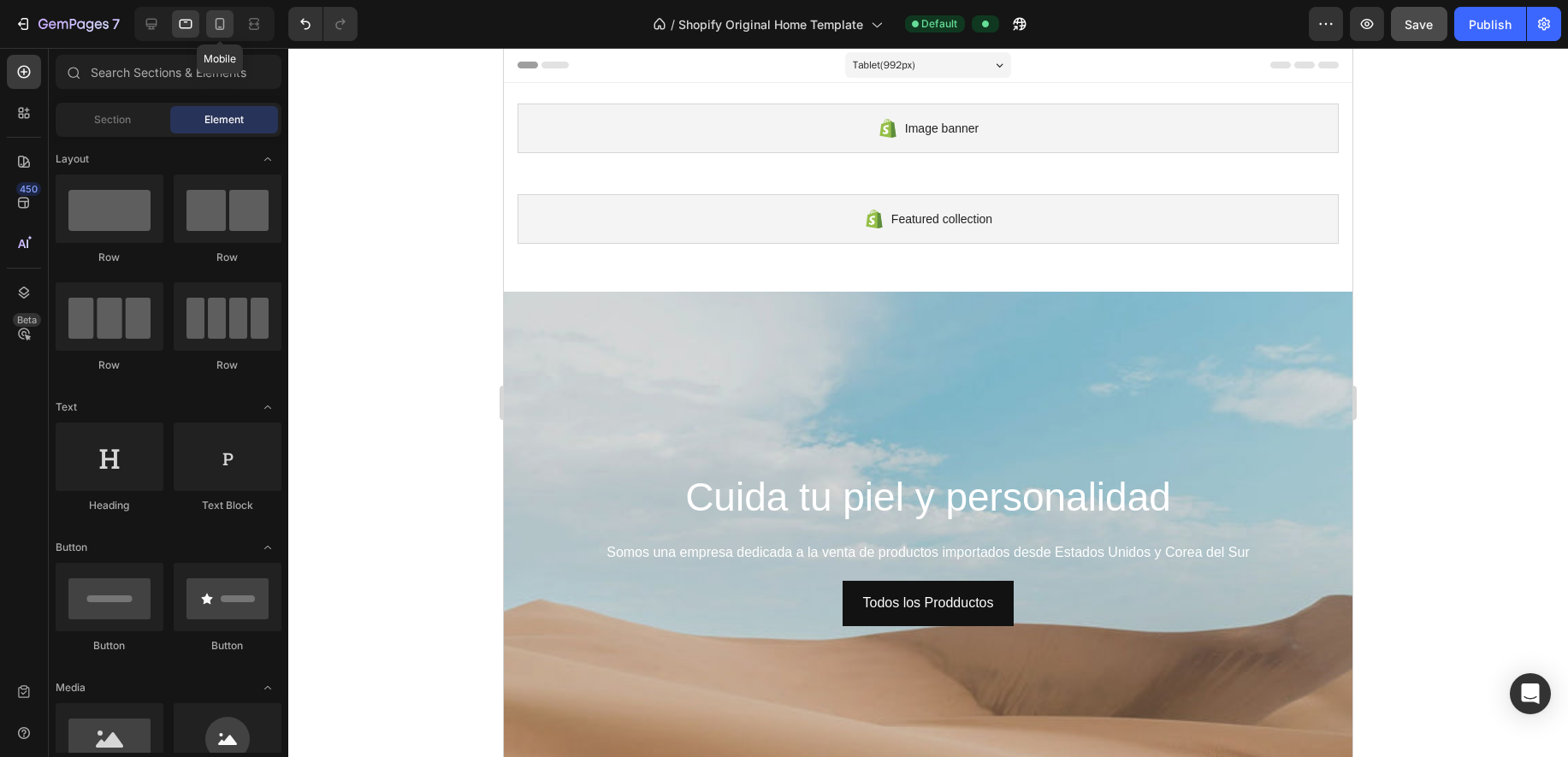 click 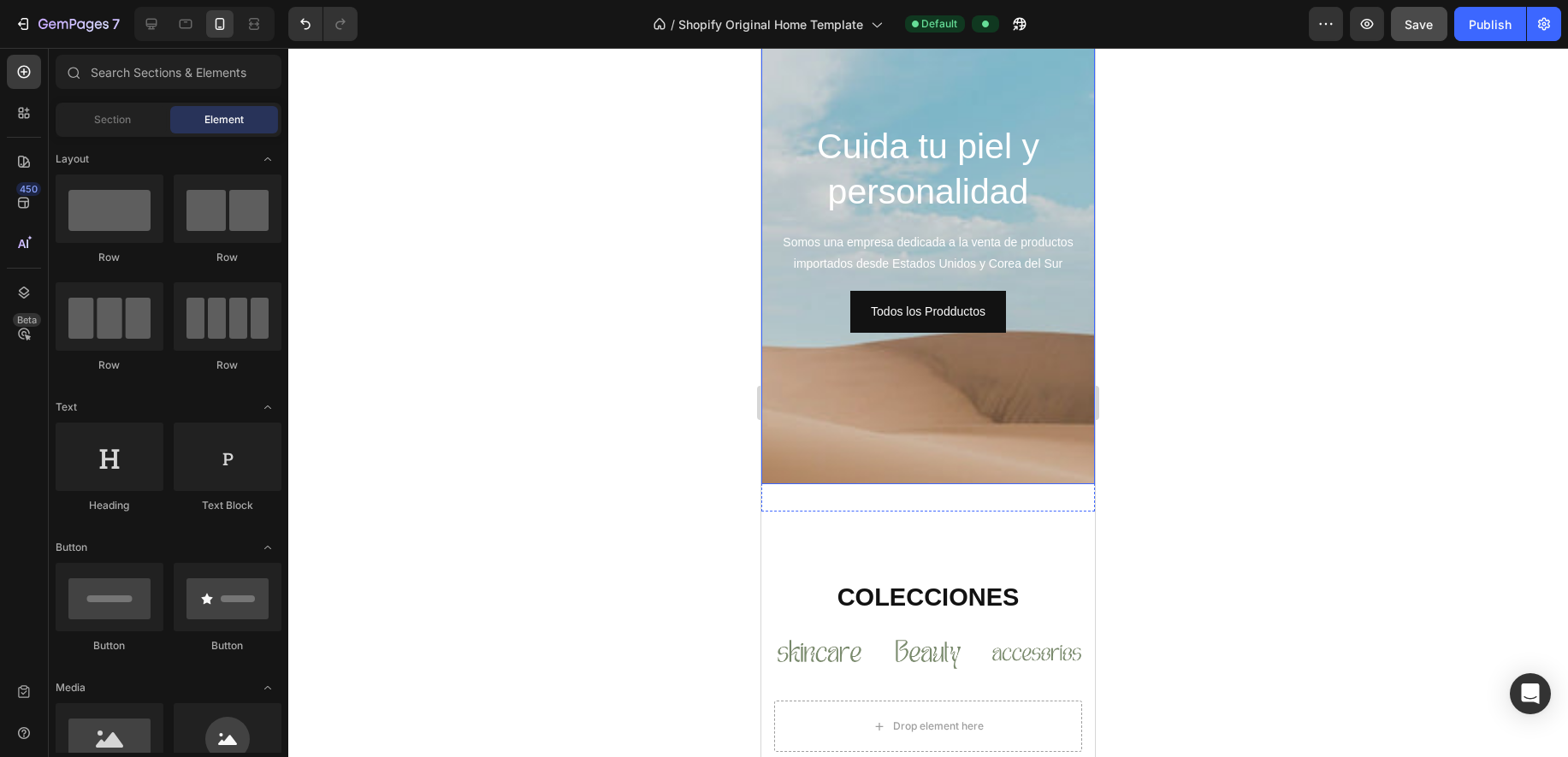 scroll, scrollTop: 0, scrollLeft: 0, axis: both 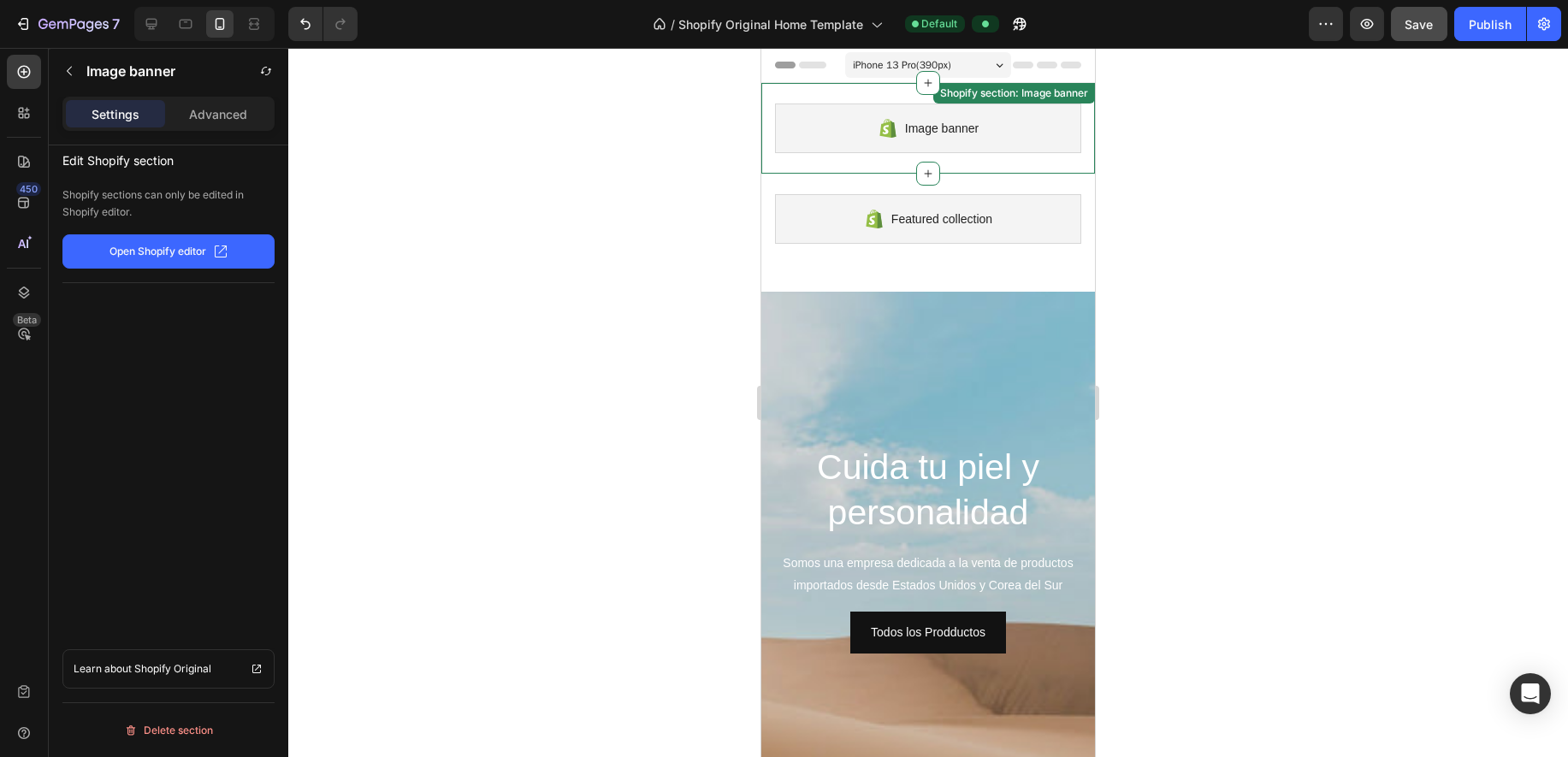 click on "Image banner" at bounding box center (942, 128) 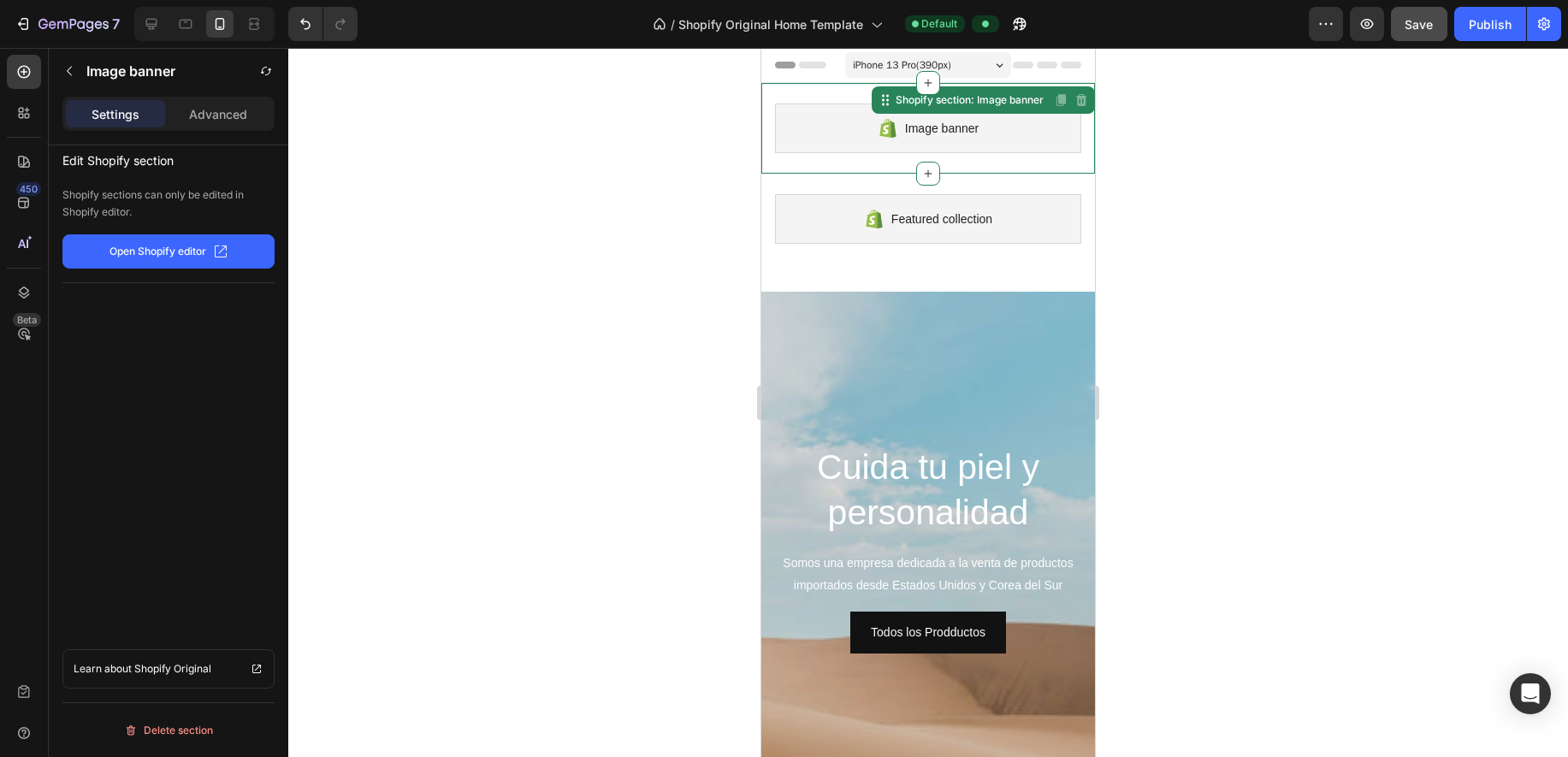 click on "Image banner Shopify section: Image banner   Disabled. Please edit in Shopify Editor Disabled. Please edit in Shopify Editor" at bounding box center [928, 128] 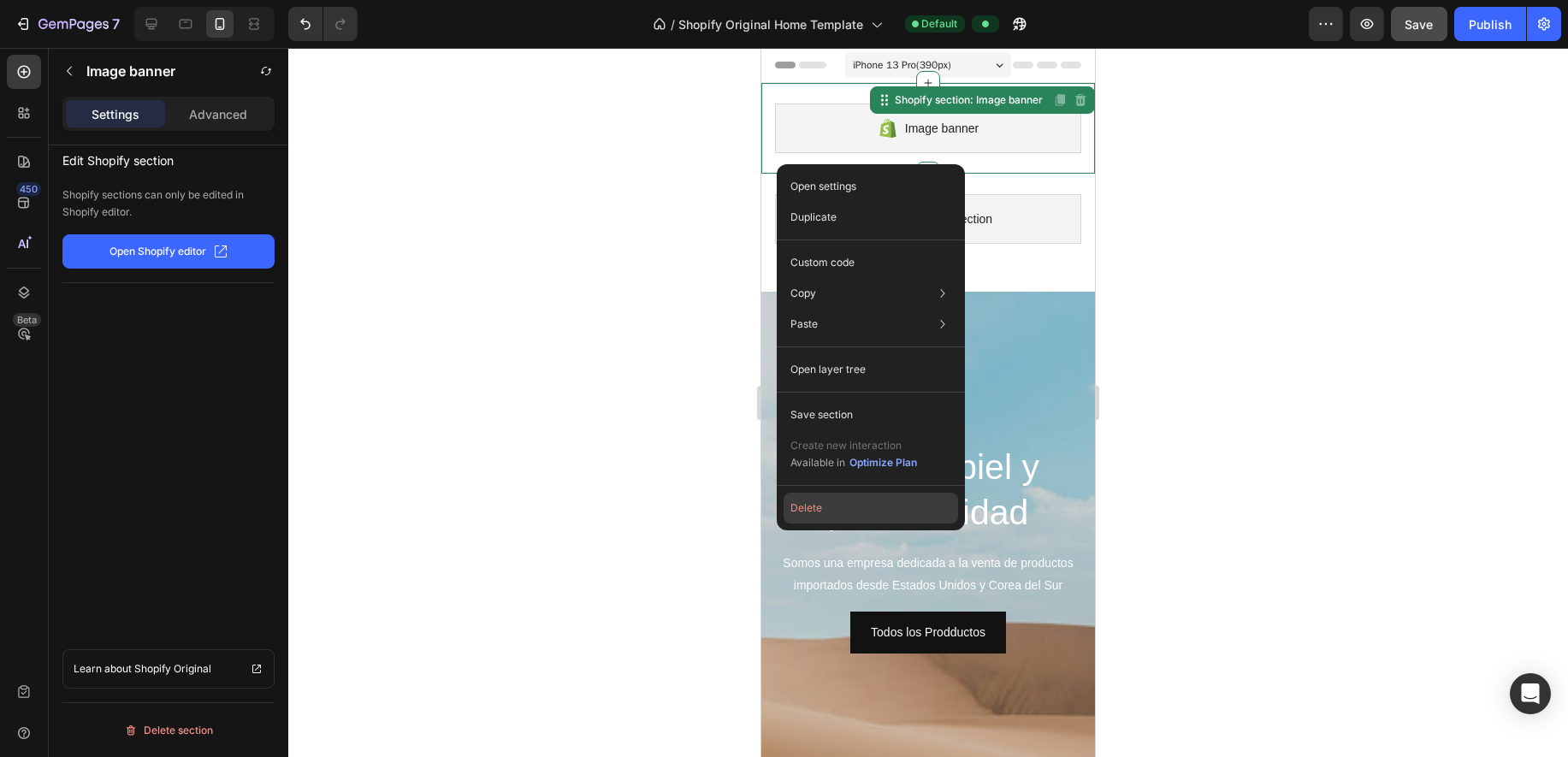 click on "Delete" 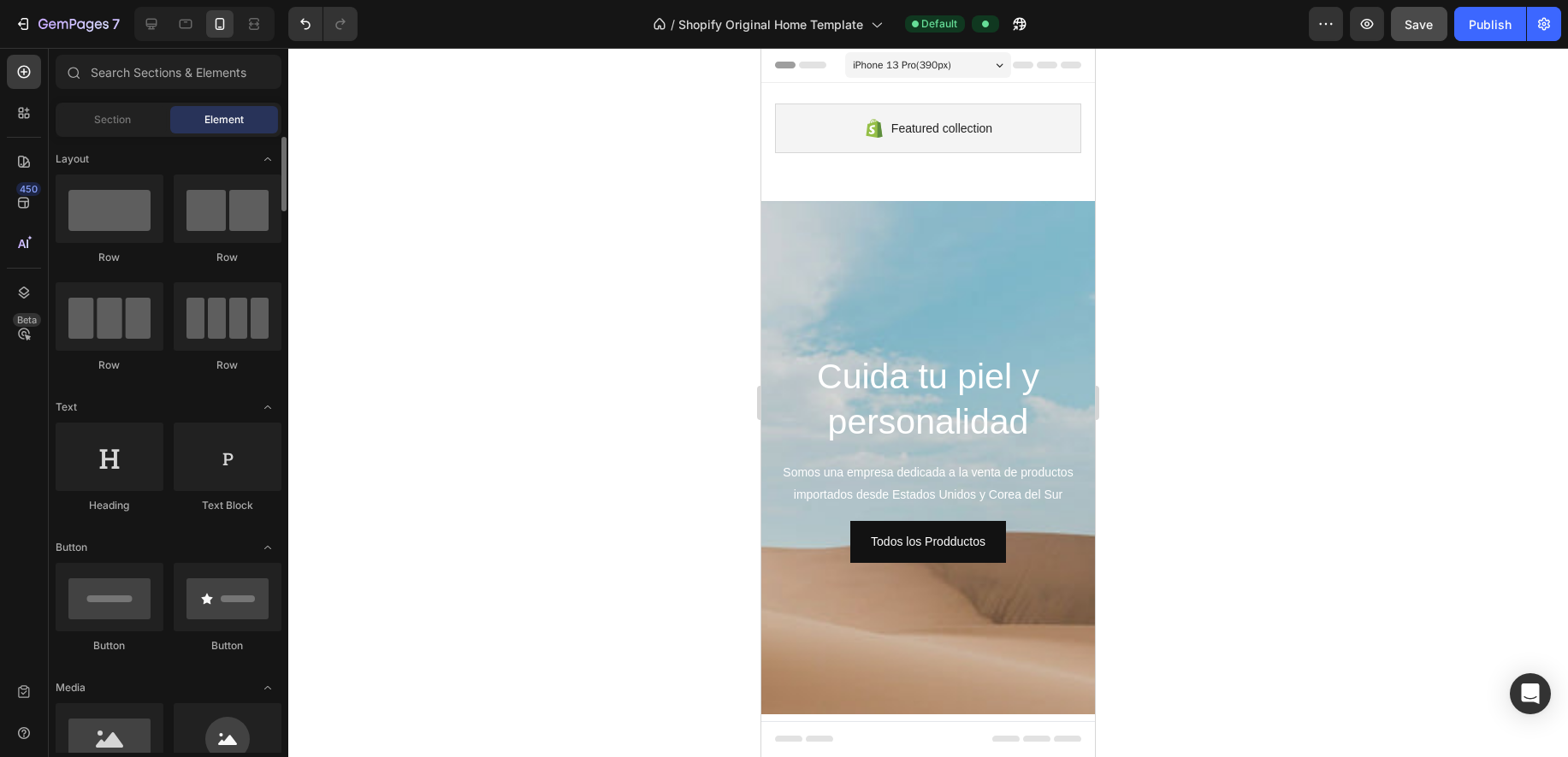 scroll, scrollTop: 0, scrollLeft: 0, axis: both 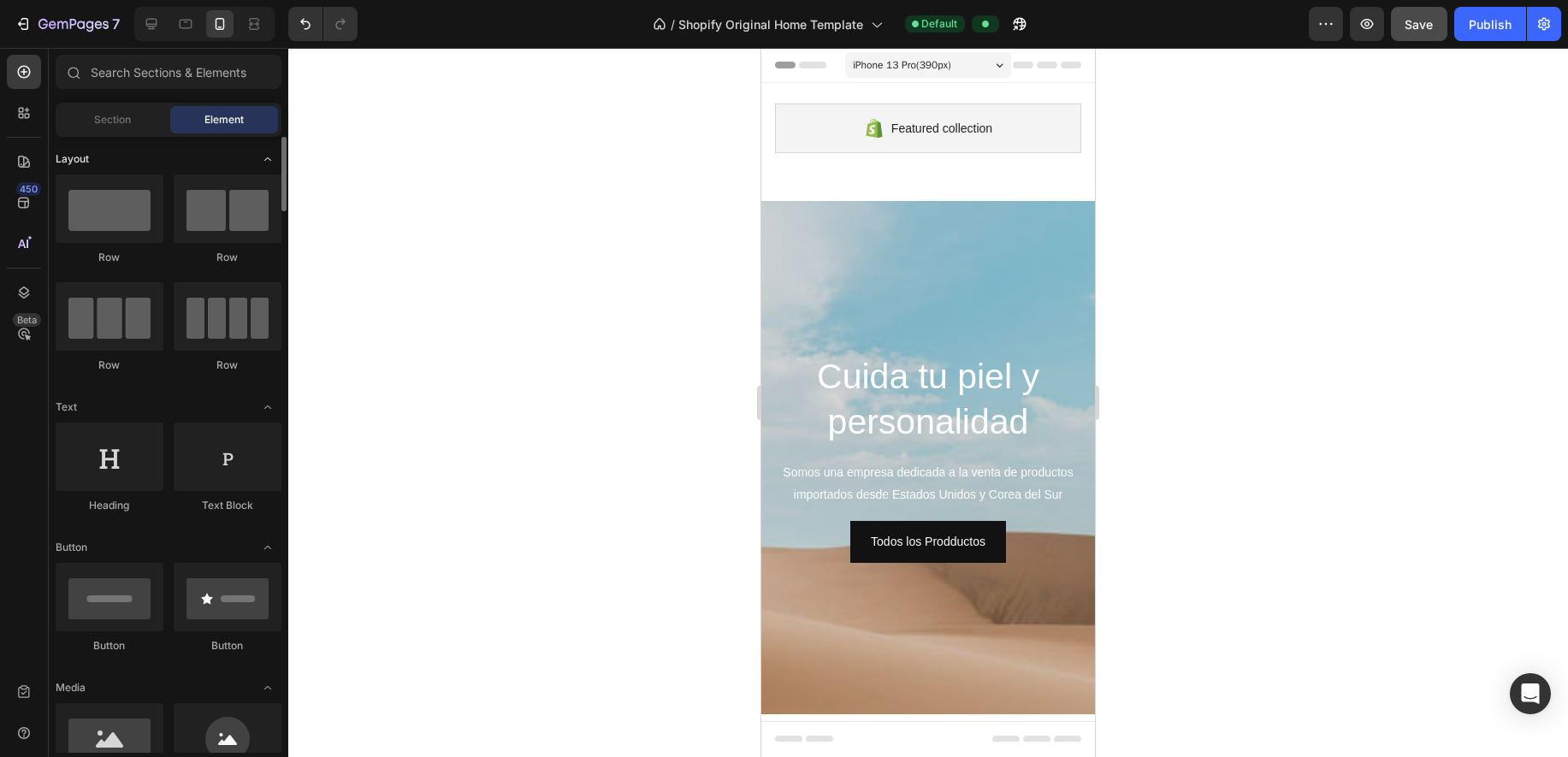 click on "Layout" 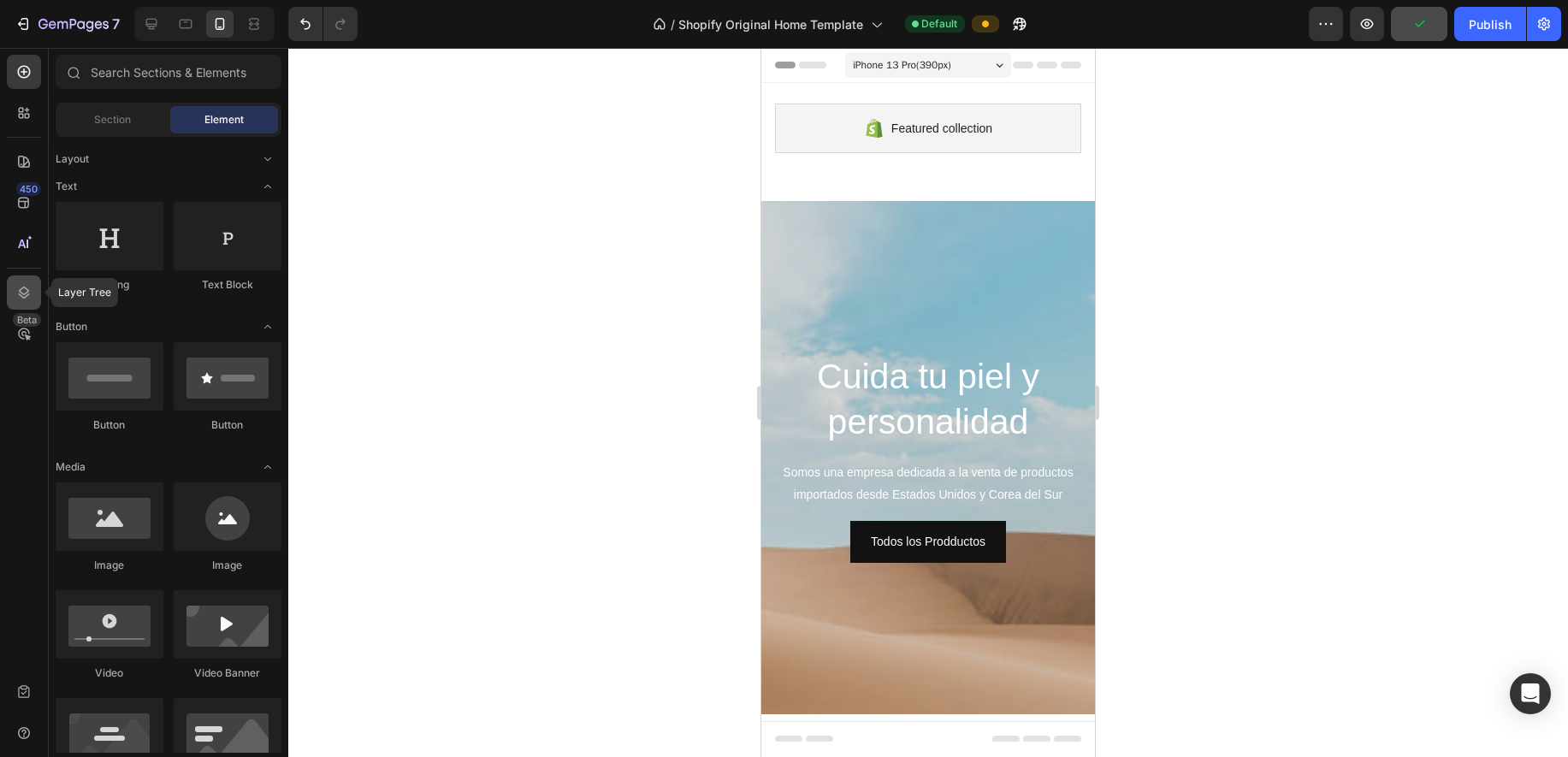 click 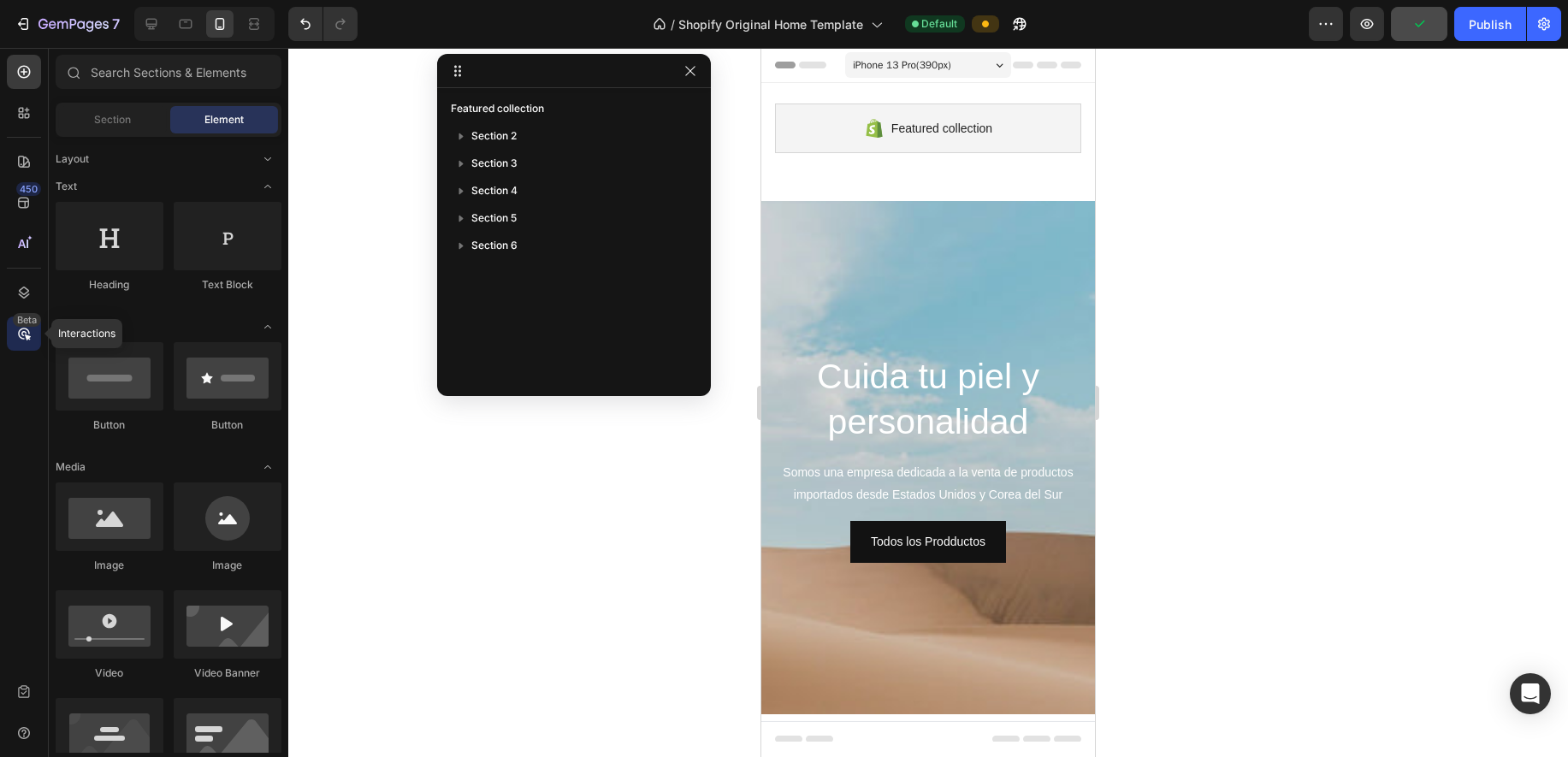 click on "Beta" at bounding box center [27, 320] 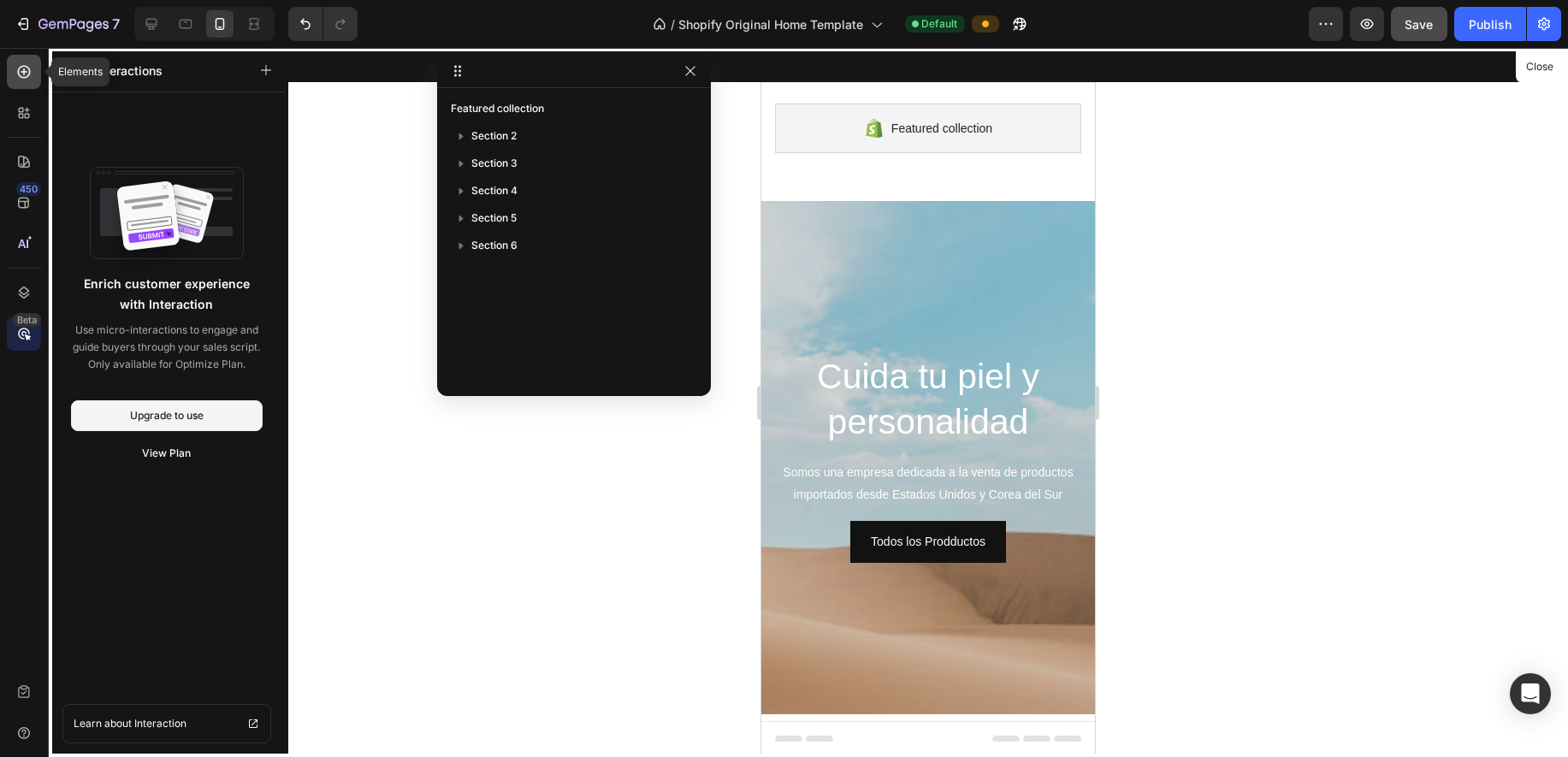 click 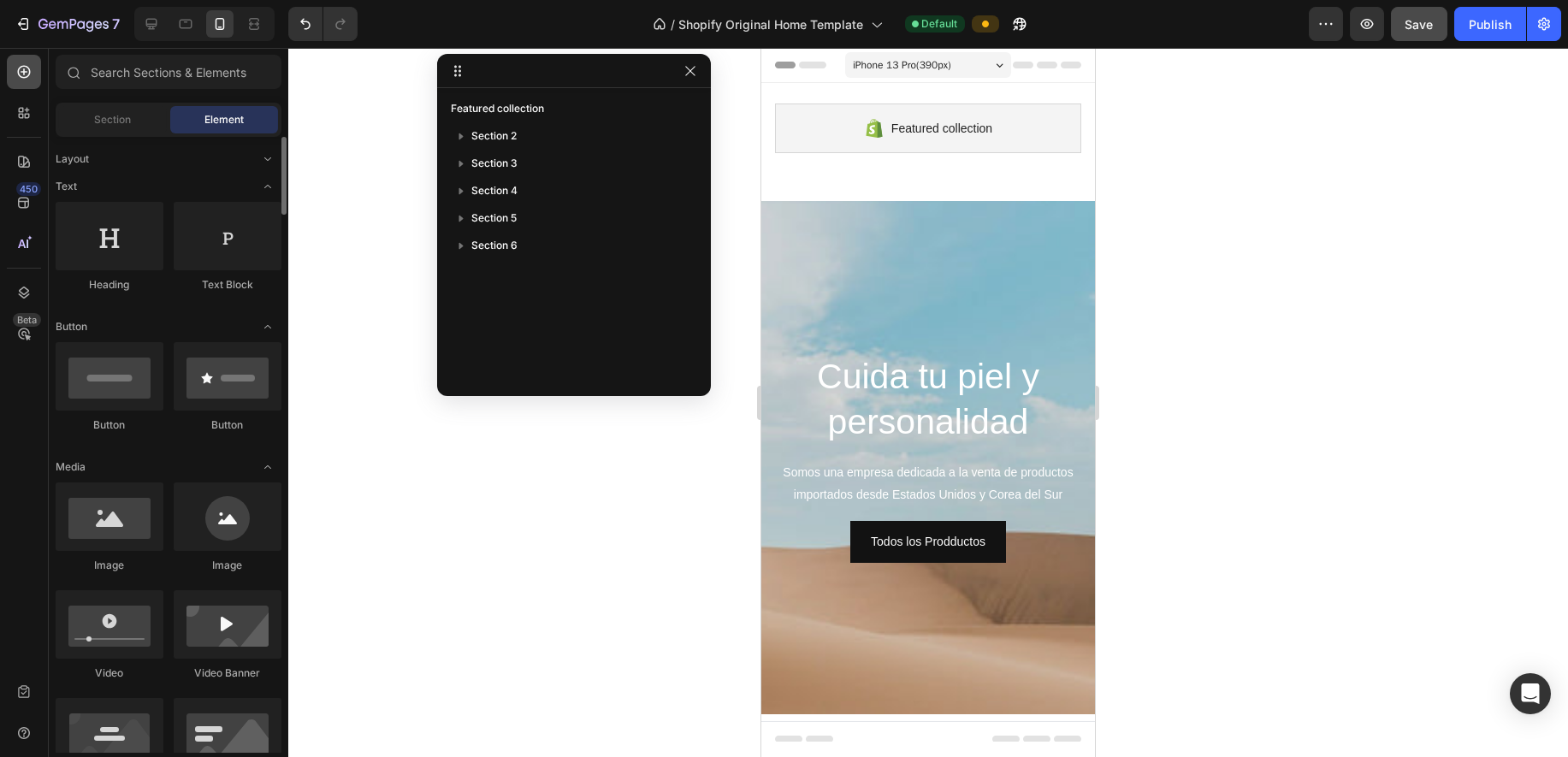 scroll, scrollTop: 0, scrollLeft: 0, axis: both 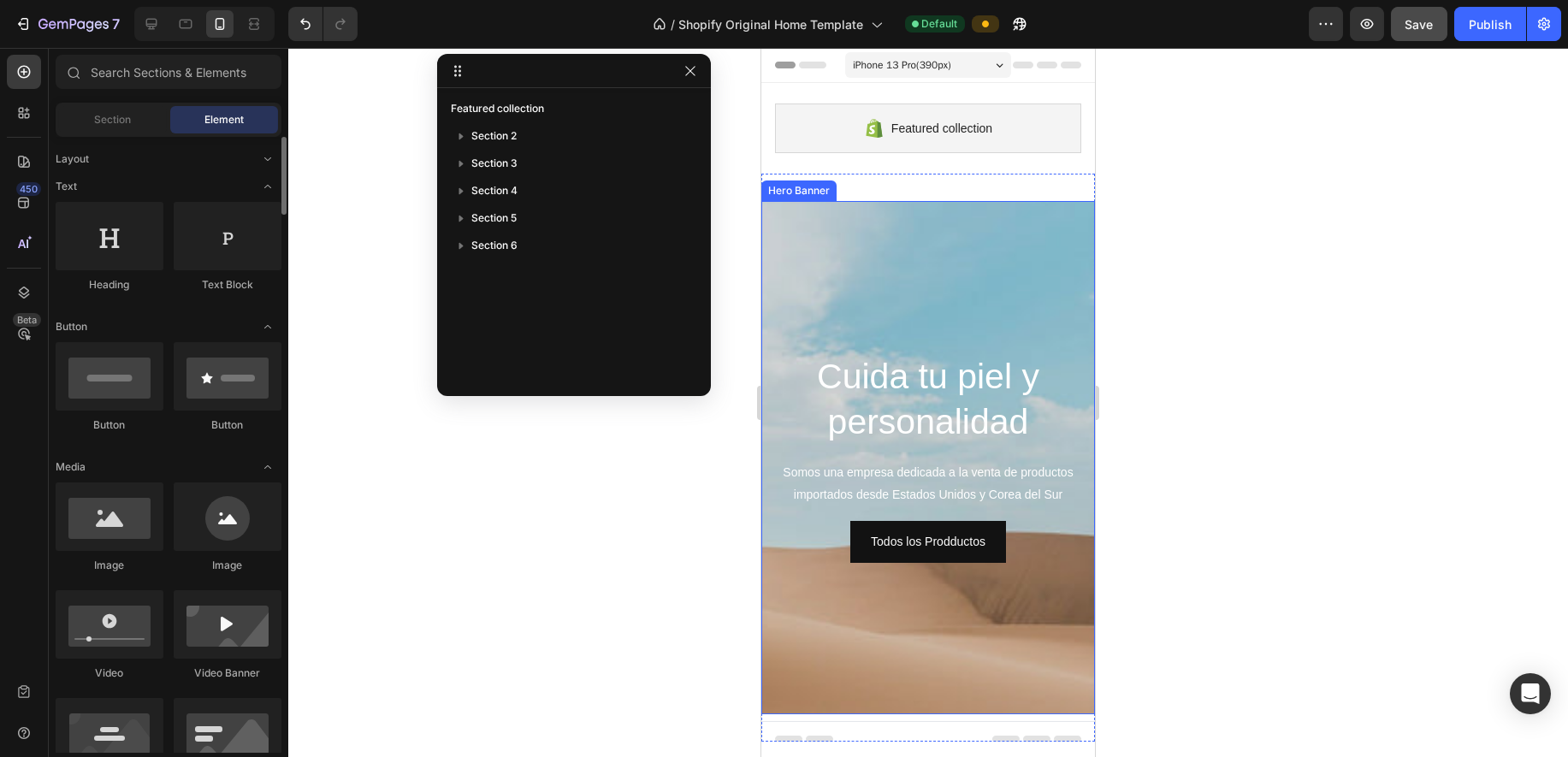 click at bounding box center [928, 559] 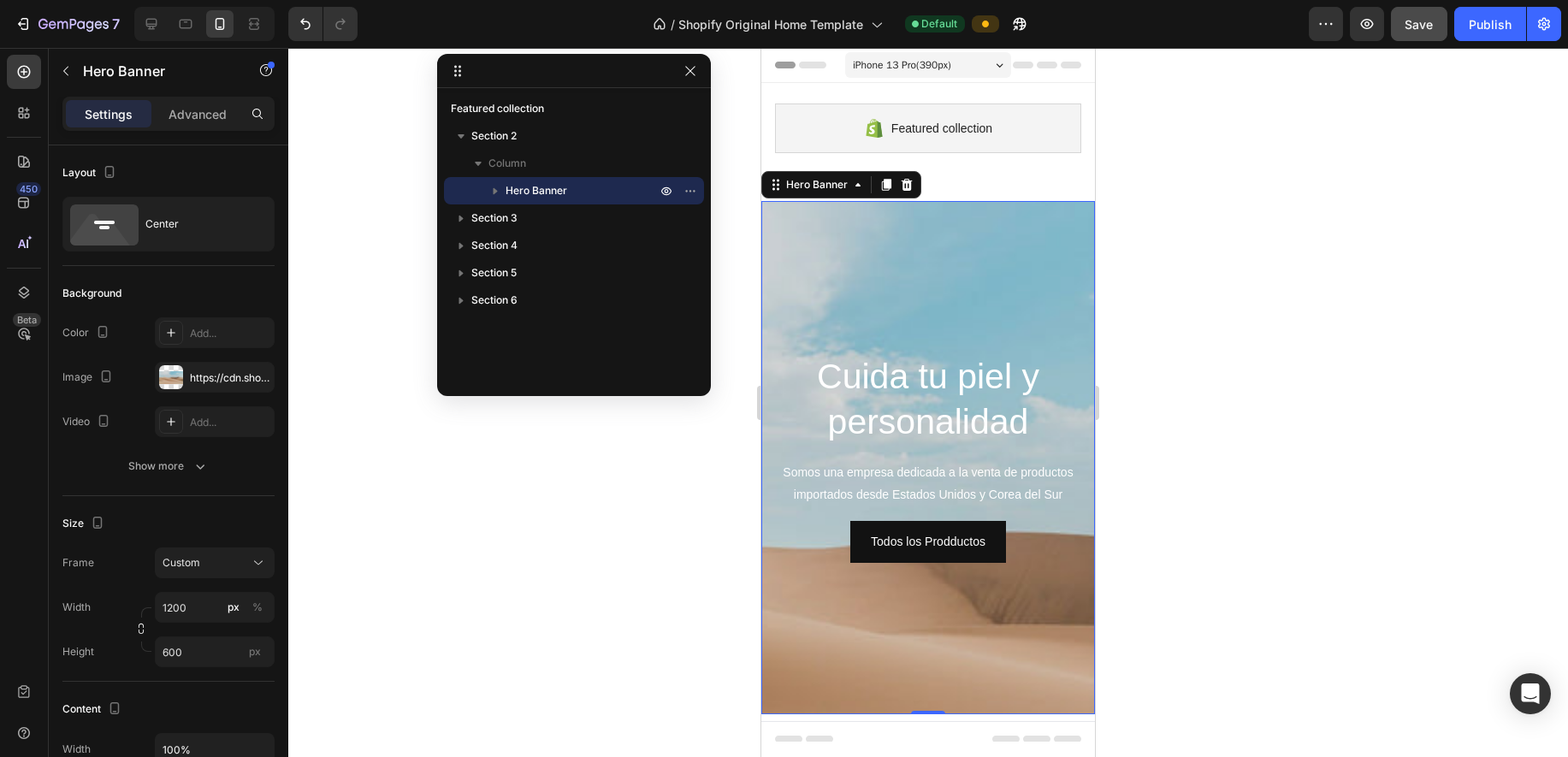 drag, startPoint x: 614, startPoint y: 198, endPoint x: 589, endPoint y: 458, distance: 261.19916 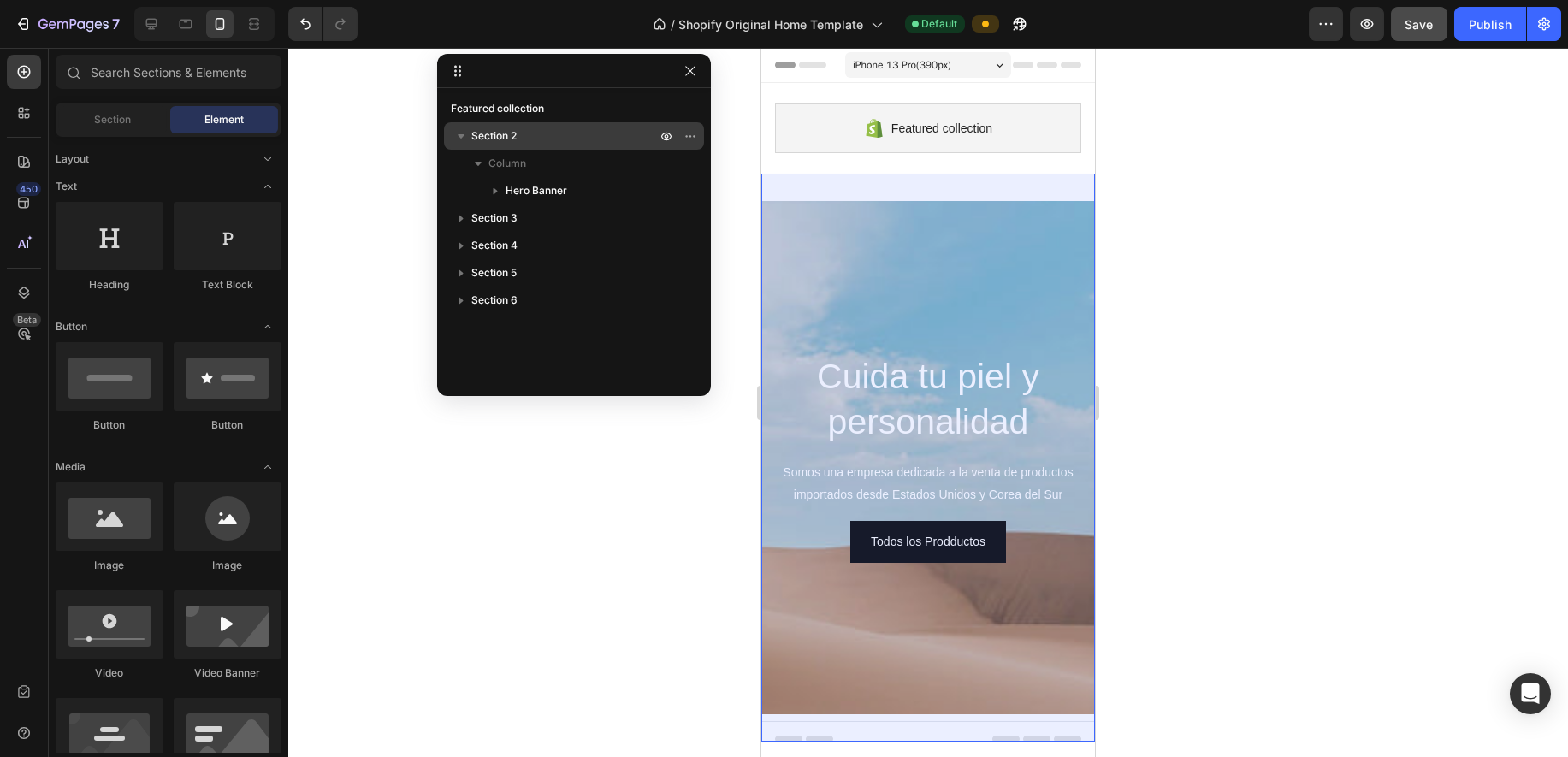 click on "Section 2" at bounding box center [565, 136] 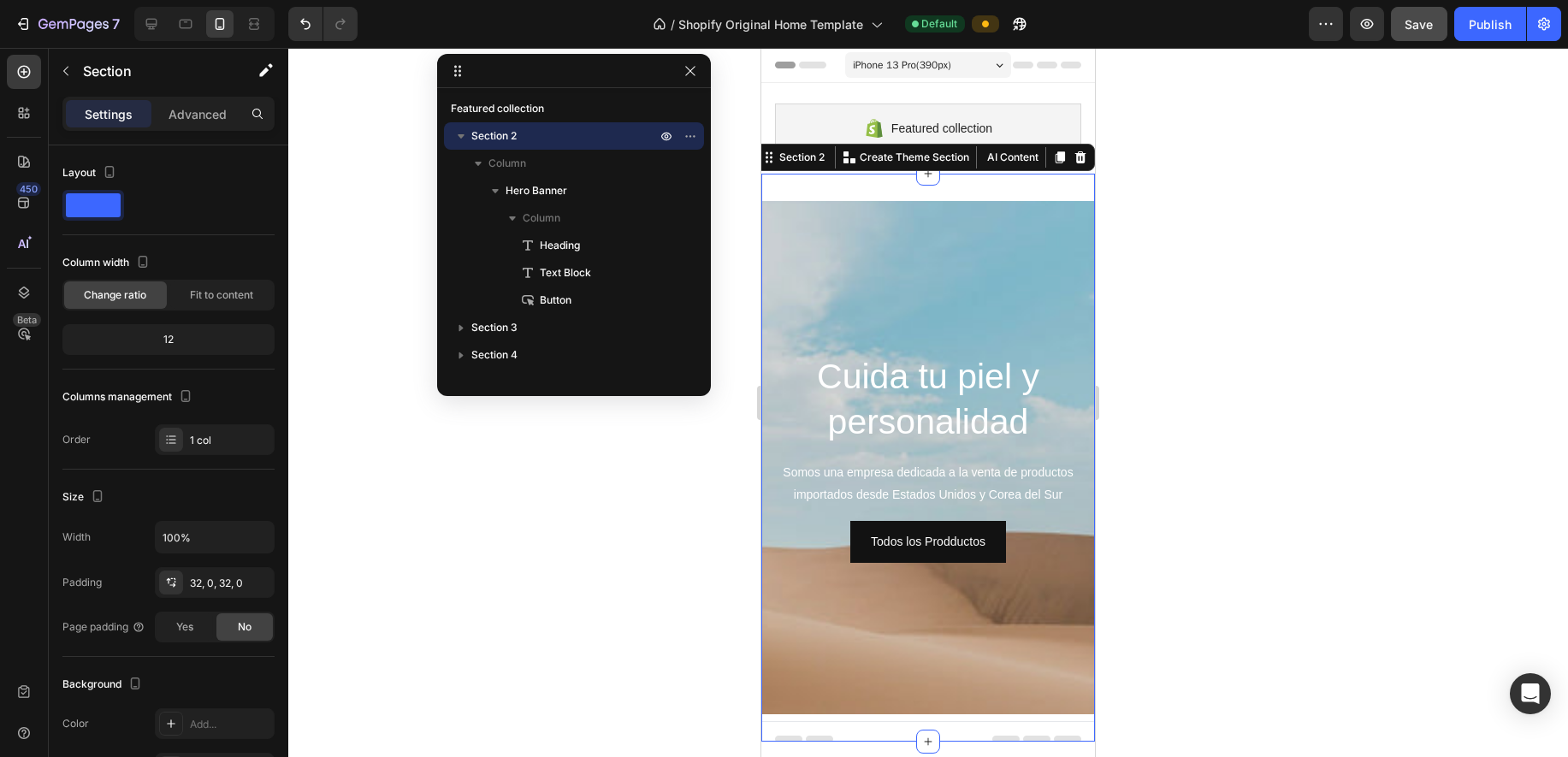 click on "Cuida tu piel y personalidad Heading Somos una empresa dedicada a la venta de productos importados desde Estados Unidos y Corea del Sur Text Block Todos los Prodductos Button Hero Banner Section 2 You can create reusable sections Create Theme Section AI Content Write with GemAI What would you like to describe here? Tone and Voice Persuasive Product Madagascar Centella Hyalu-Cica Brightening Toner 210ML Show more Generate" at bounding box center [928, 458] 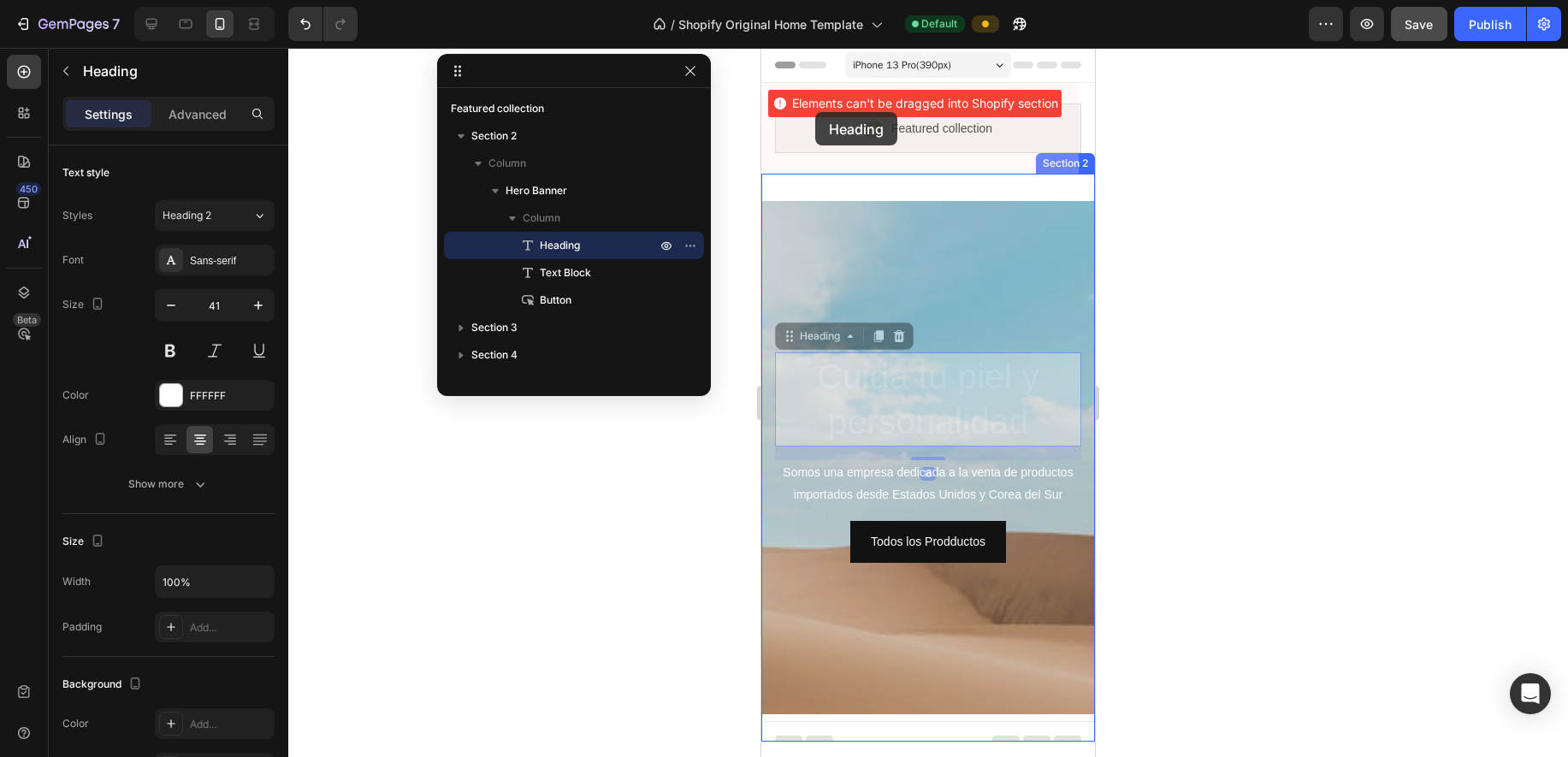drag, startPoint x: 830, startPoint y: 343, endPoint x: 815, endPoint y: 115, distance: 228.49289 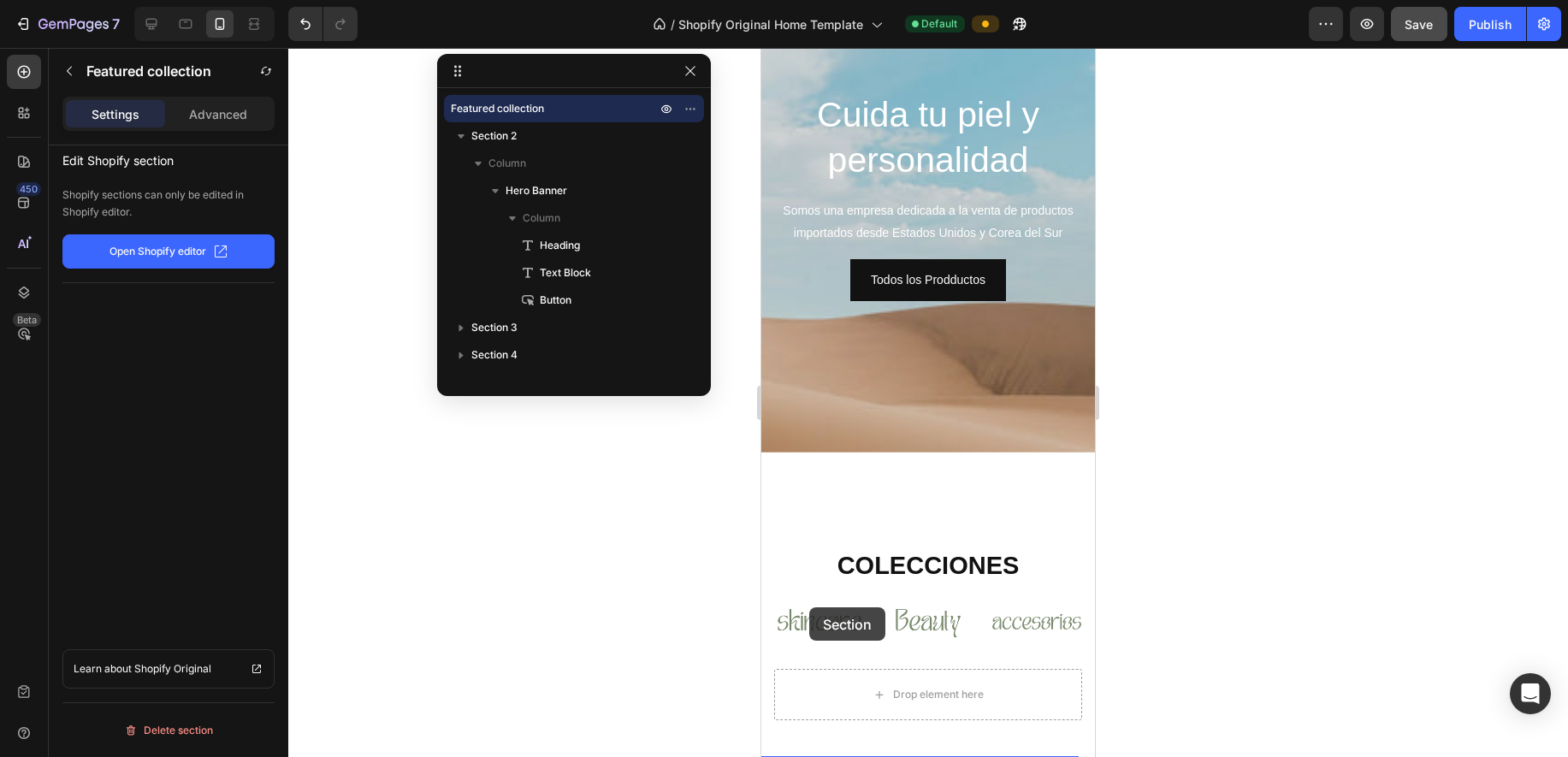 scroll, scrollTop: 310, scrollLeft: 0, axis: vertical 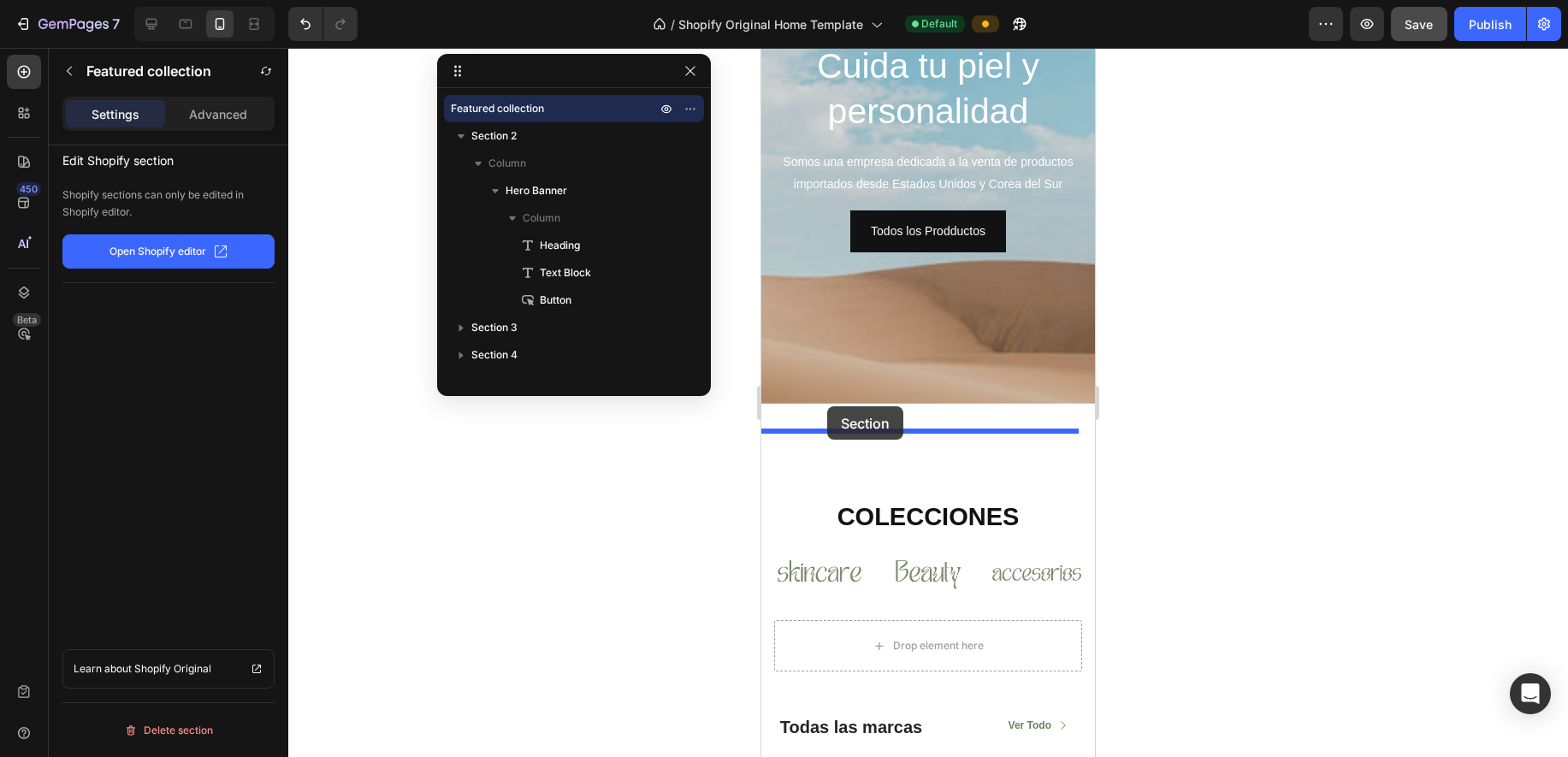drag, startPoint x: 766, startPoint y: 92, endPoint x: 827, endPoint y: 406, distance: 319.87029 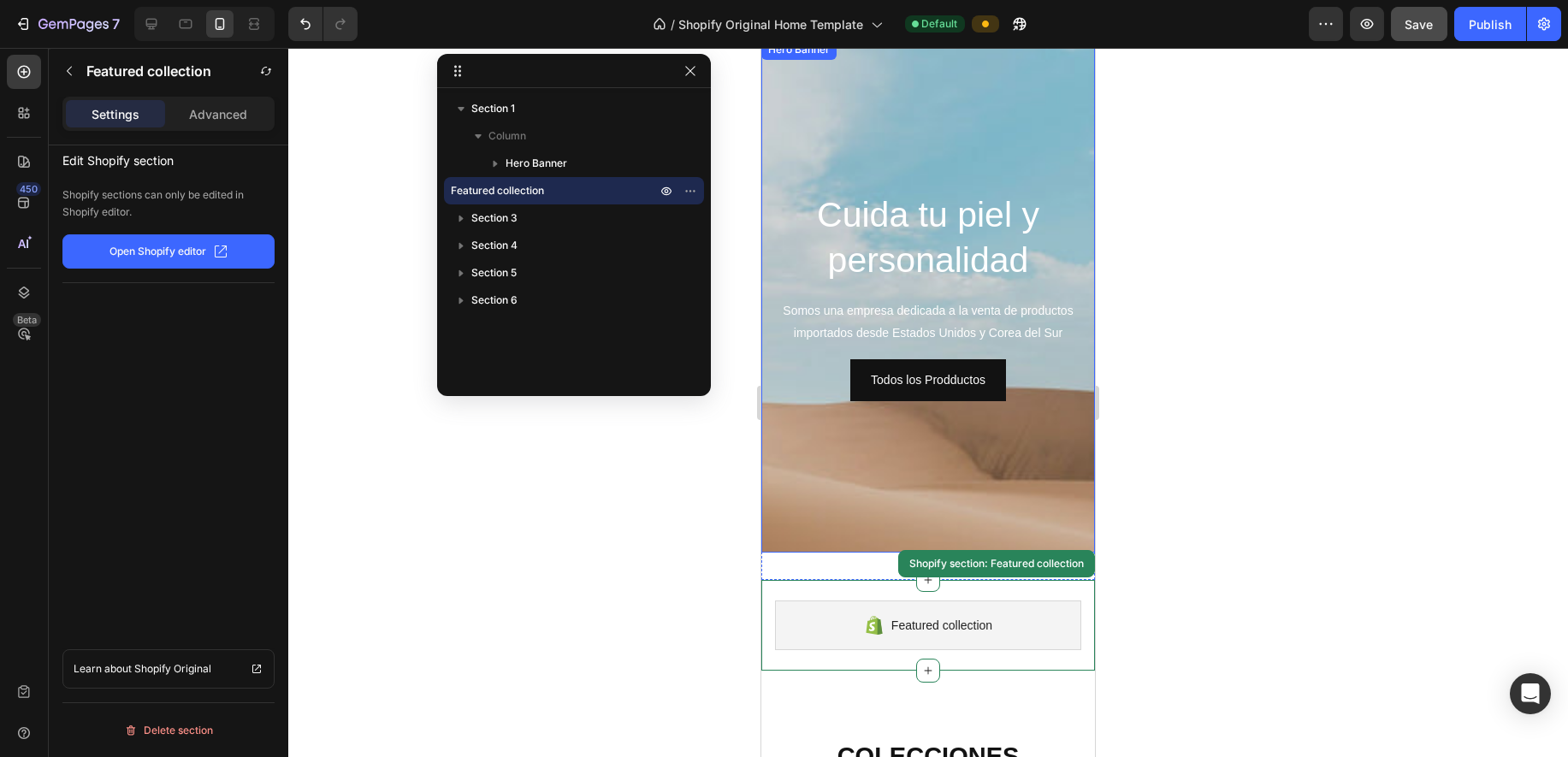 scroll, scrollTop: 0, scrollLeft: 0, axis: both 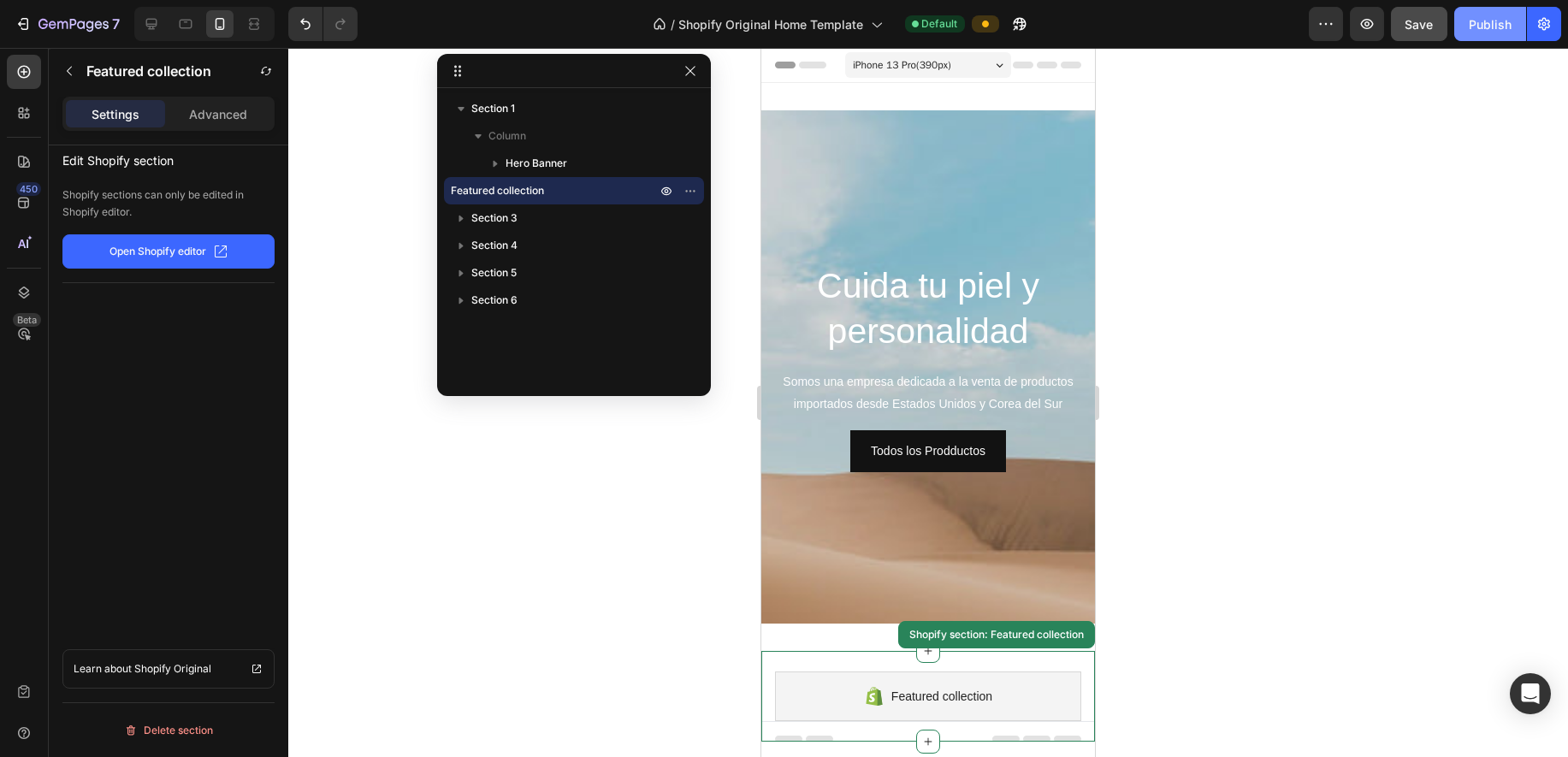 click on "Publish" at bounding box center [1490, 24] 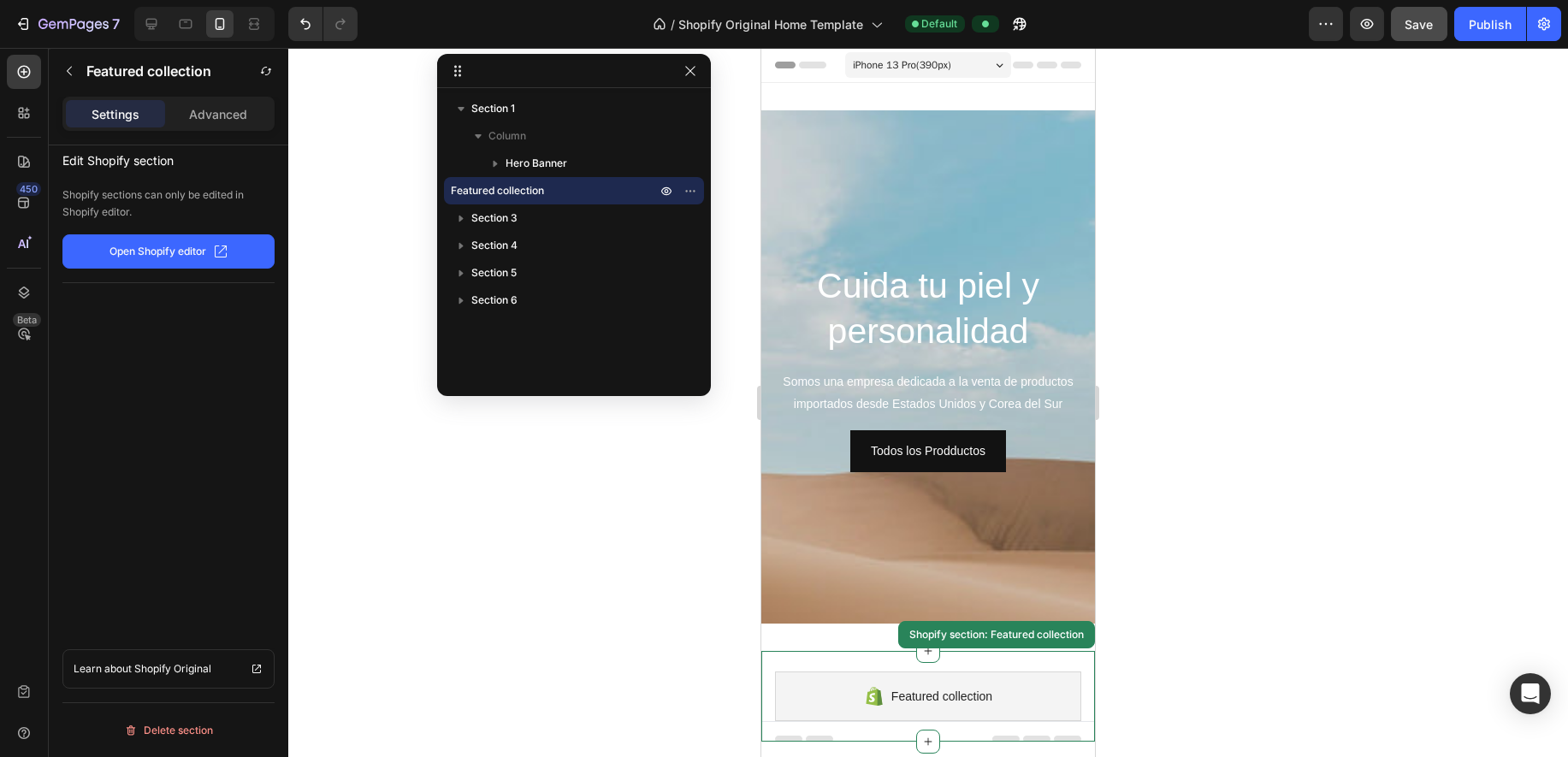click 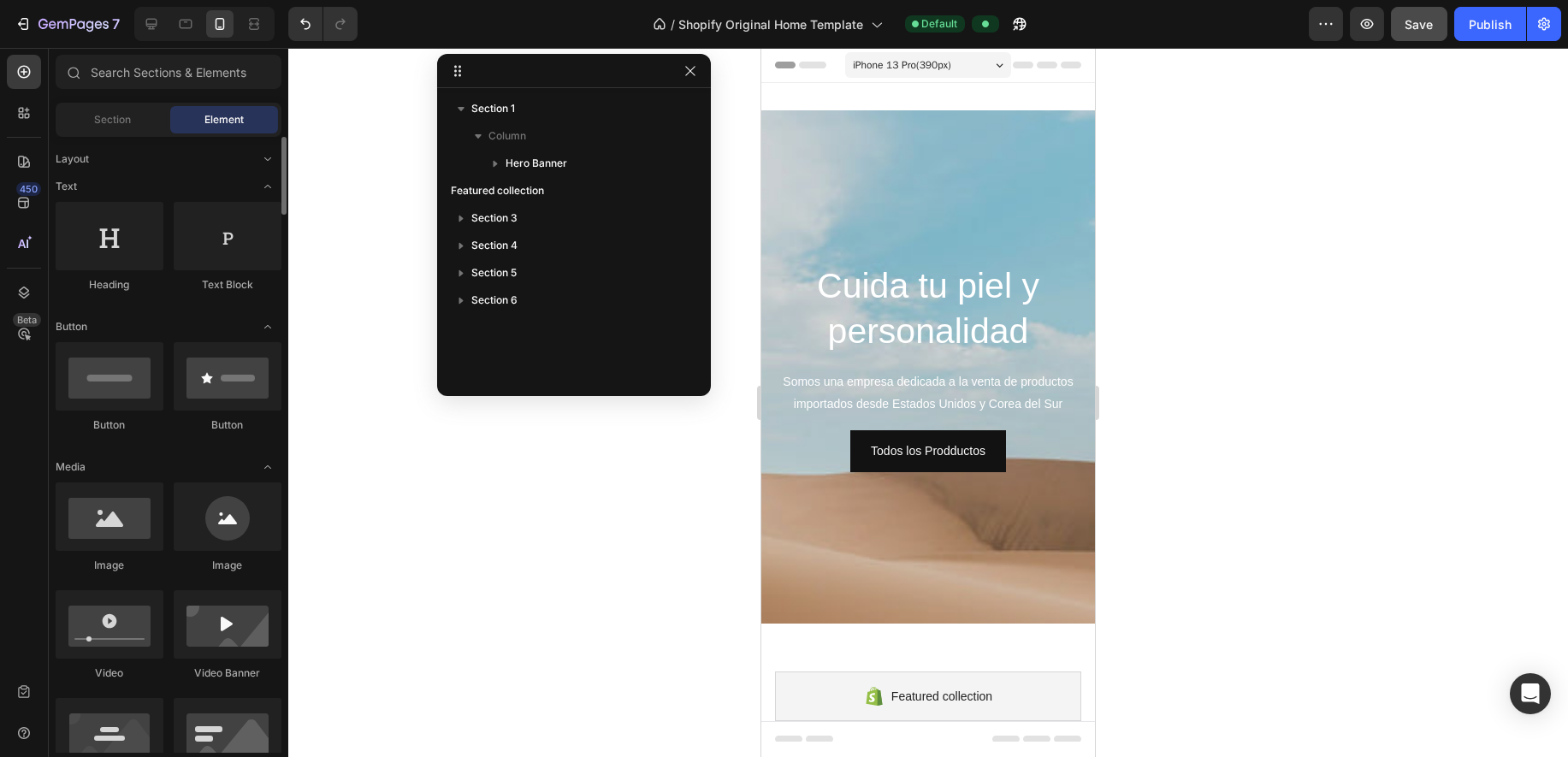 scroll, scrollTop: 0, scrollLeft: 0, axis: both 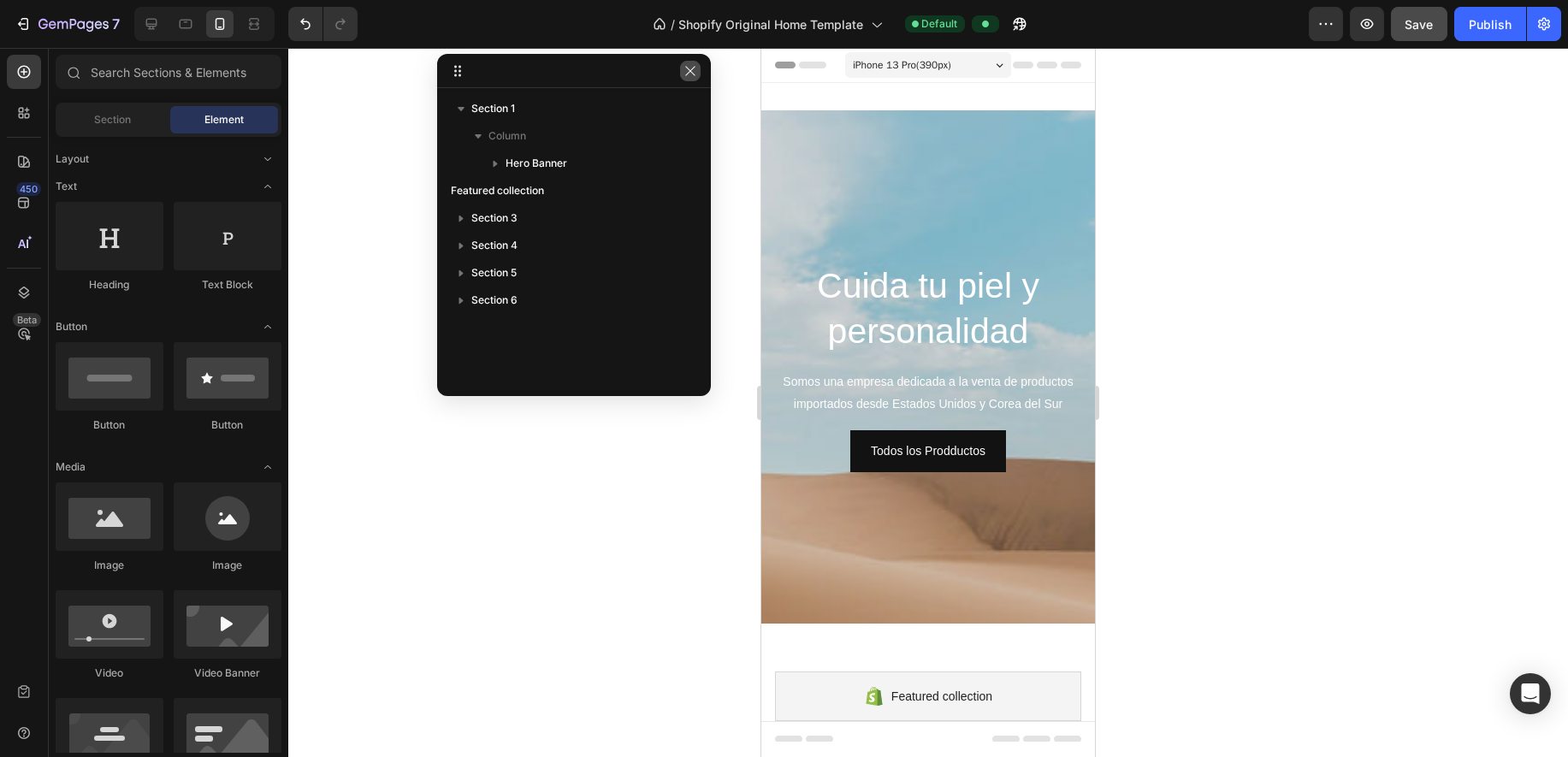 click 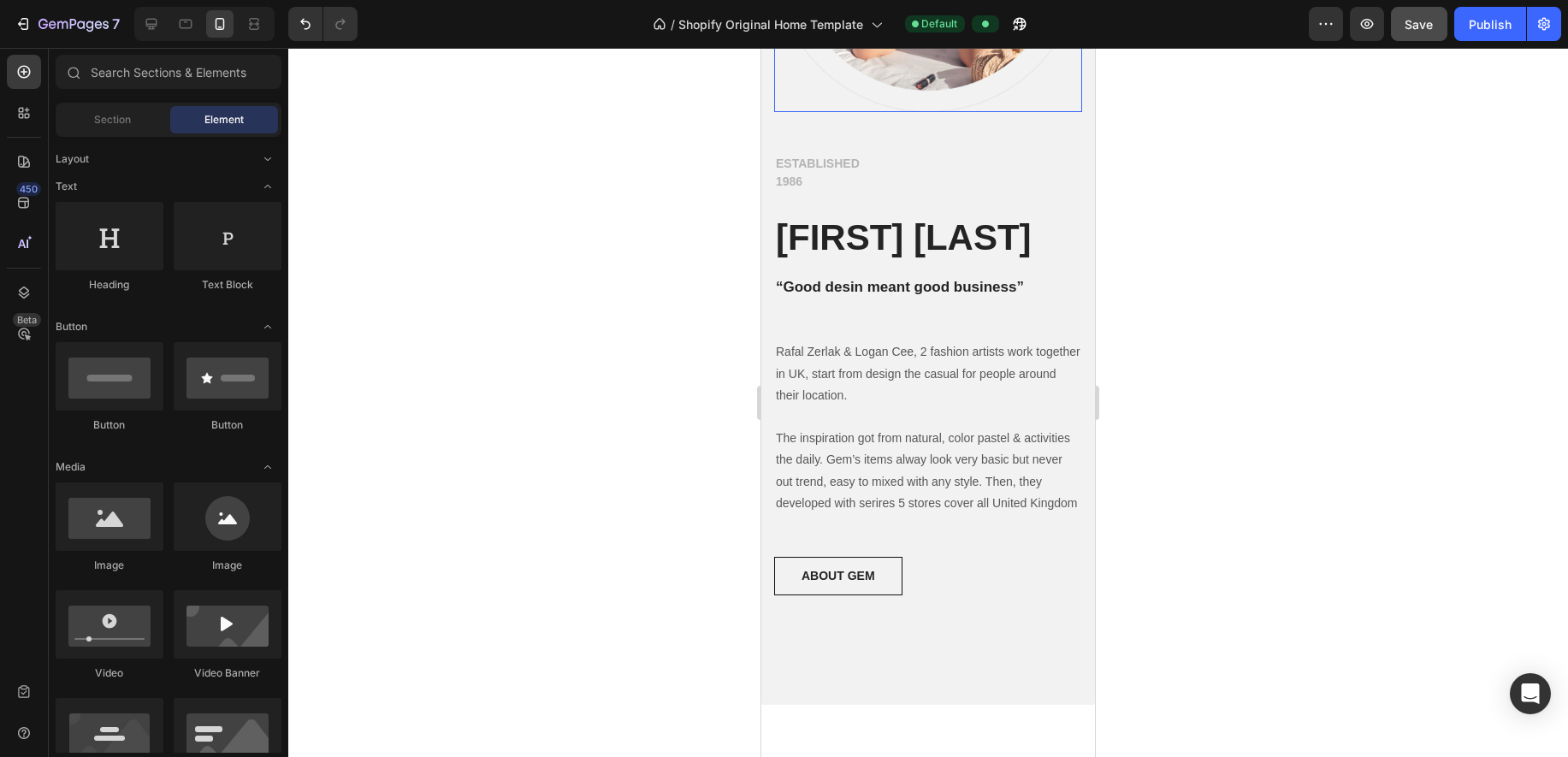 scroll, scrollTop: 2352, scrollLeft: 0, axis: vertical 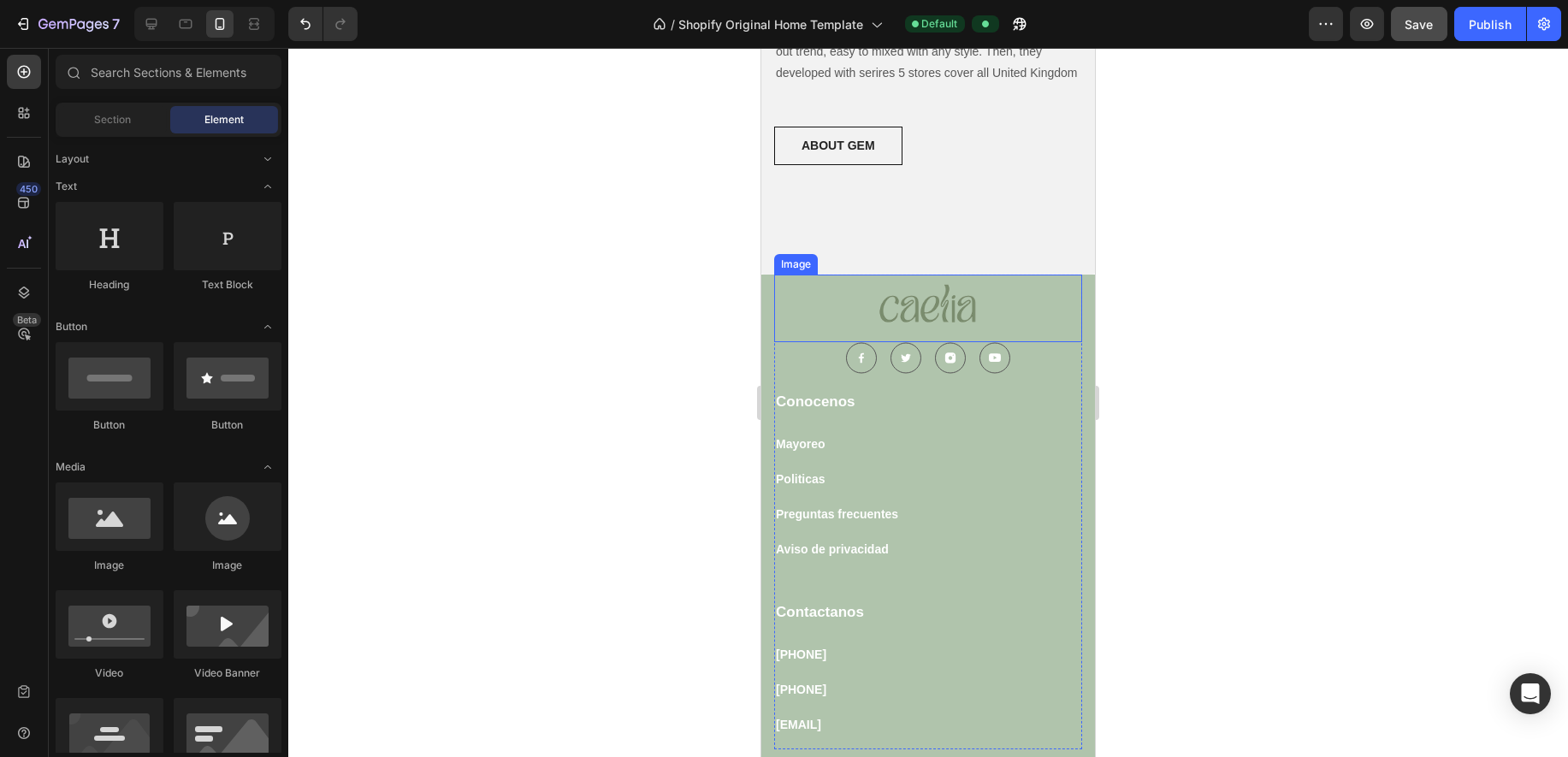 click at bounding box center (928, 308) 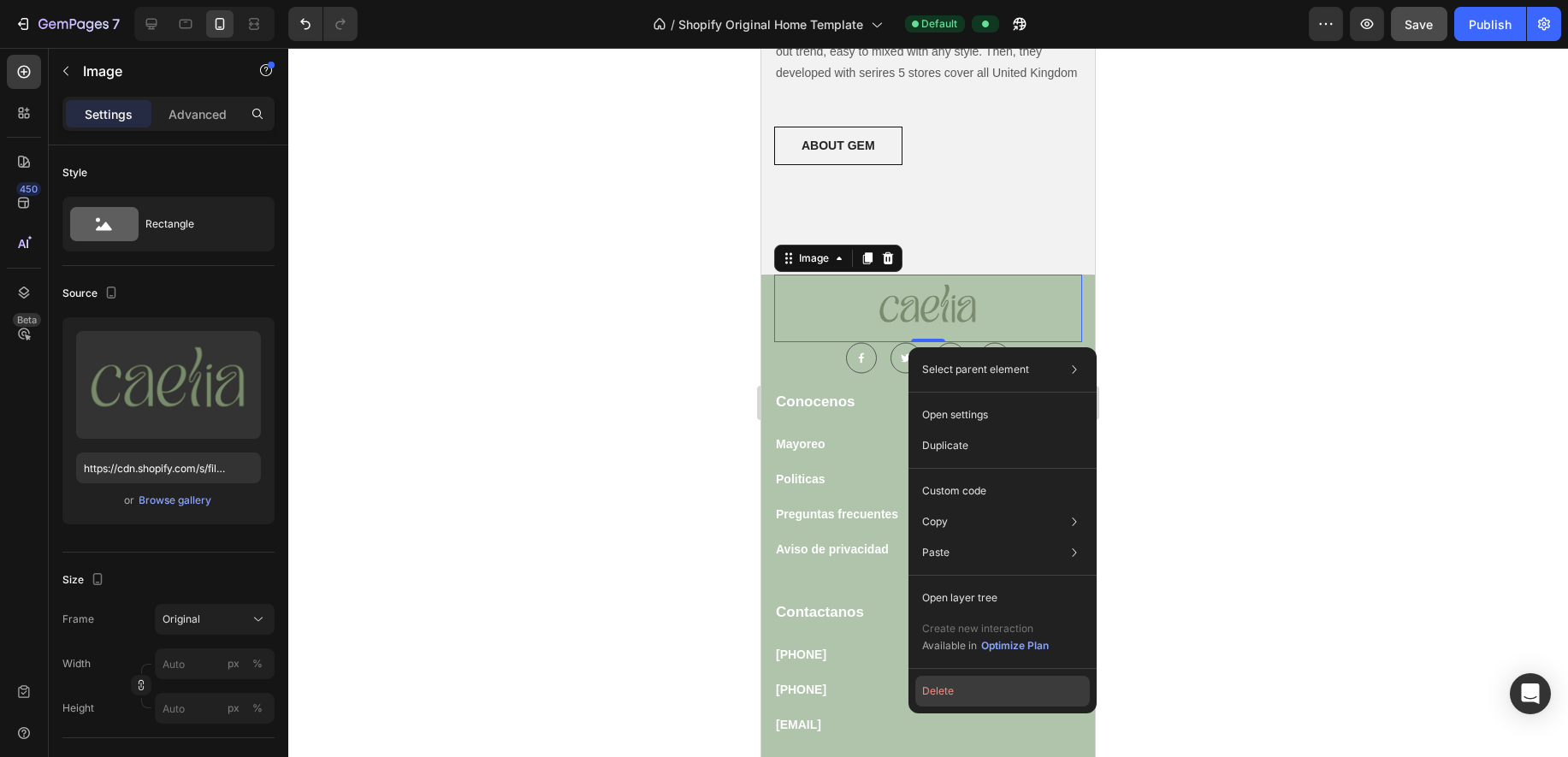 click on "Delete" 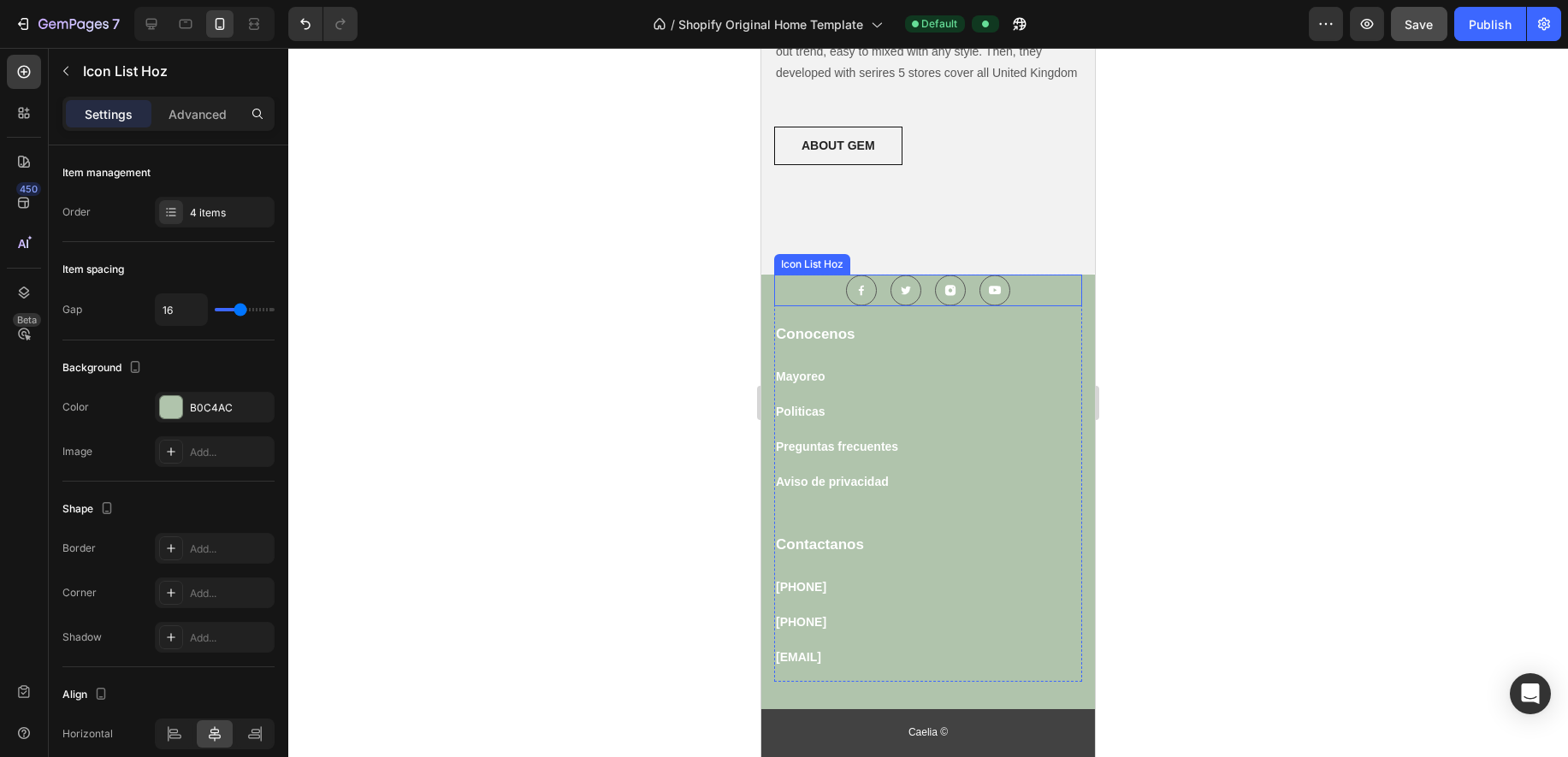 click on "Image Image Image Image" at bounding box center (928, 290) 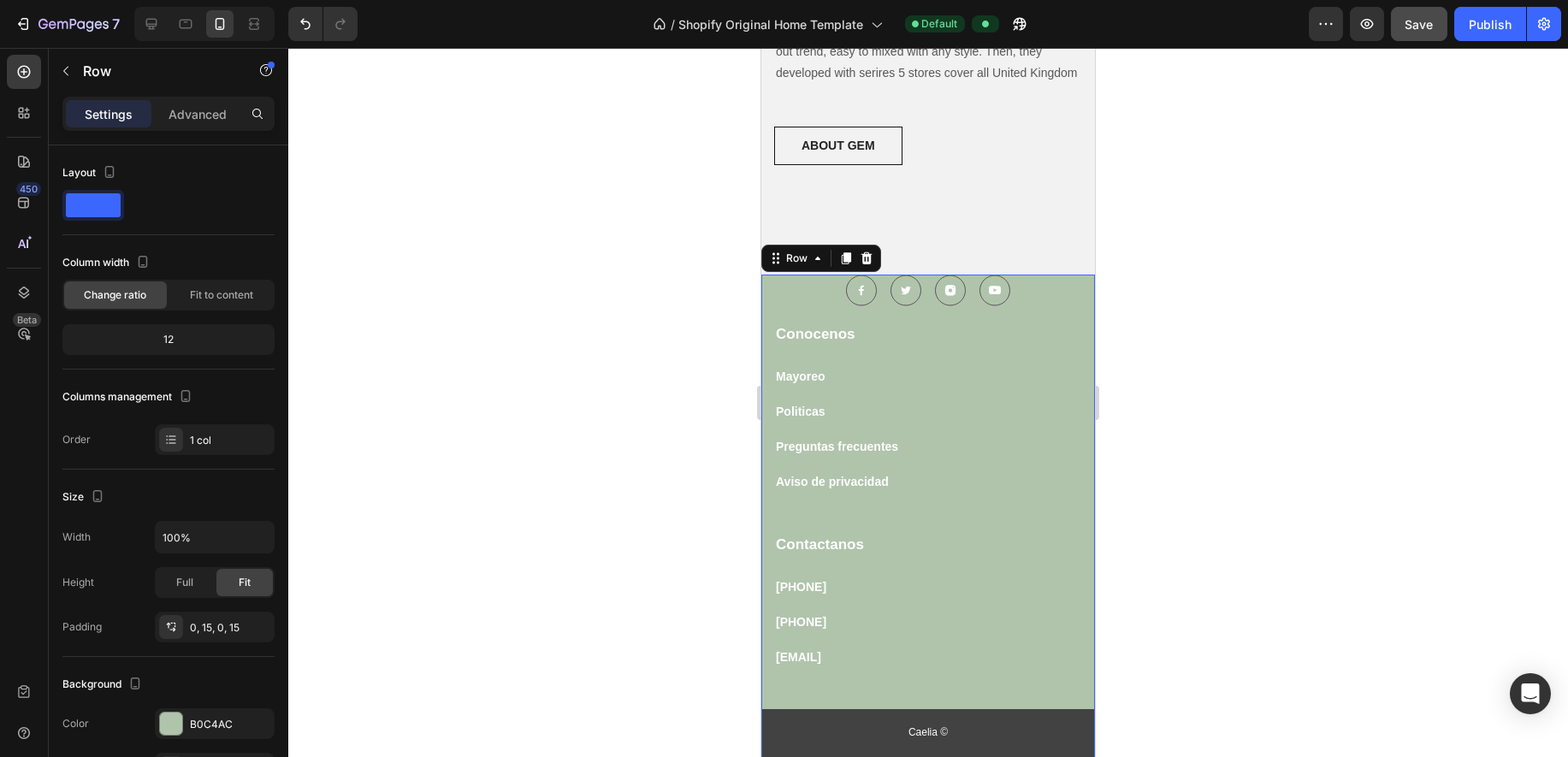 click on "Image Image Image Image Icon List Hoz Conocenos Text block Mayoreo Text block Politicas Text block Preguntas frecuentes Text block Aviso de privacidad Text block Contactanos Text block [PHONE] Text block [PHONE] Text block [EMAIL] Text block Row Row Row   0" at bounding box center (928, 492) 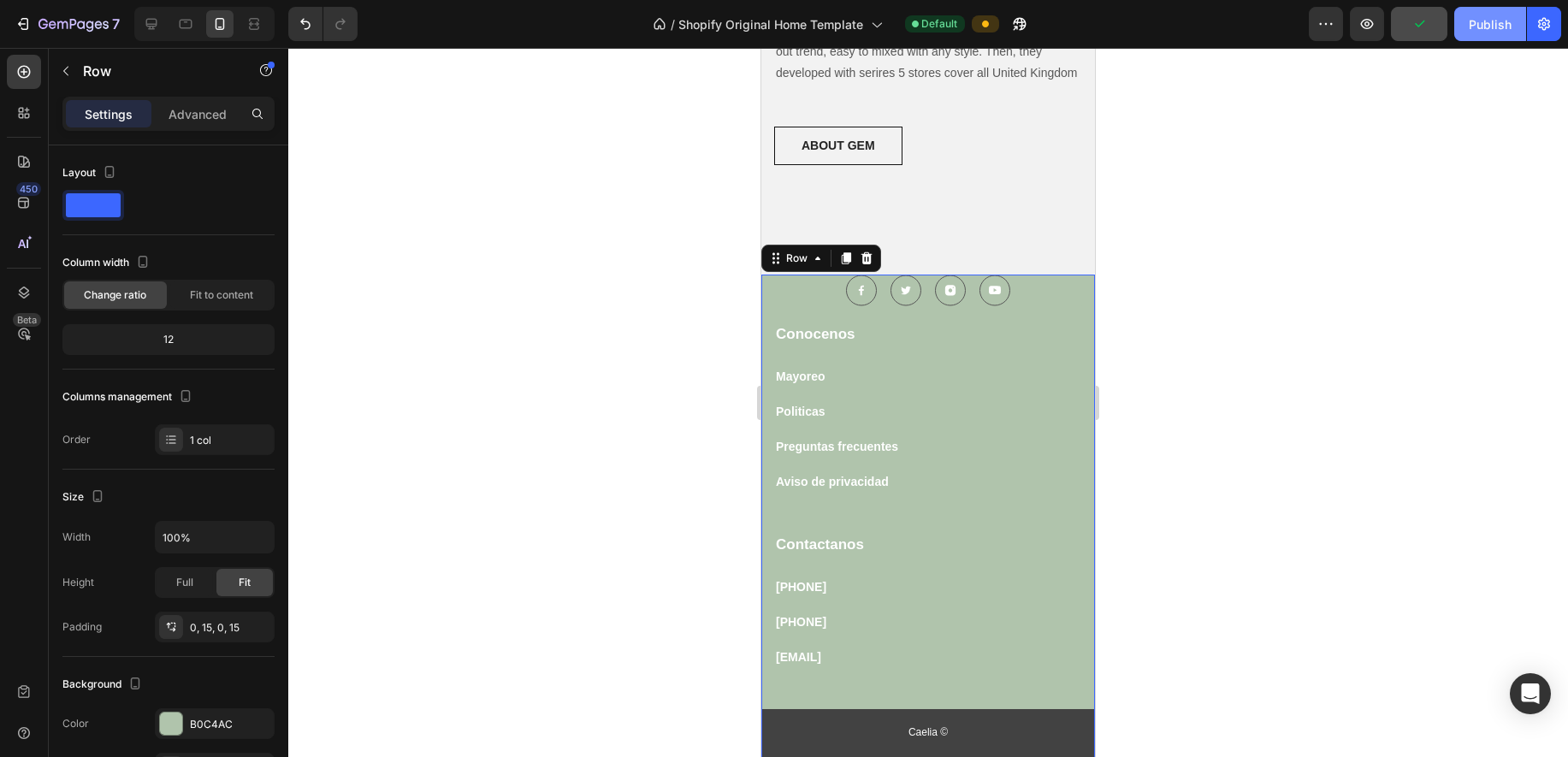 click on "Publish" at bounding box center (1490, 24) 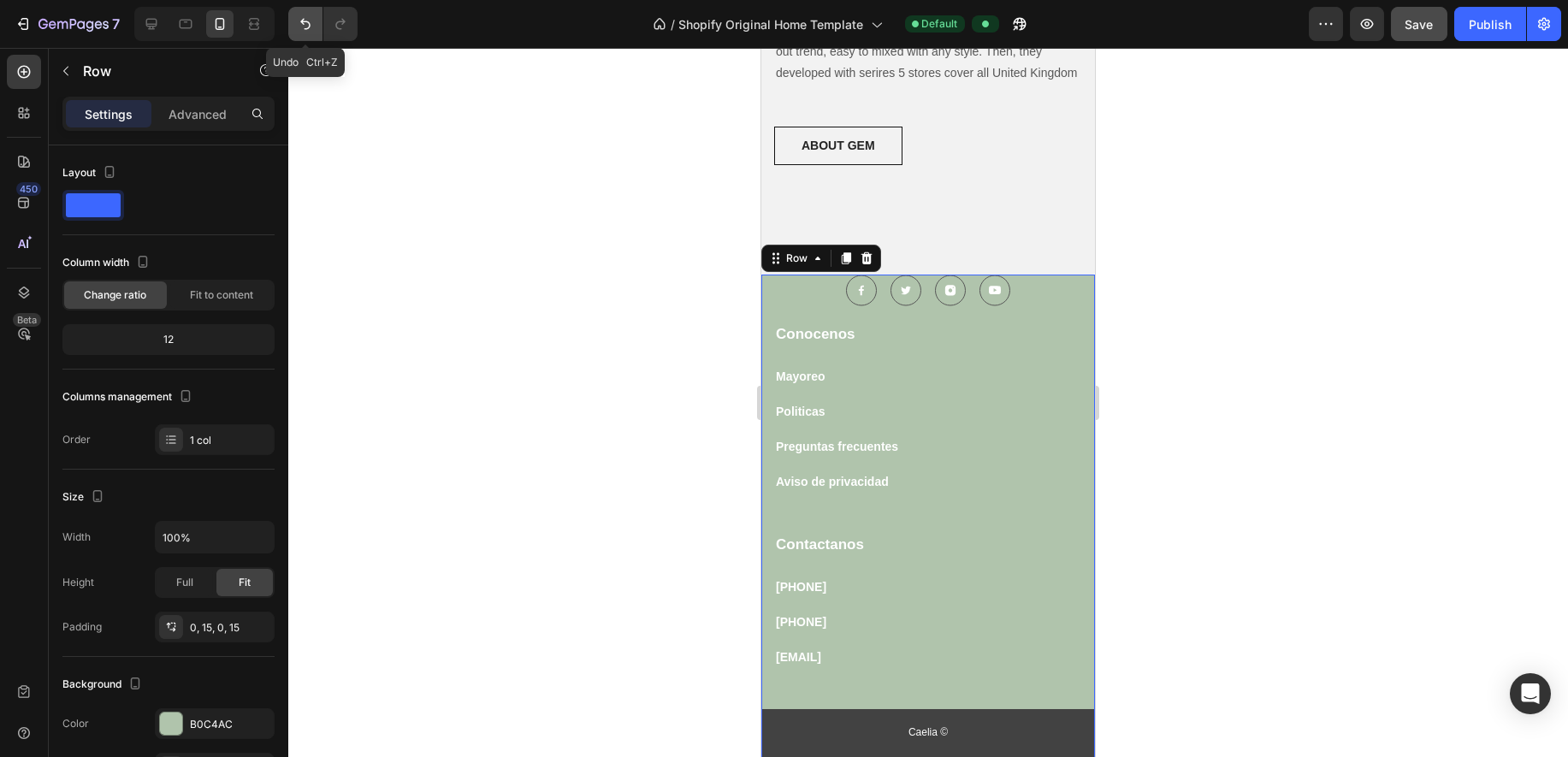 click 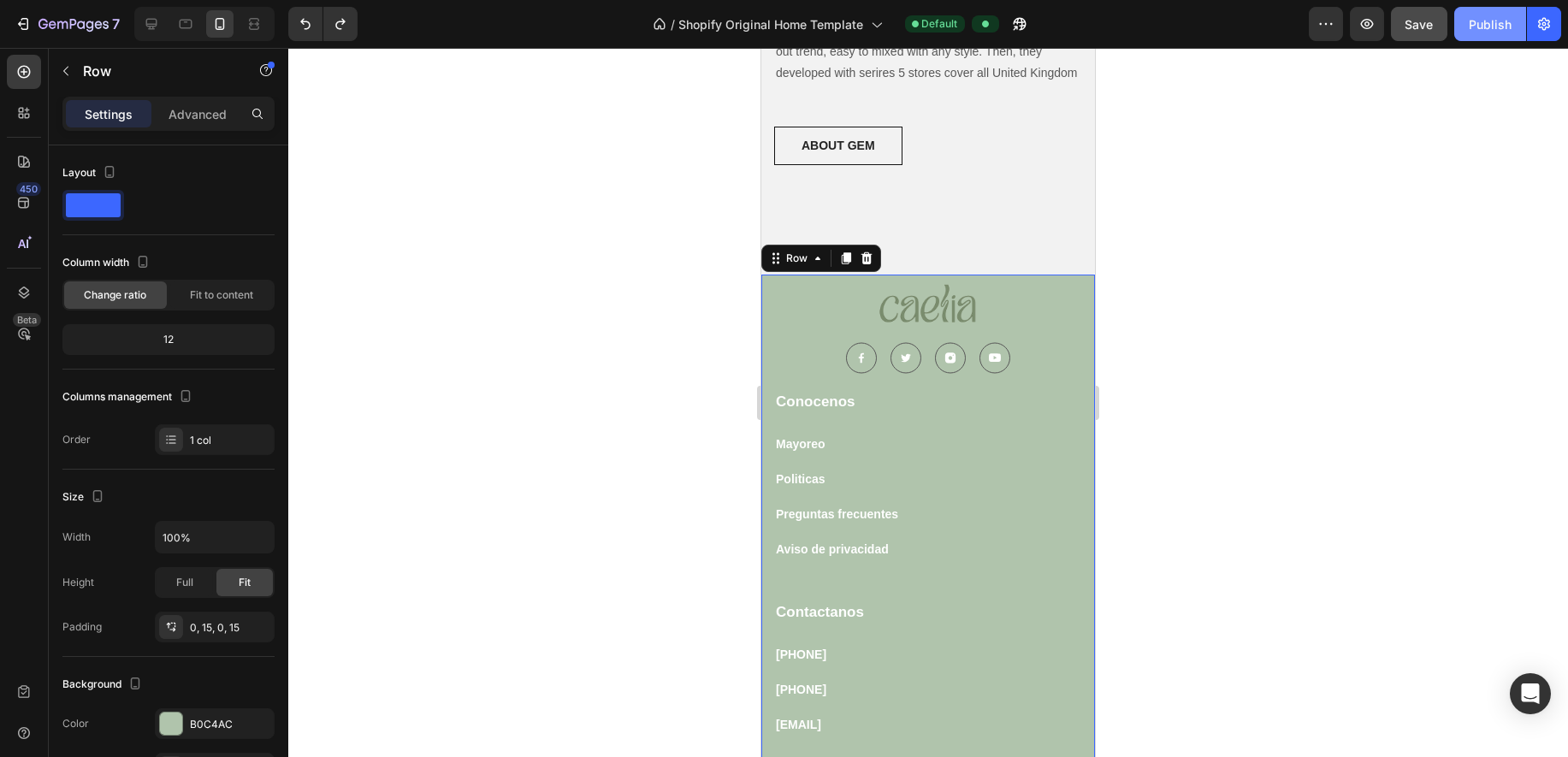 click on "Publish" at bounding box center (1490, 24) 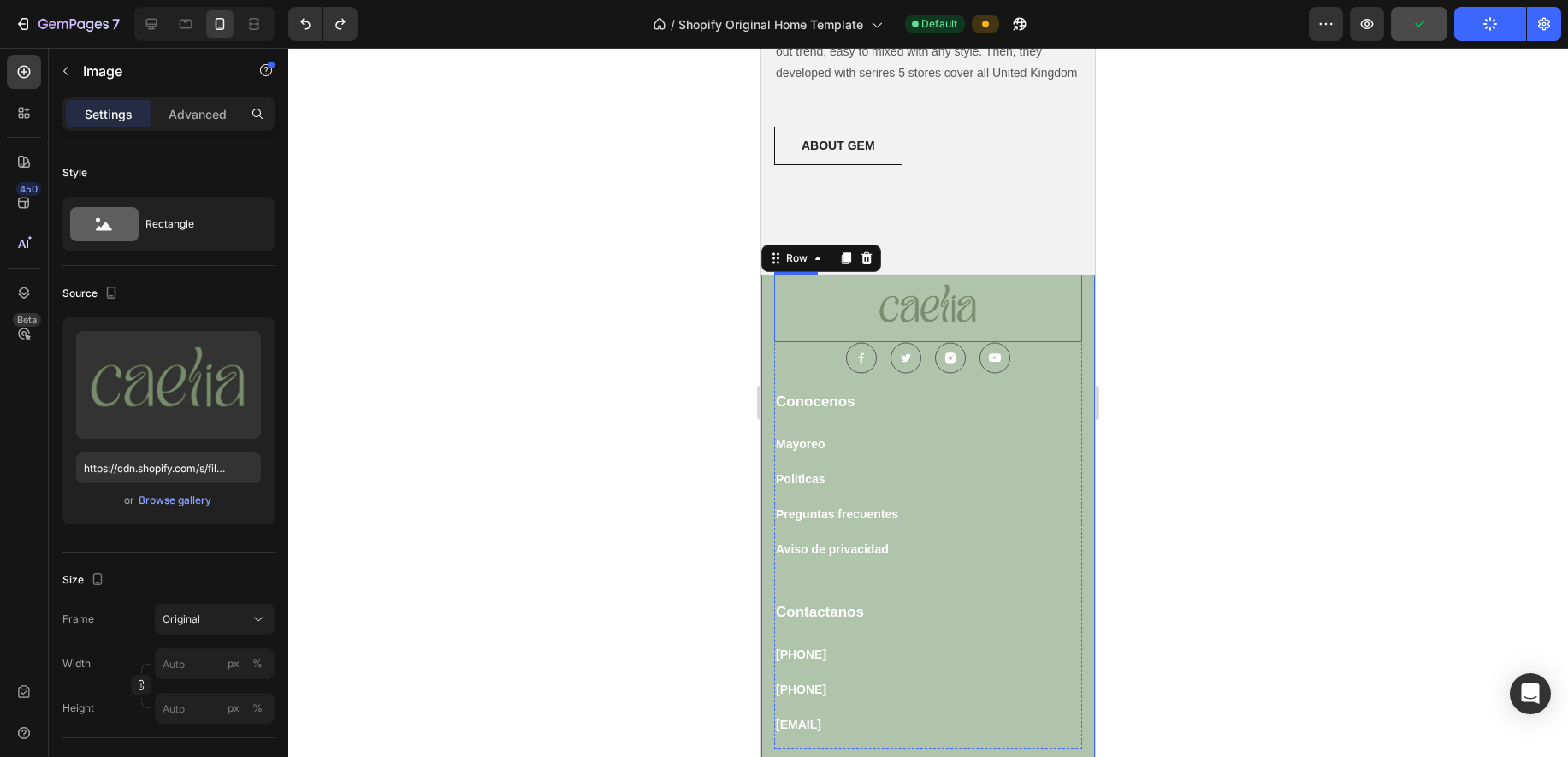 click at bounding box center [928, 308] 